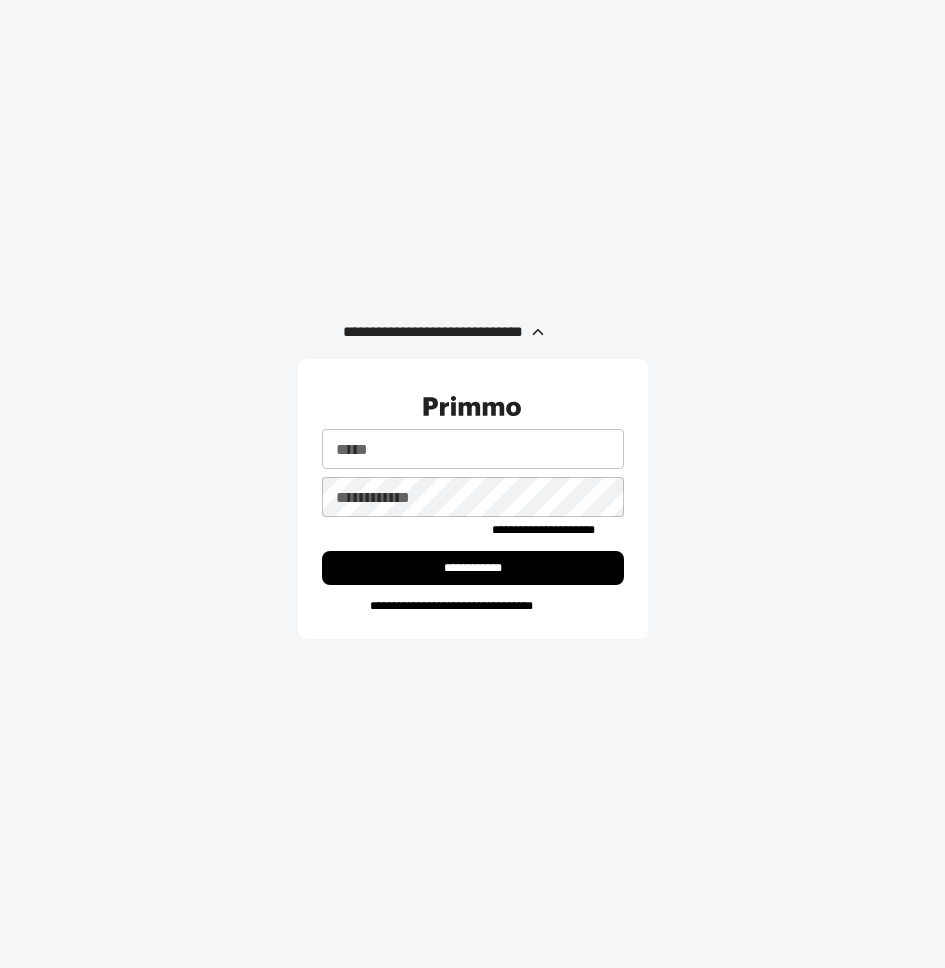 scroll, scrollTop: 0, scrollLeft: 0, axis: both 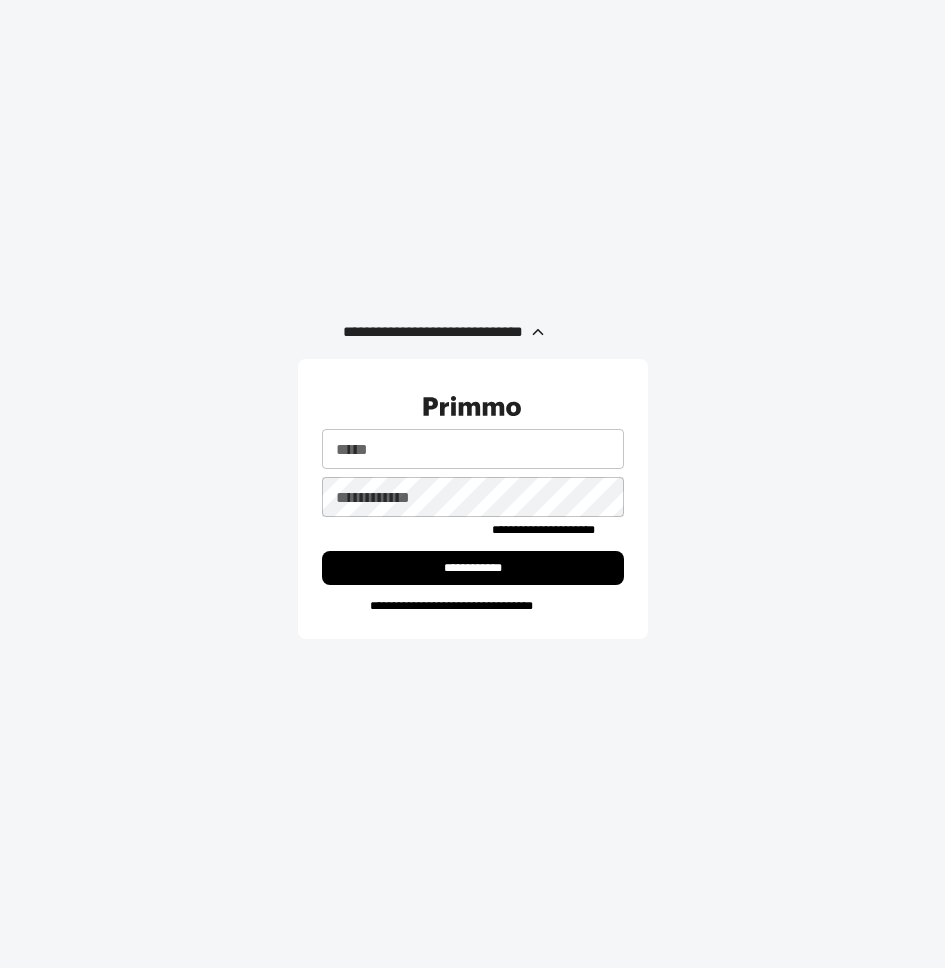 click on "*****" at bounding box center [473, 449] 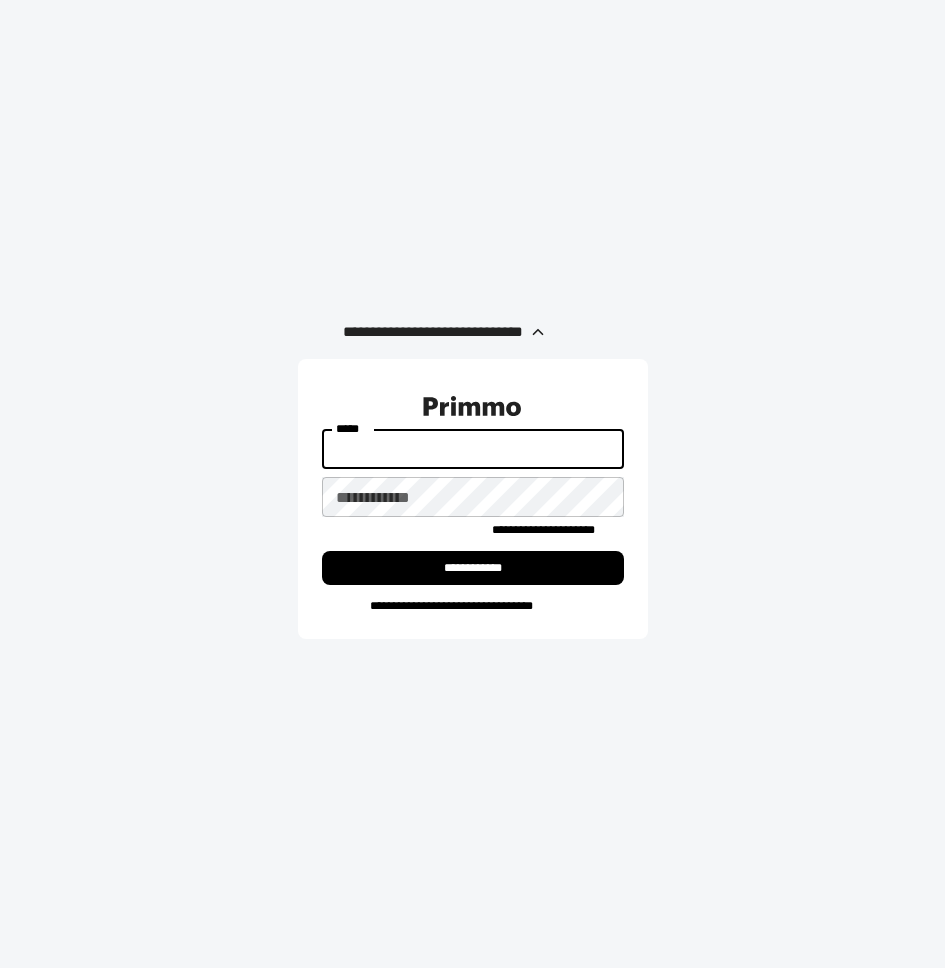type on "**********" 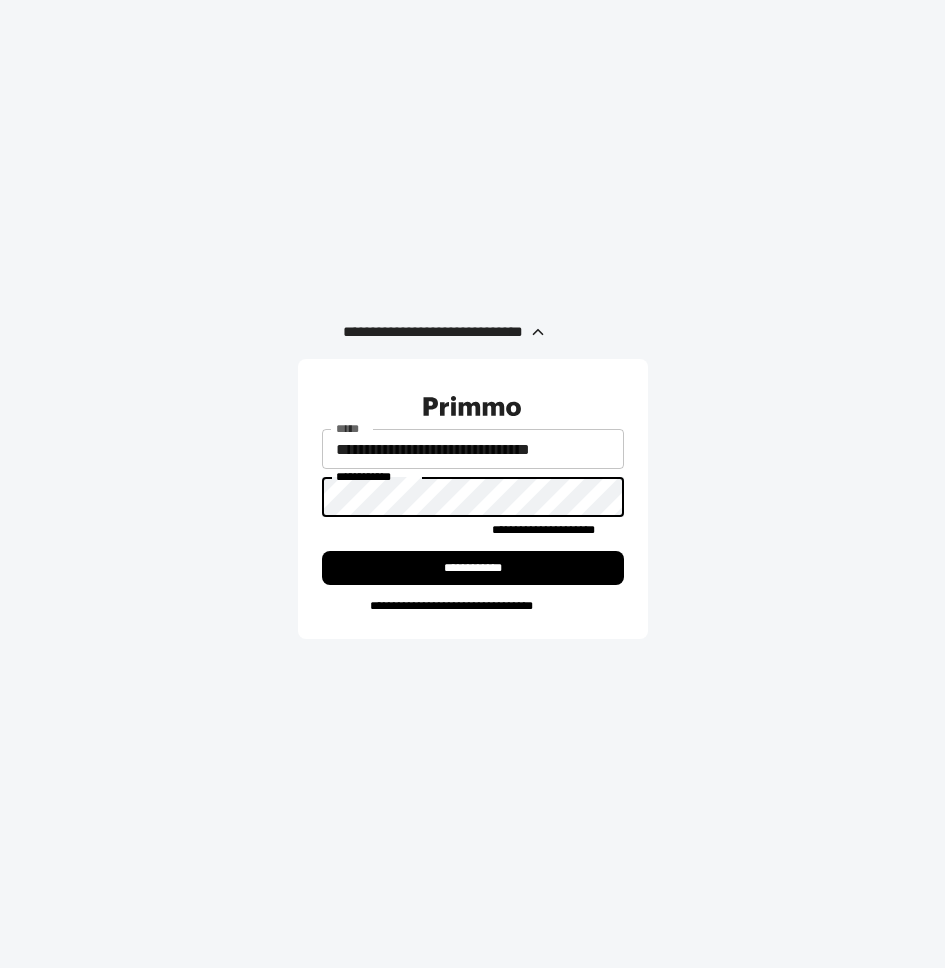 click on "**********" at bounding box center [473, 568] 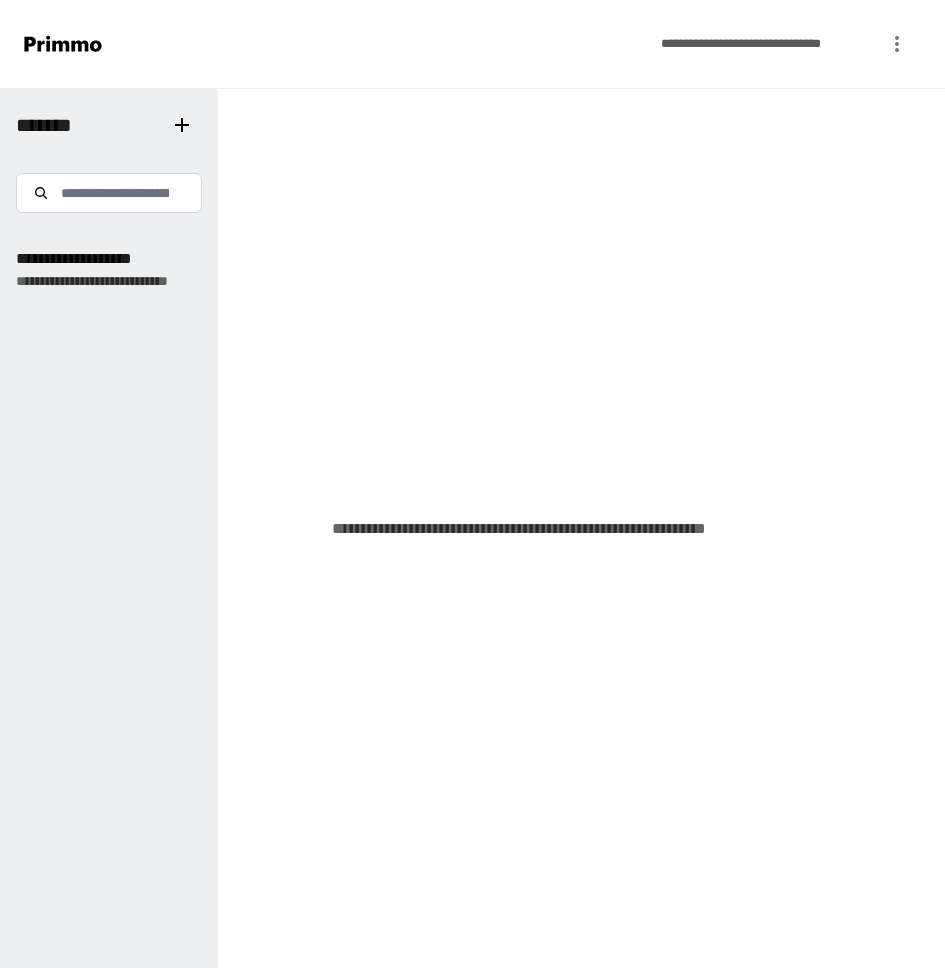click 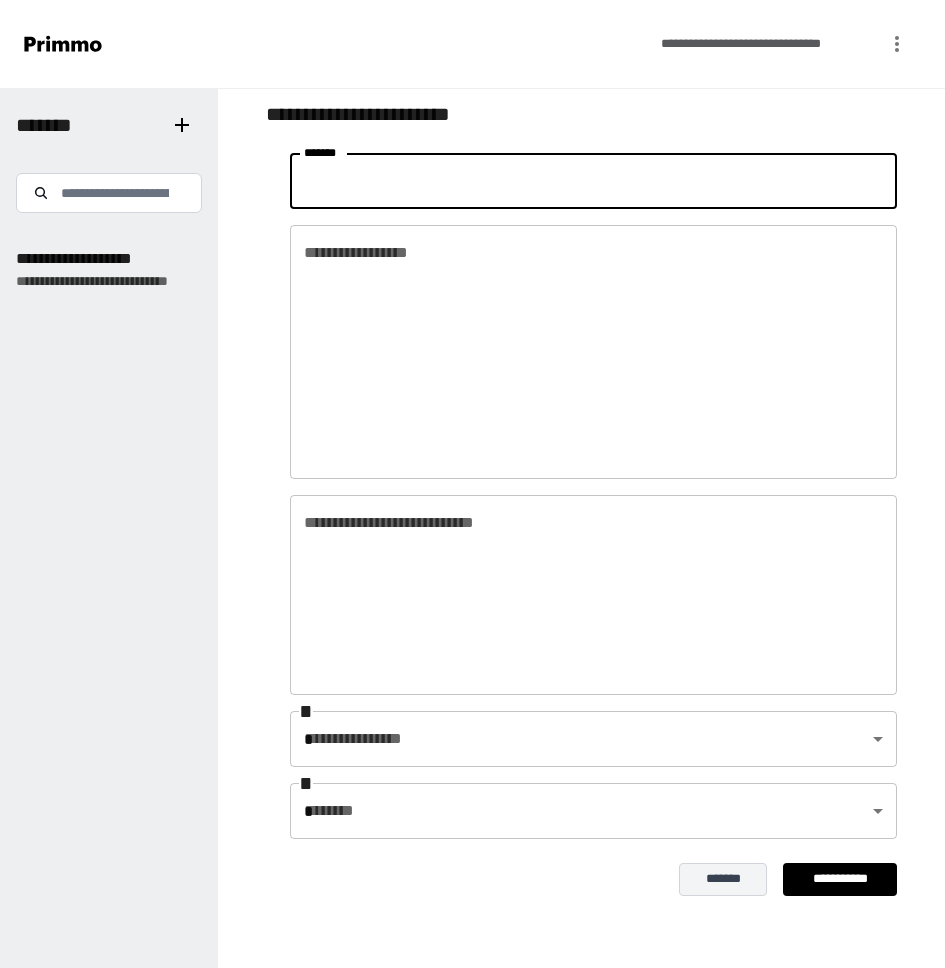 drag, startPoint x: 415, startPoint y: 190, endPoint x: 281, endPoint y: 192, distance: 134.01492 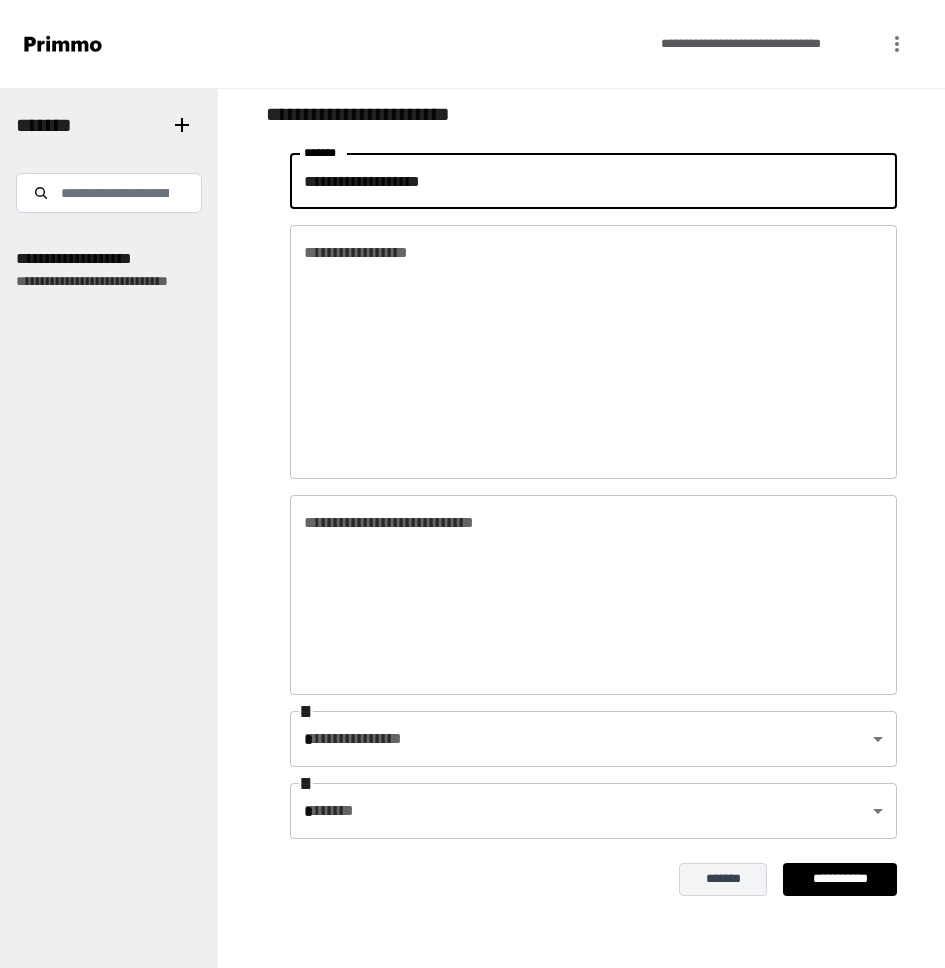 type on "**********" 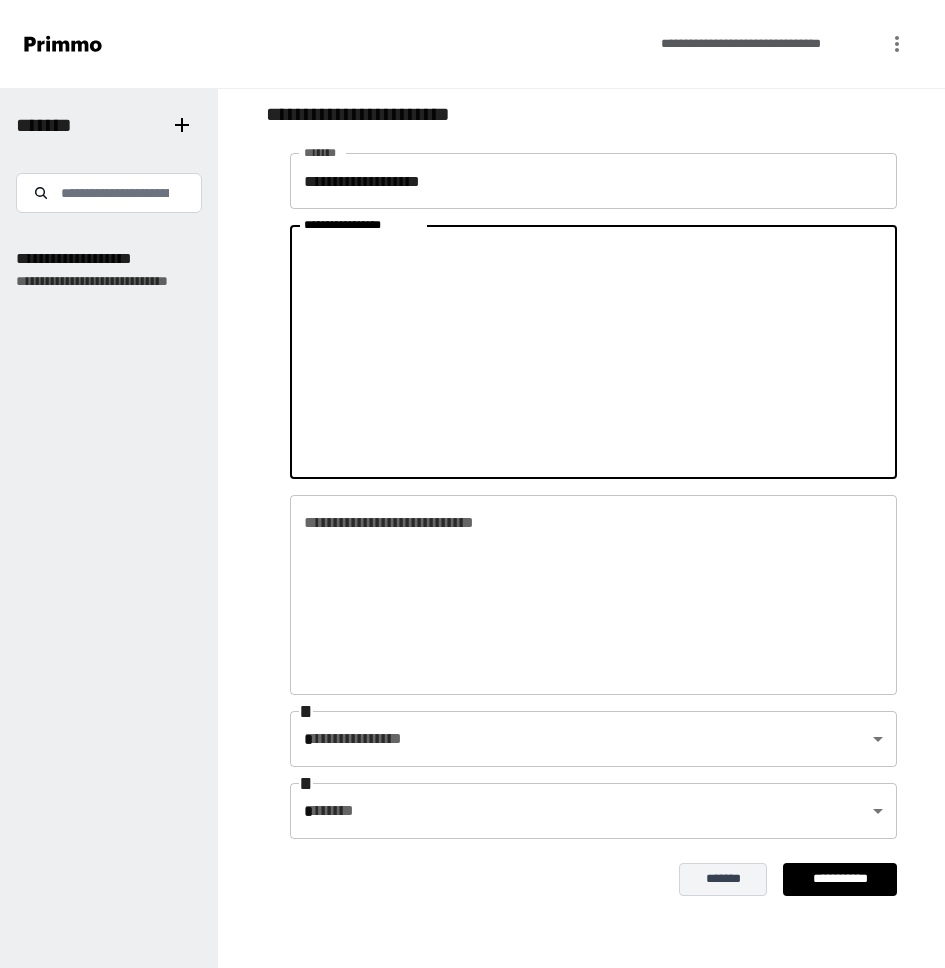 click on "**********" at bounding box center [593, 352] 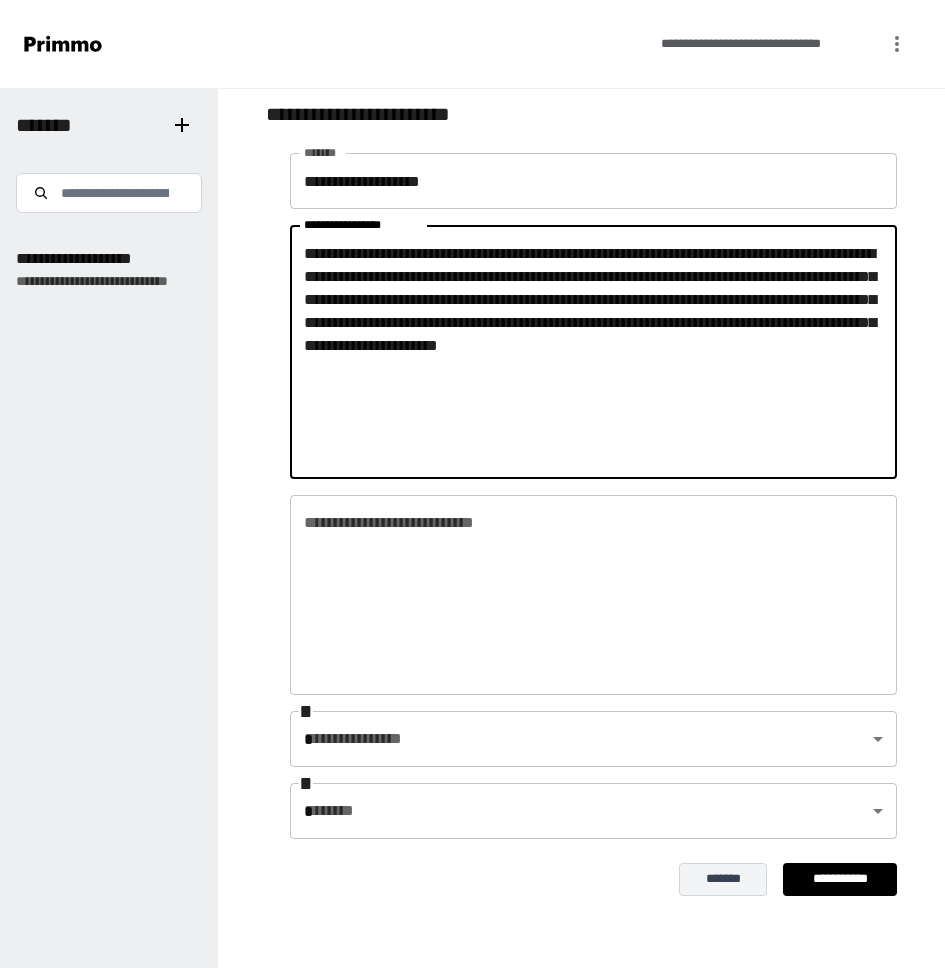 click on "**********" at bounding box center (593, 352) 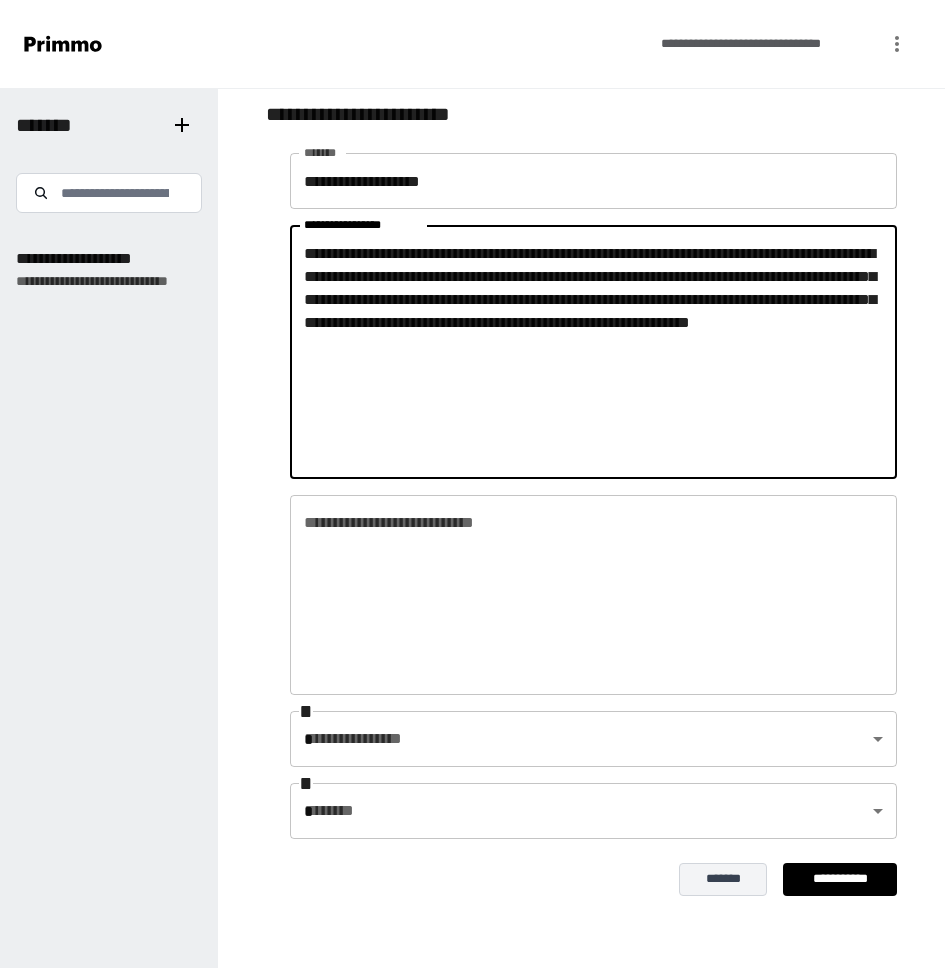 type on "**********" 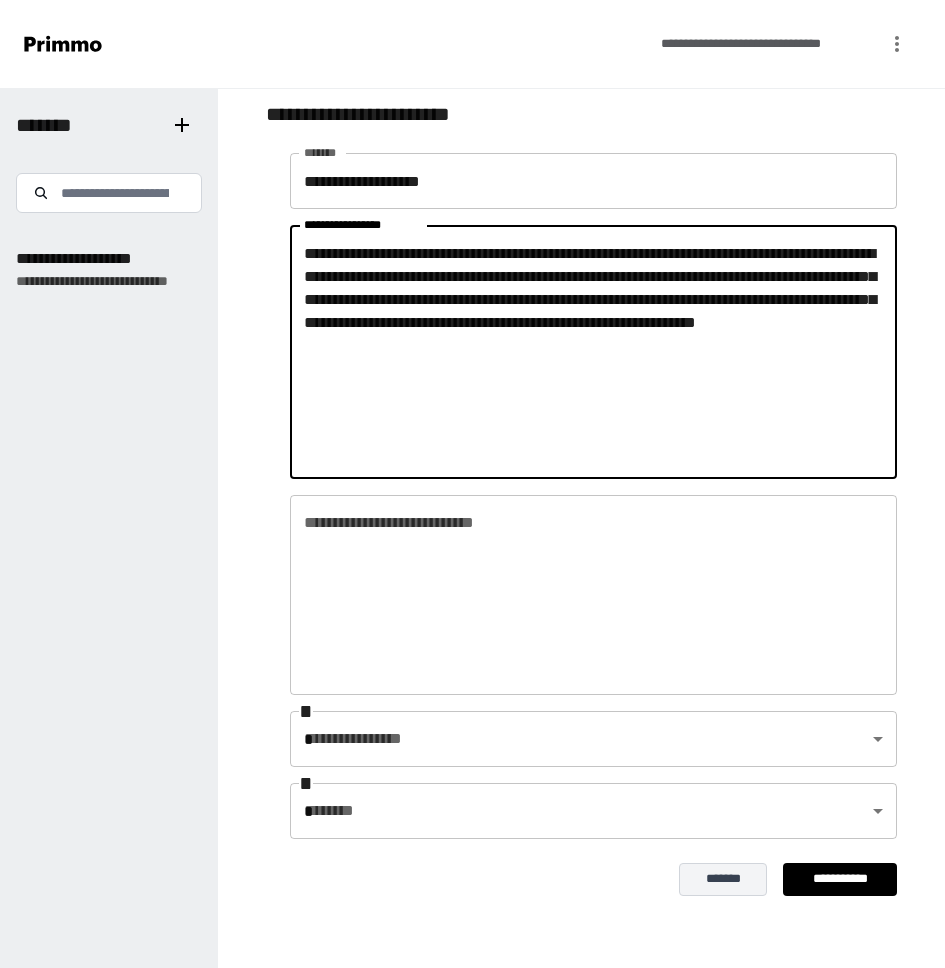 type on "**********" 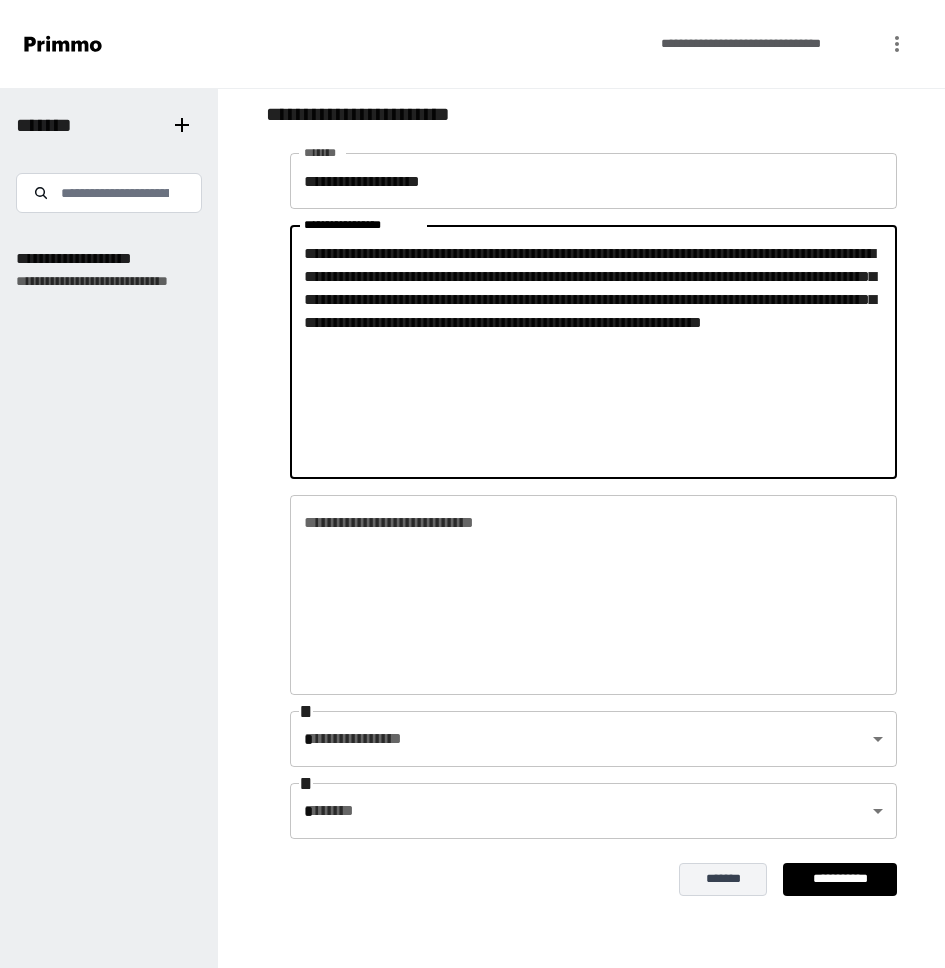 type on "**********" 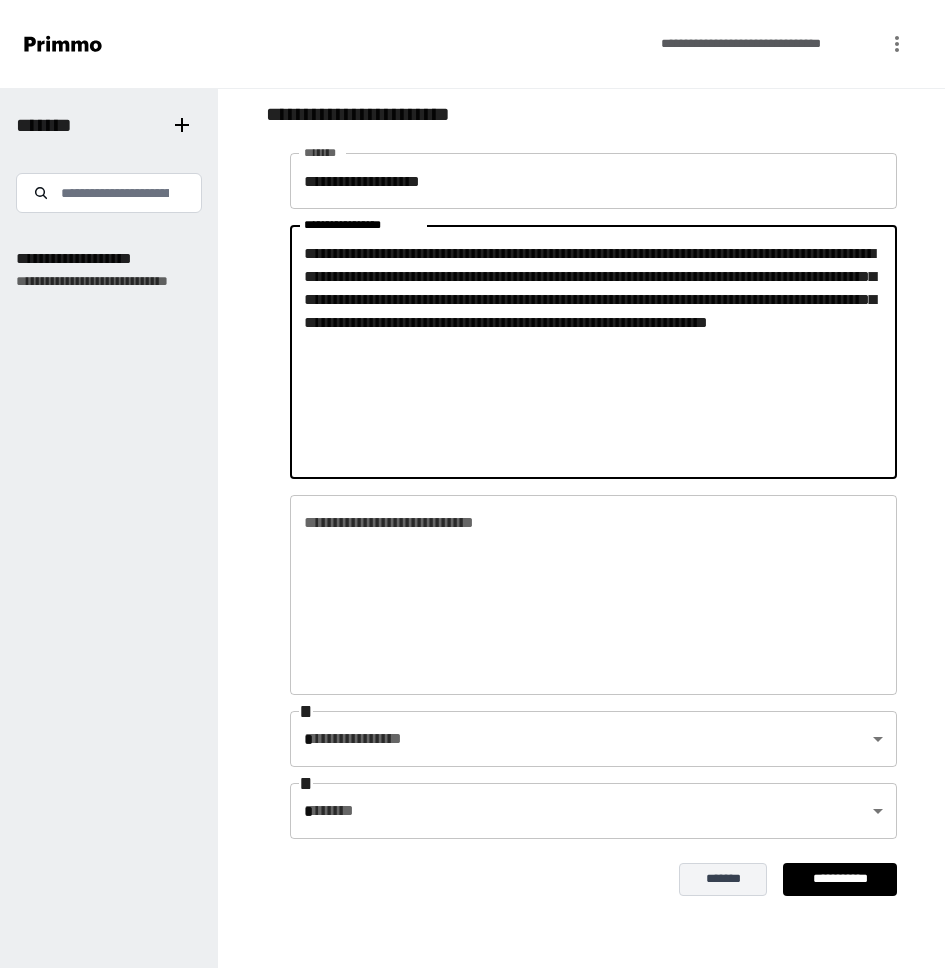 type on "**********" 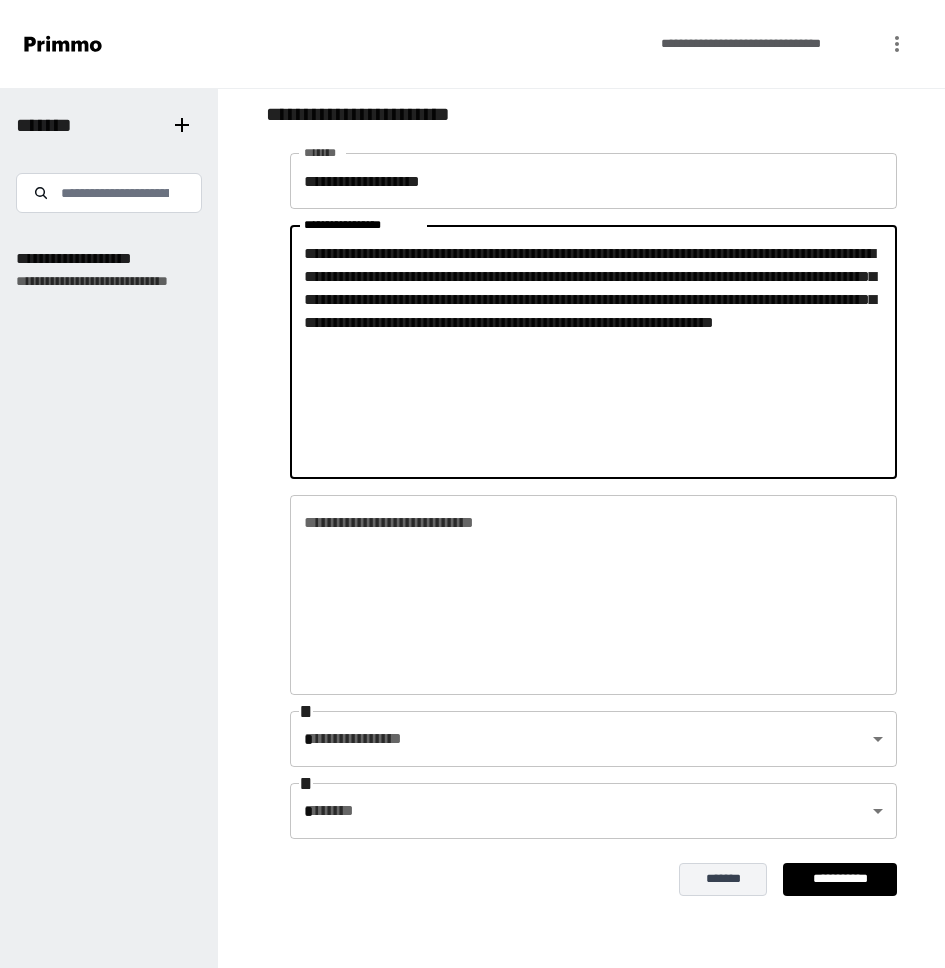 type on "**********" 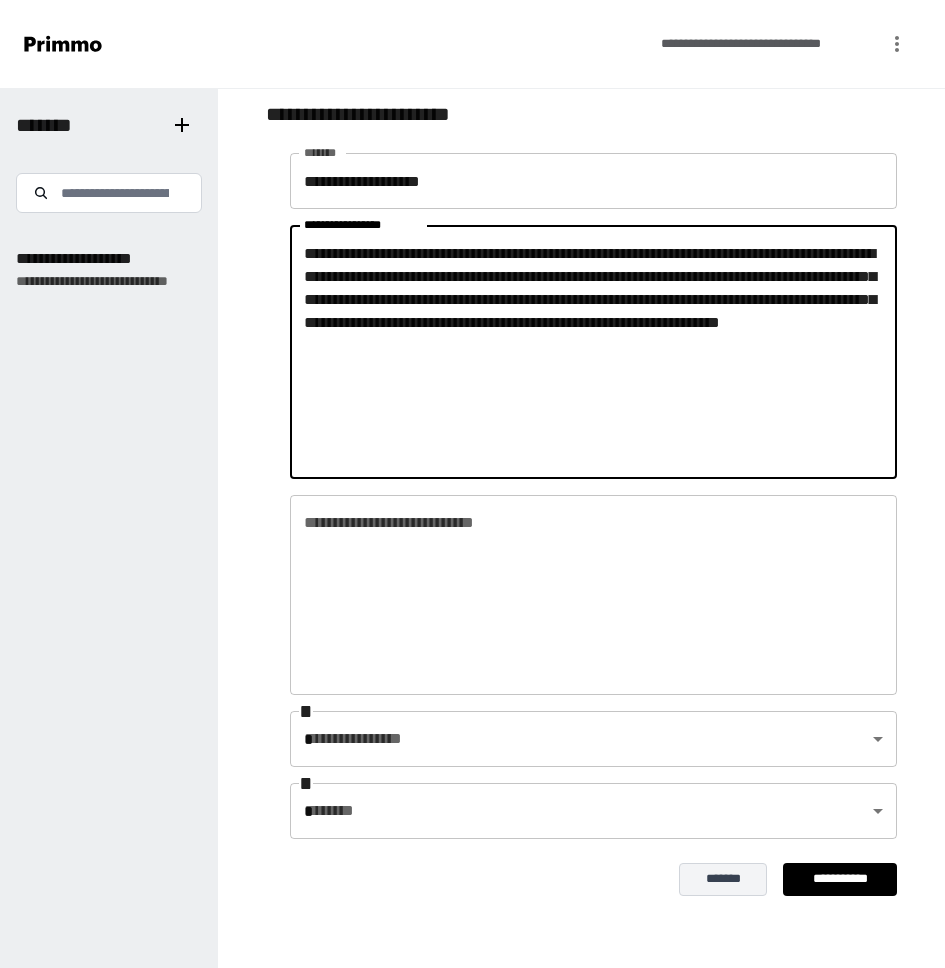 type on "**********" 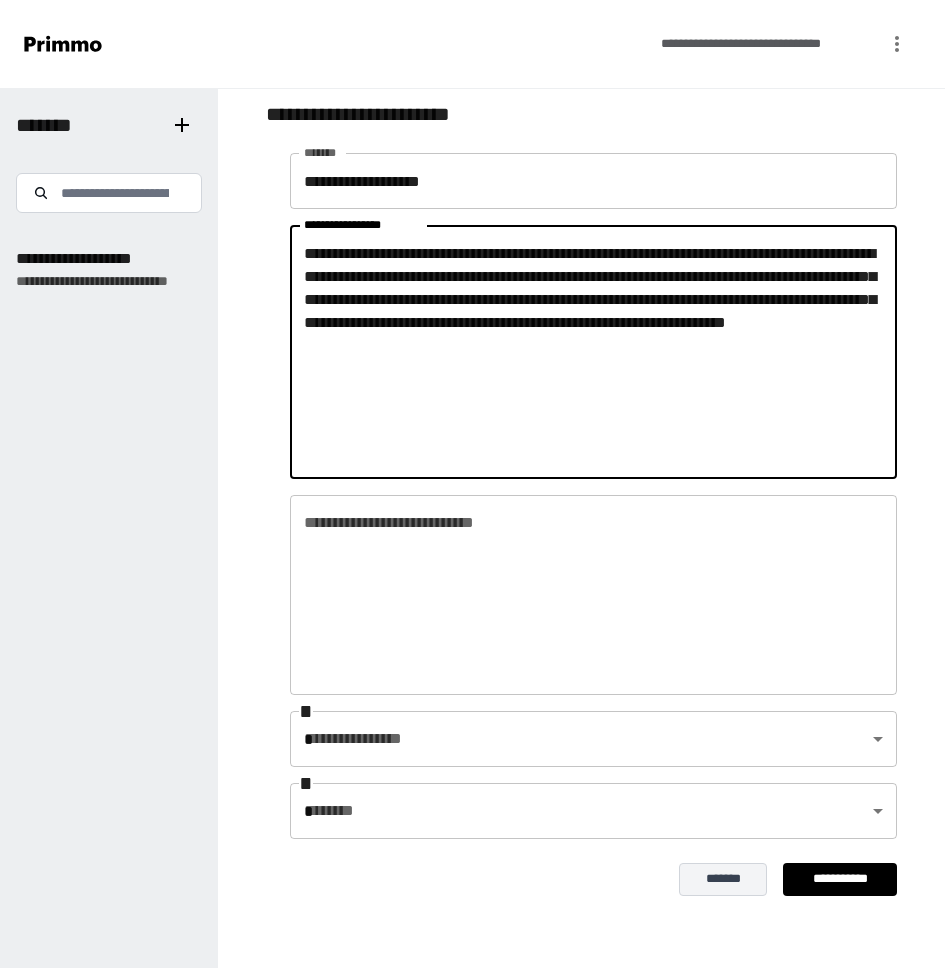 type on "**********" 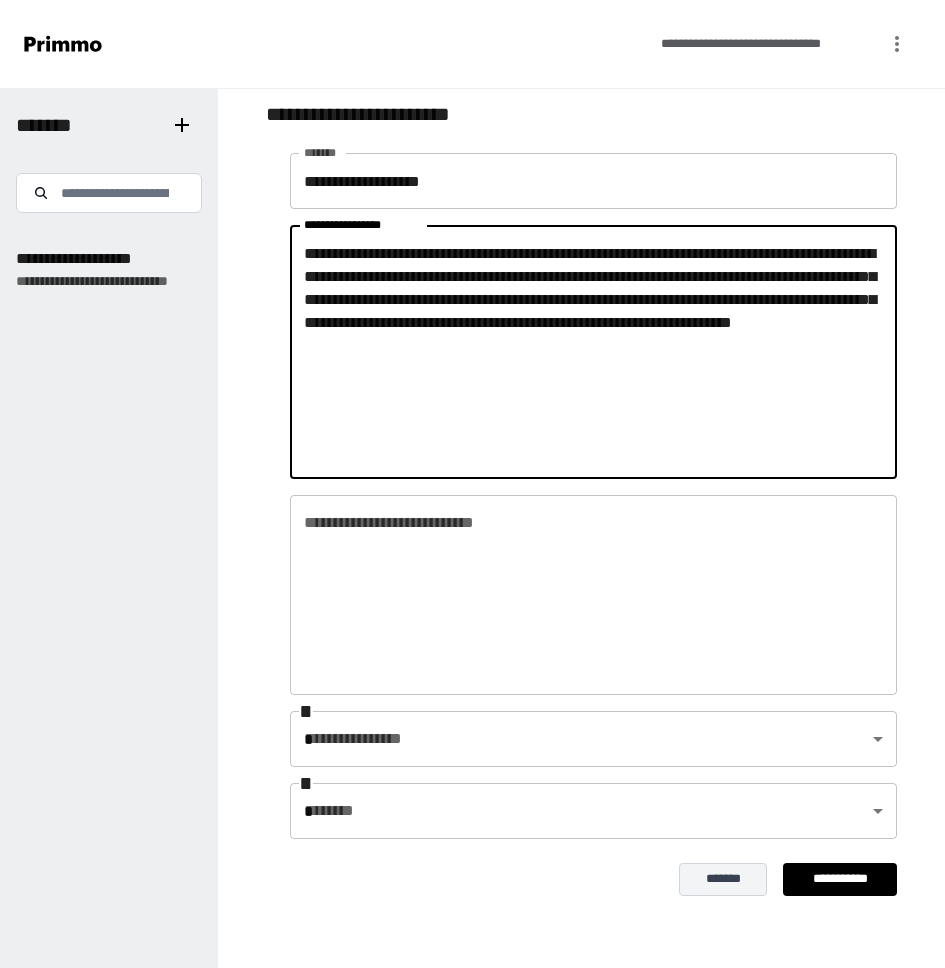 type on "**********" 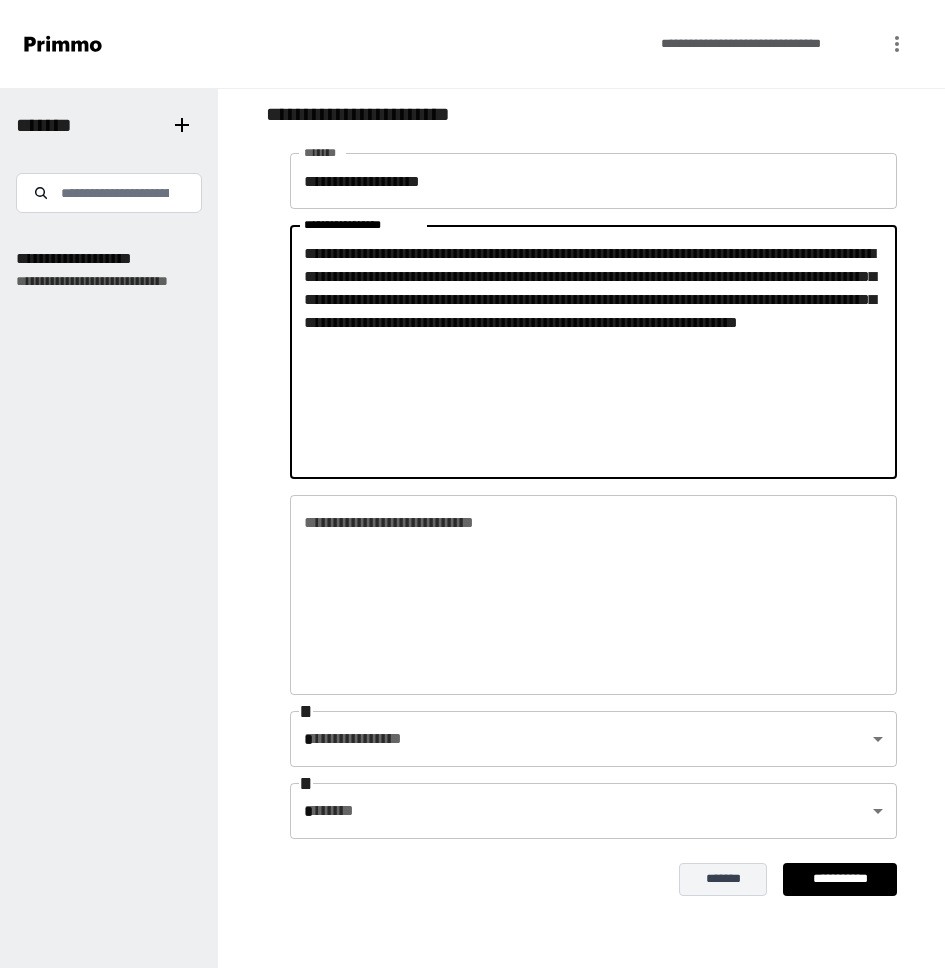 type on "**********" 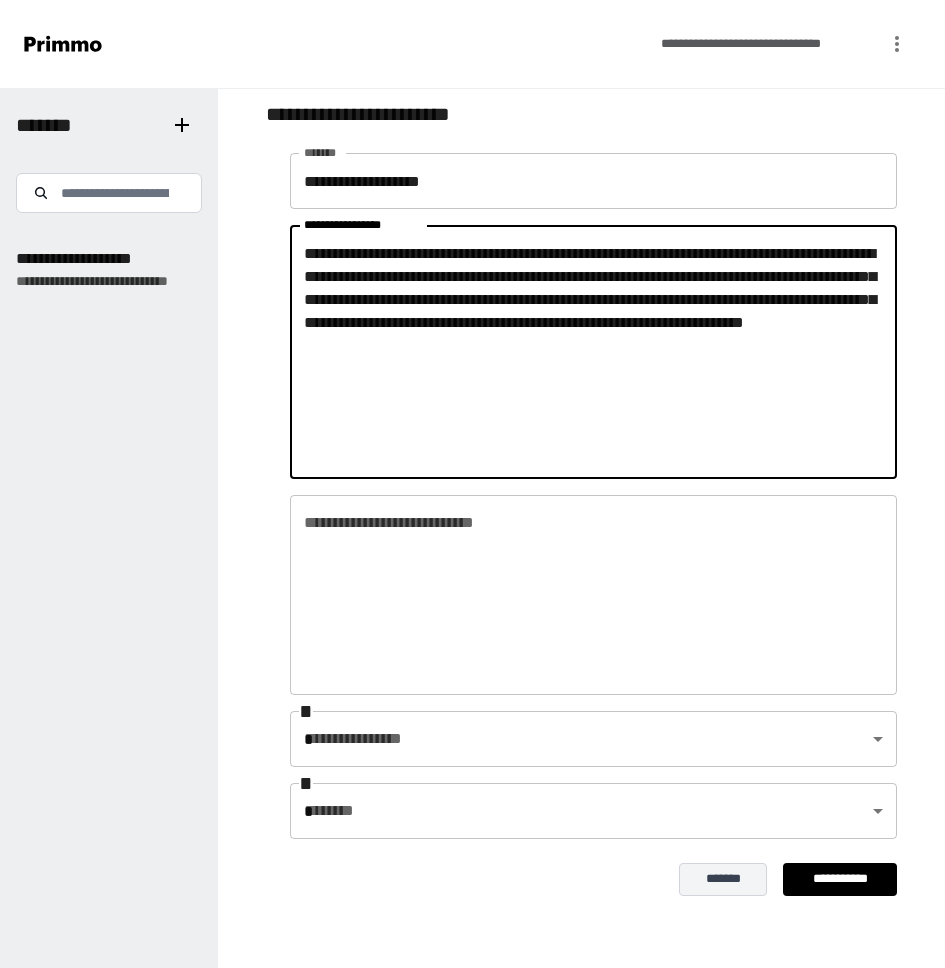 type on "**********" 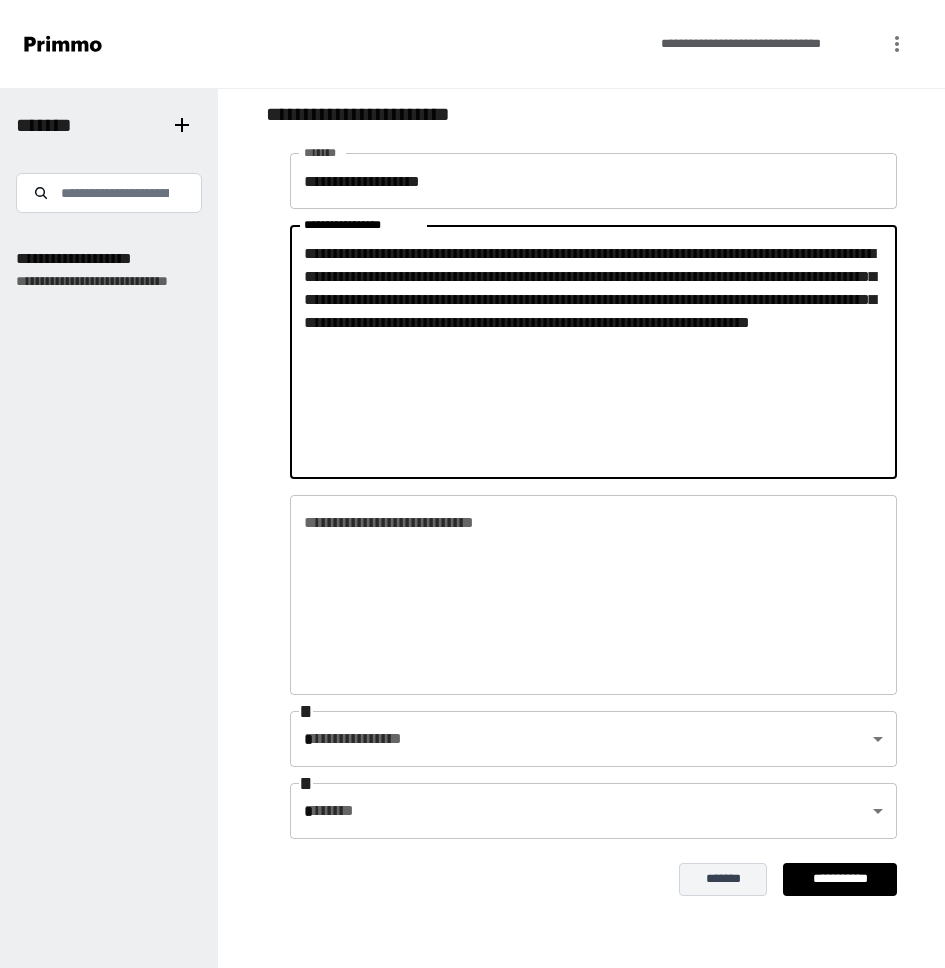 type on "**********" 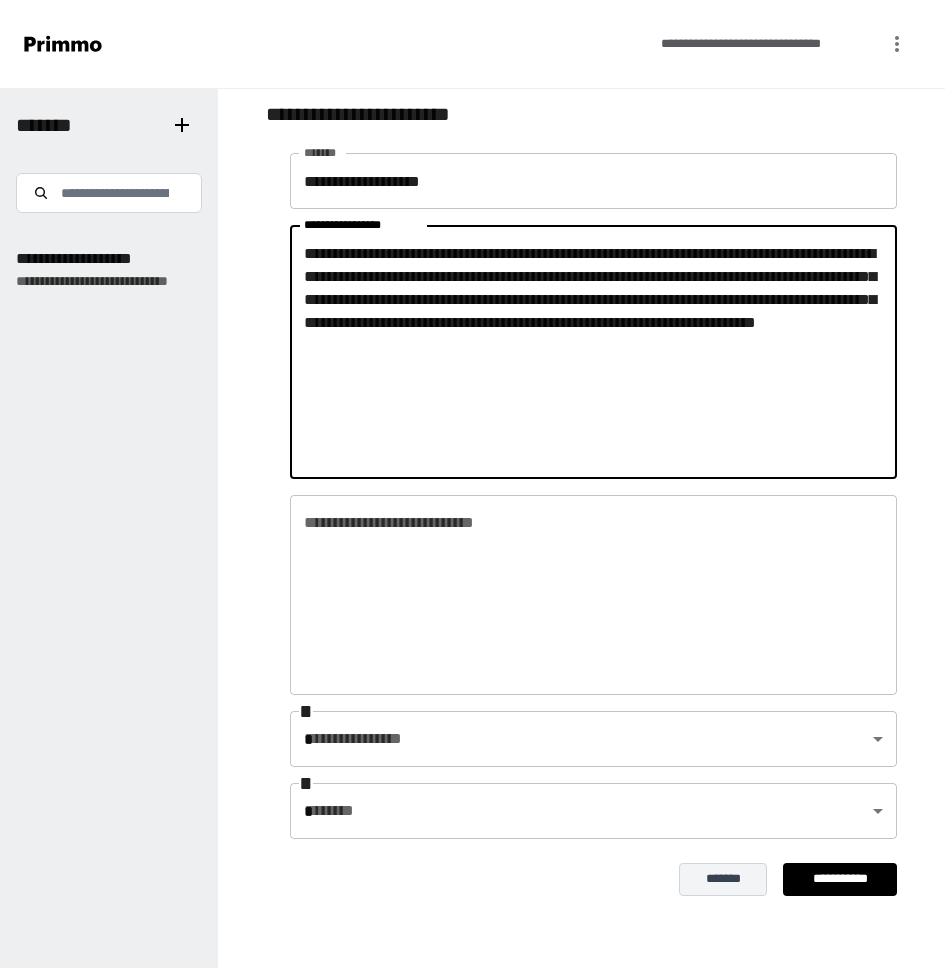type on "**********" 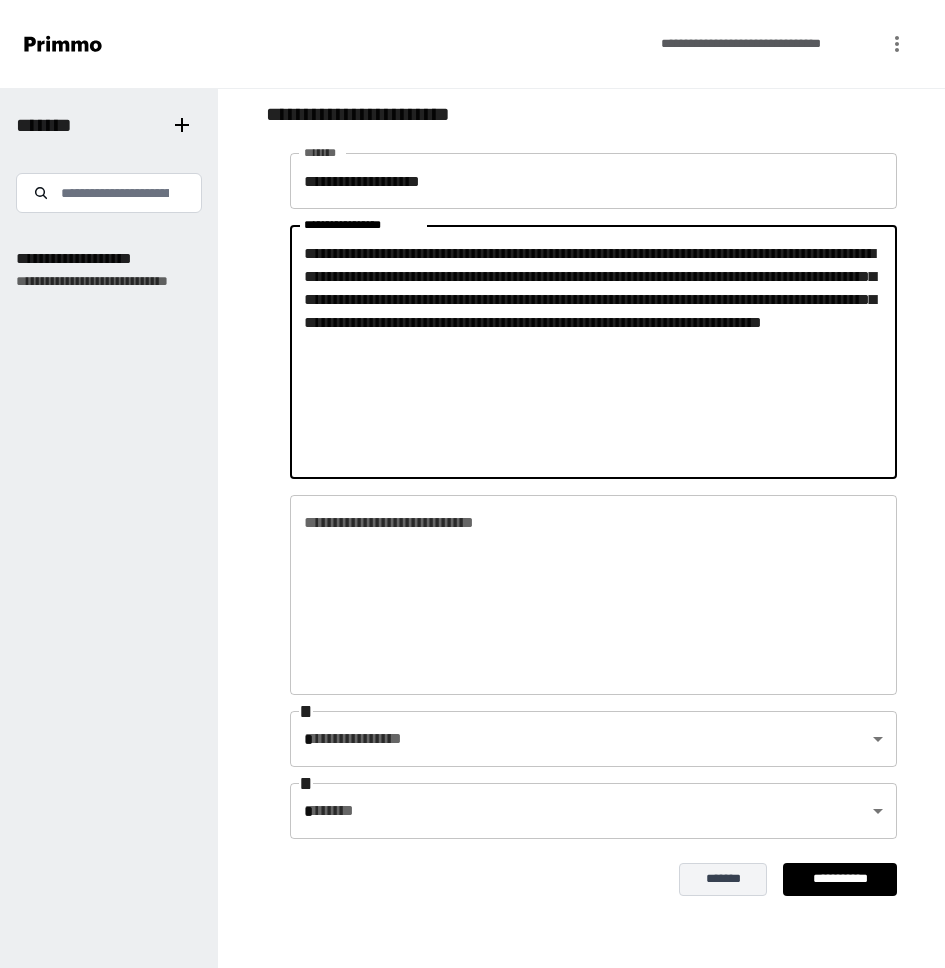 type on "**********" 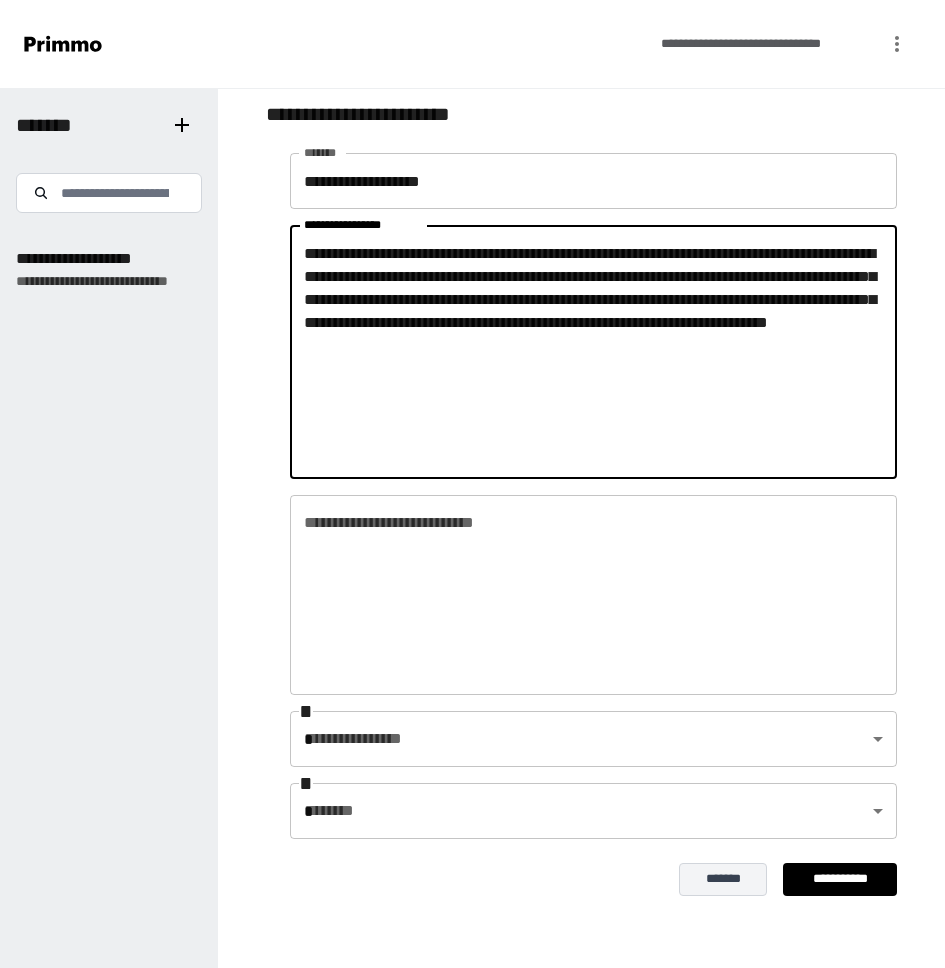 type on "**********" 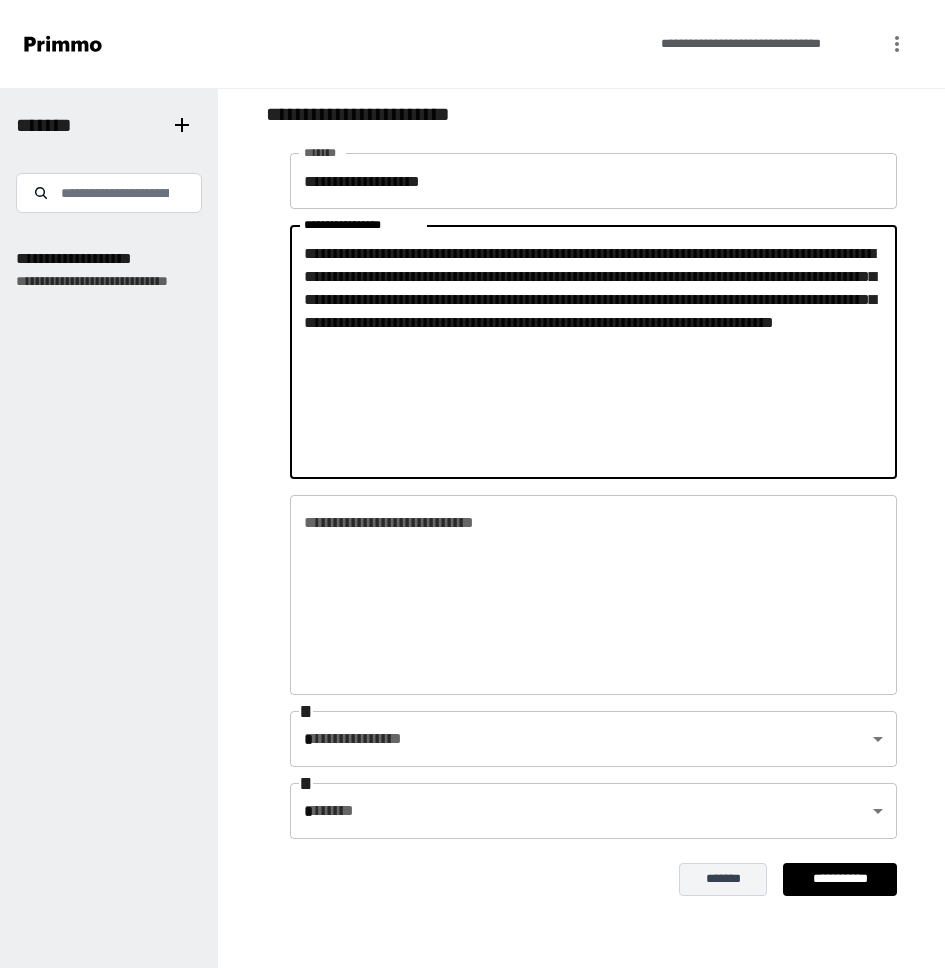type on "**********" 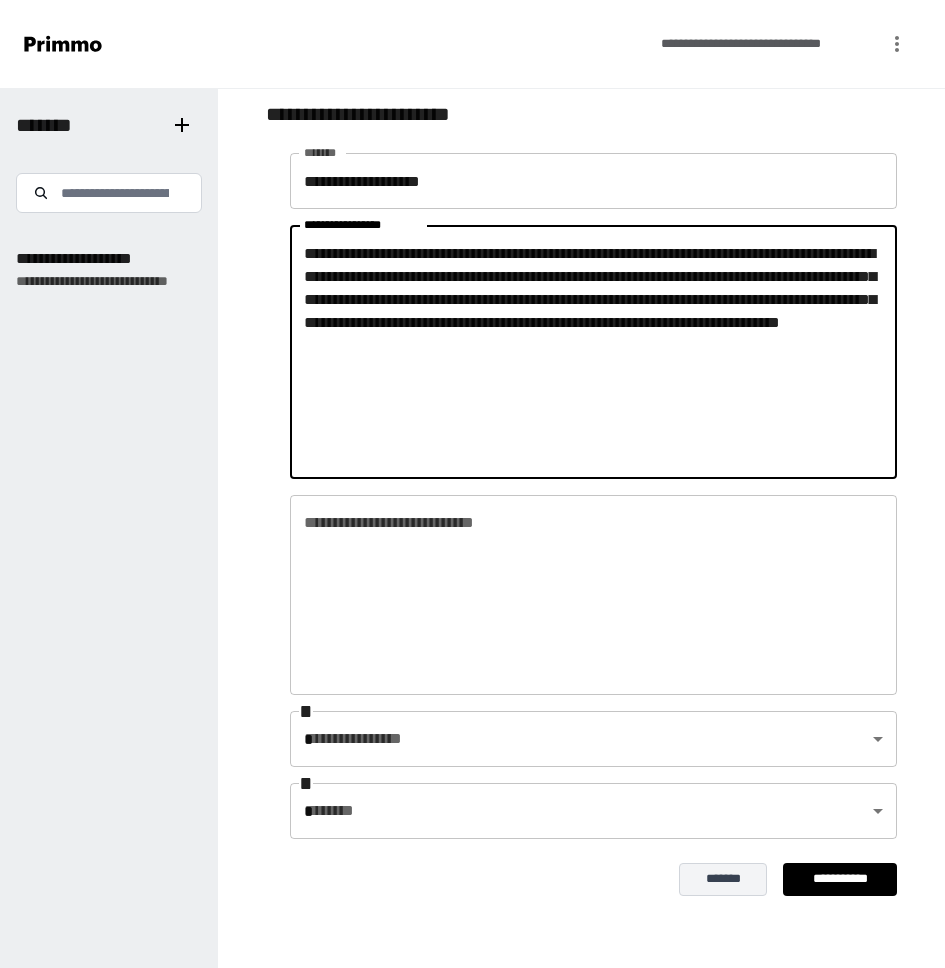 type on "**********" 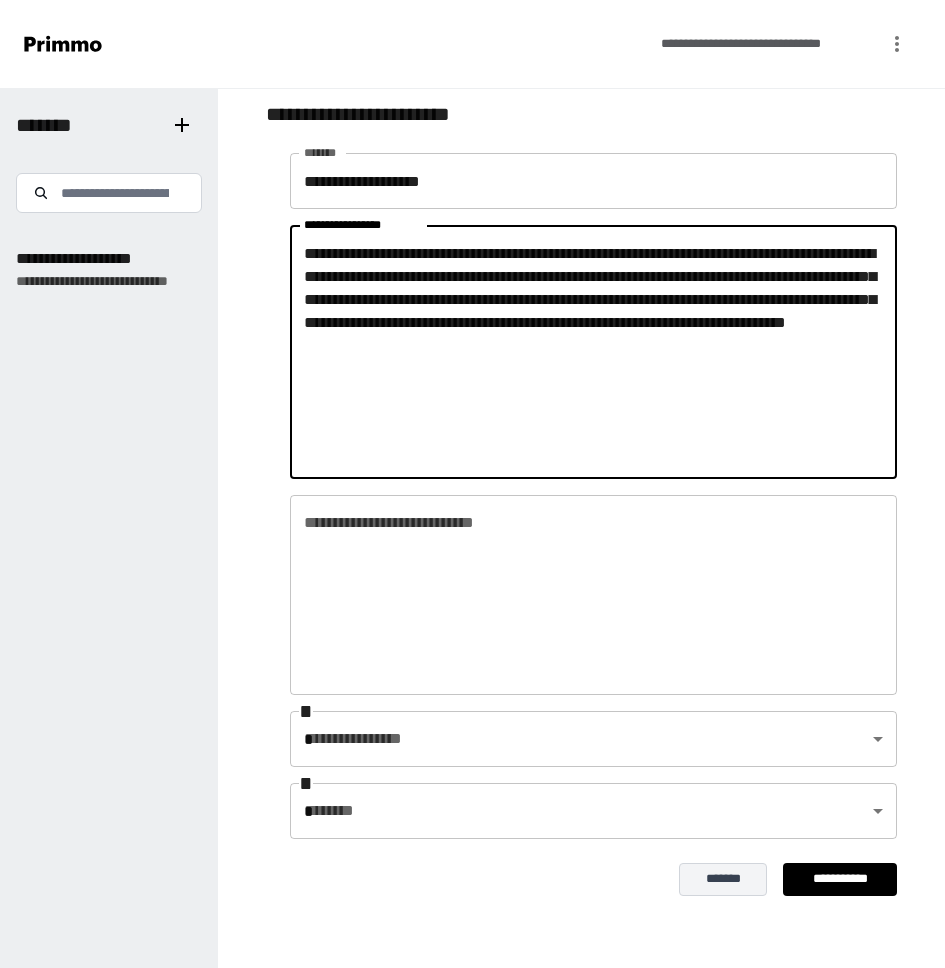 type on "**********" 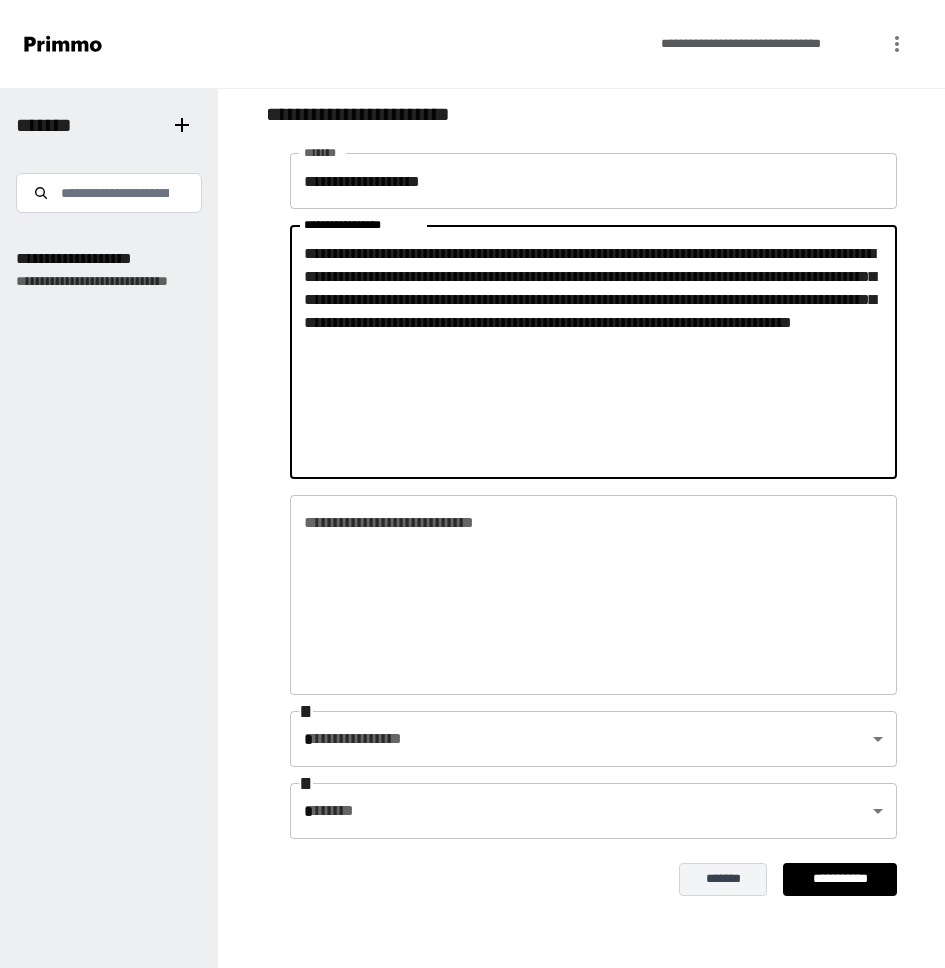 type on "**********" 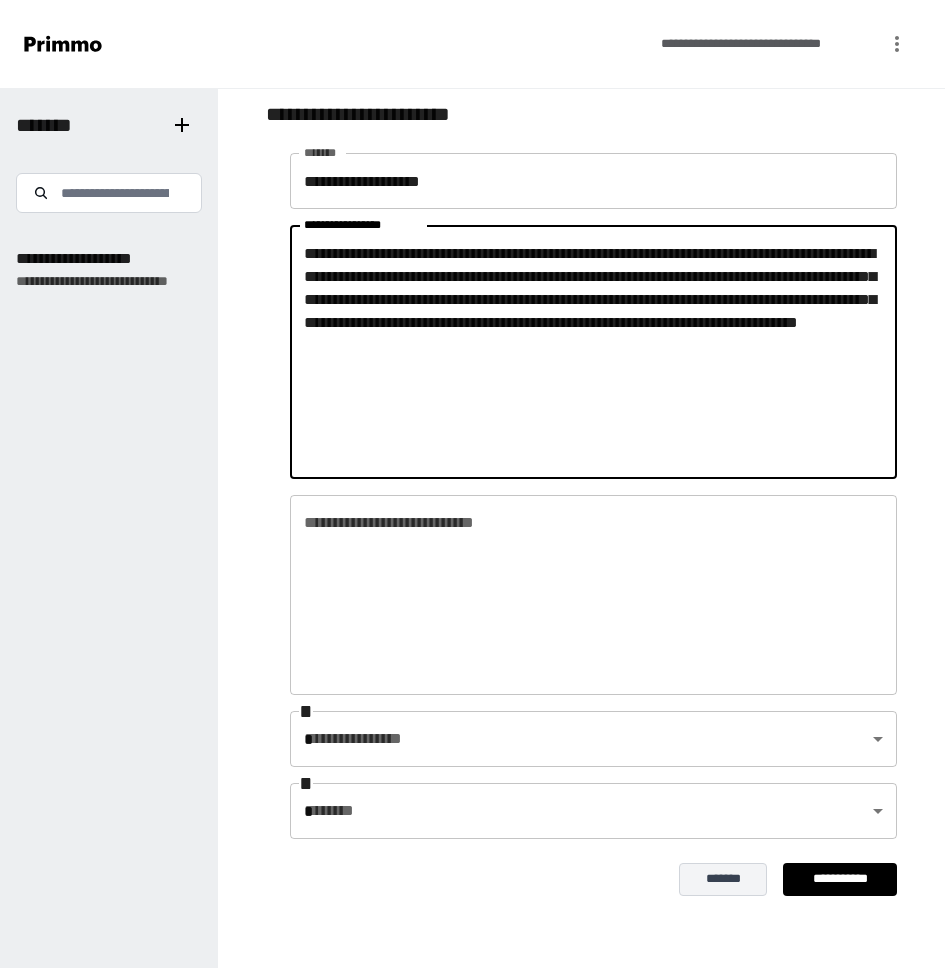 type on "**********" 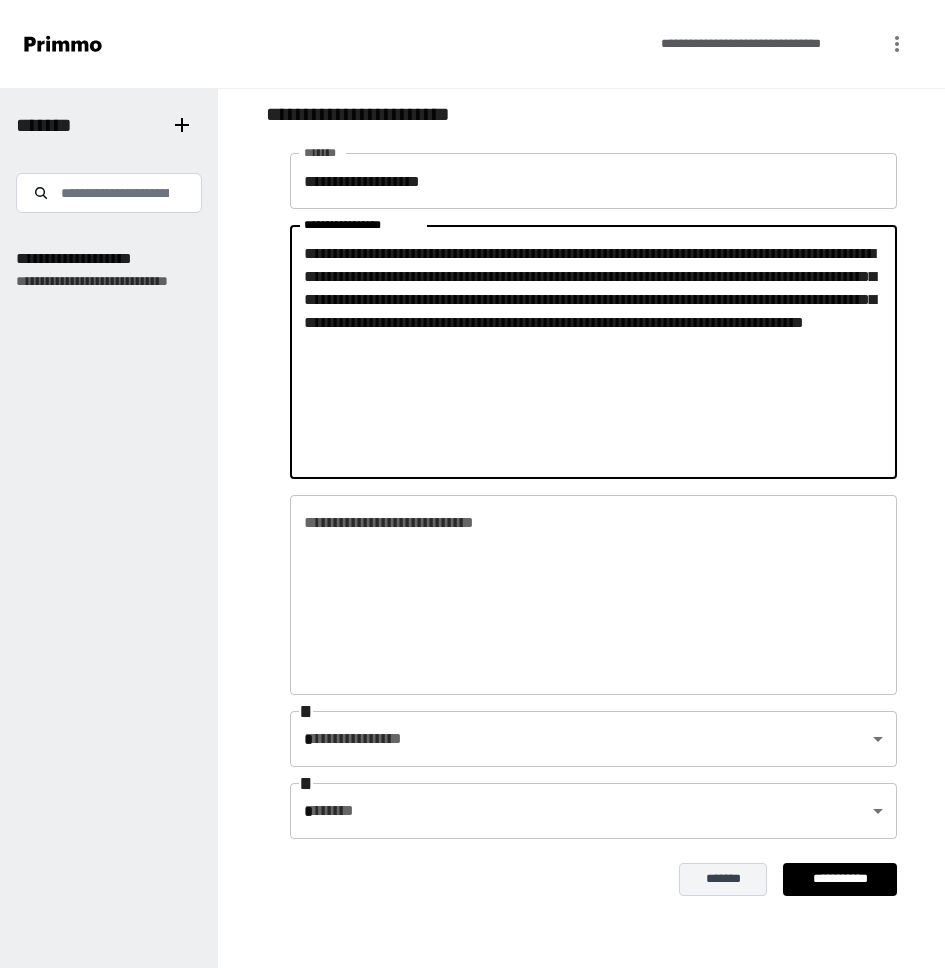 type on "**********" 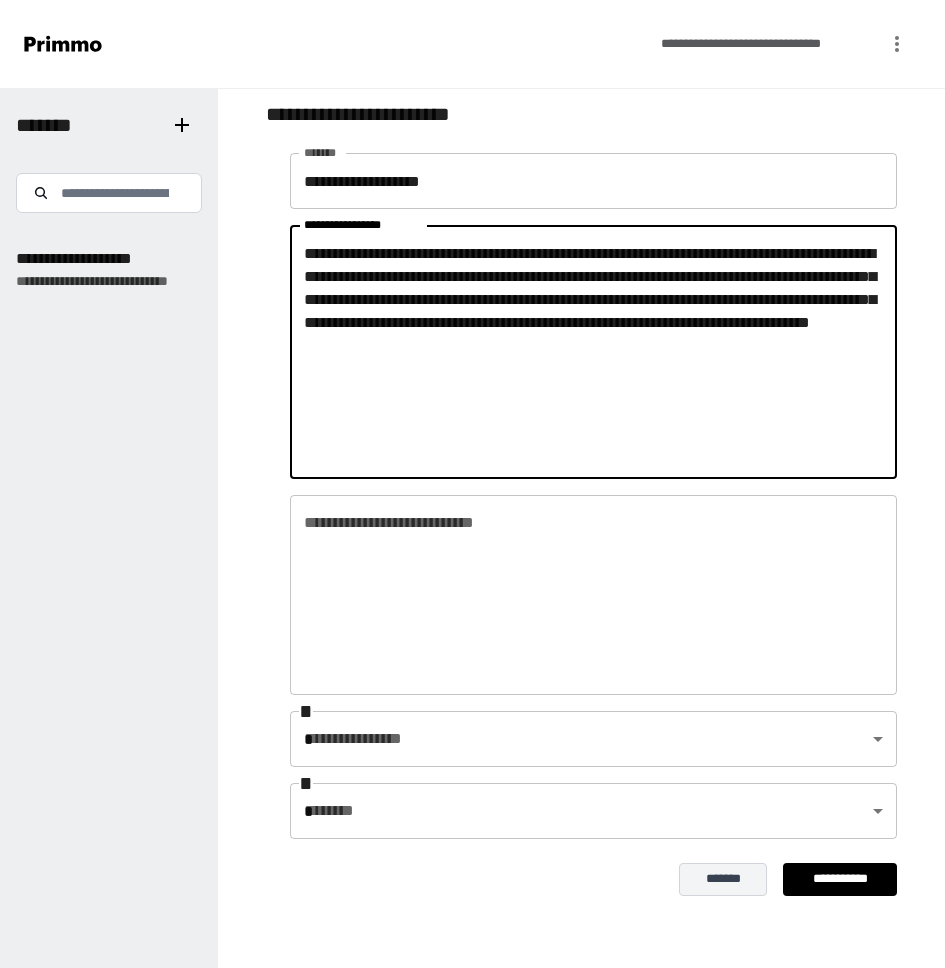 type on "**********" 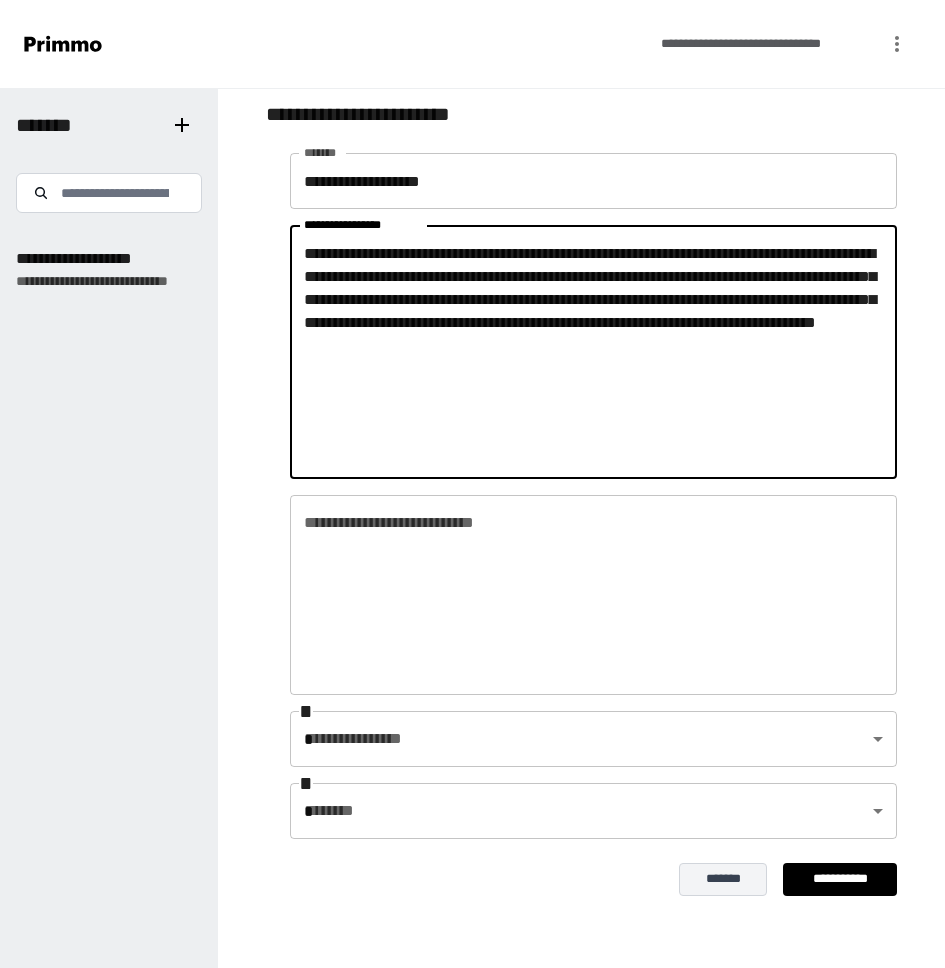 type on "**********" 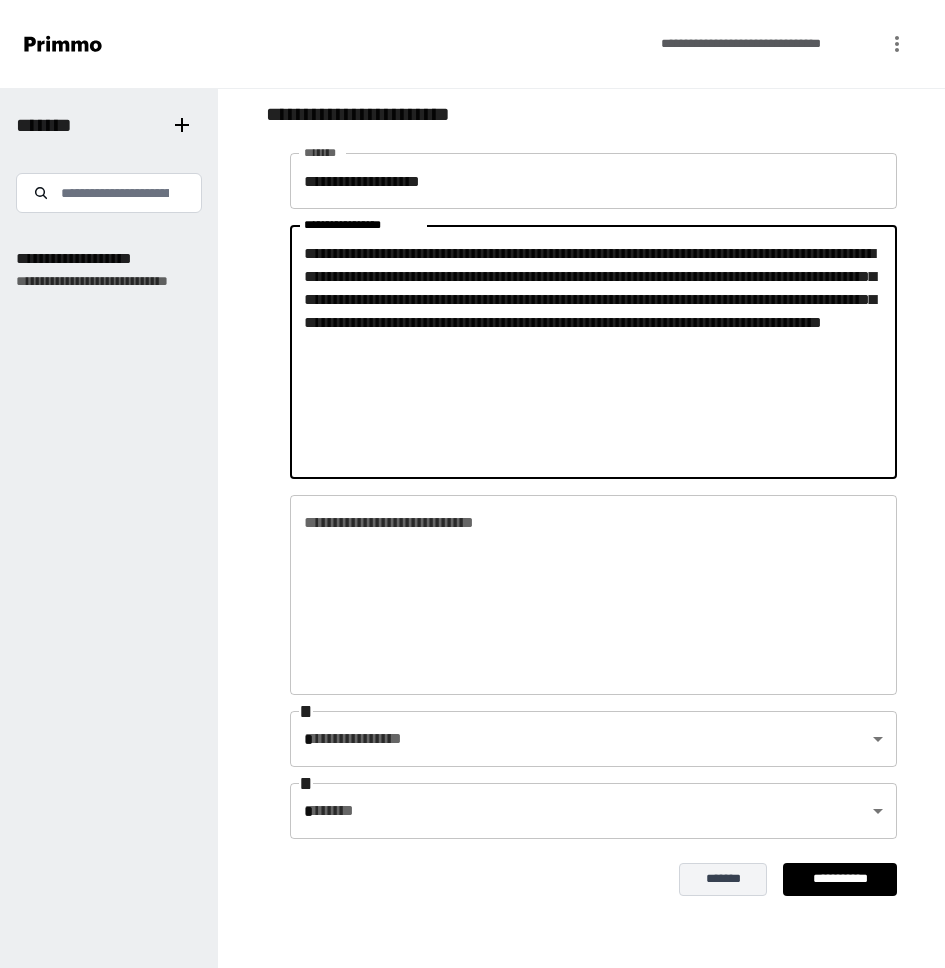 type on "**********" 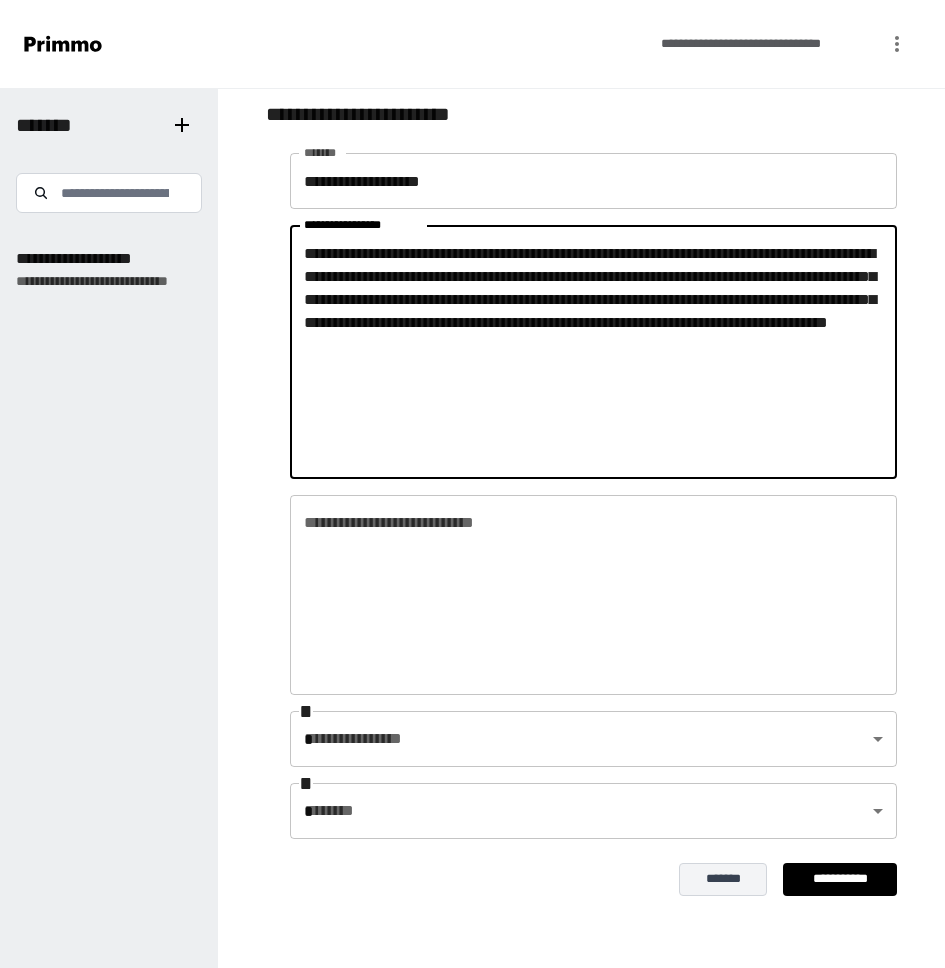 type on "**********" 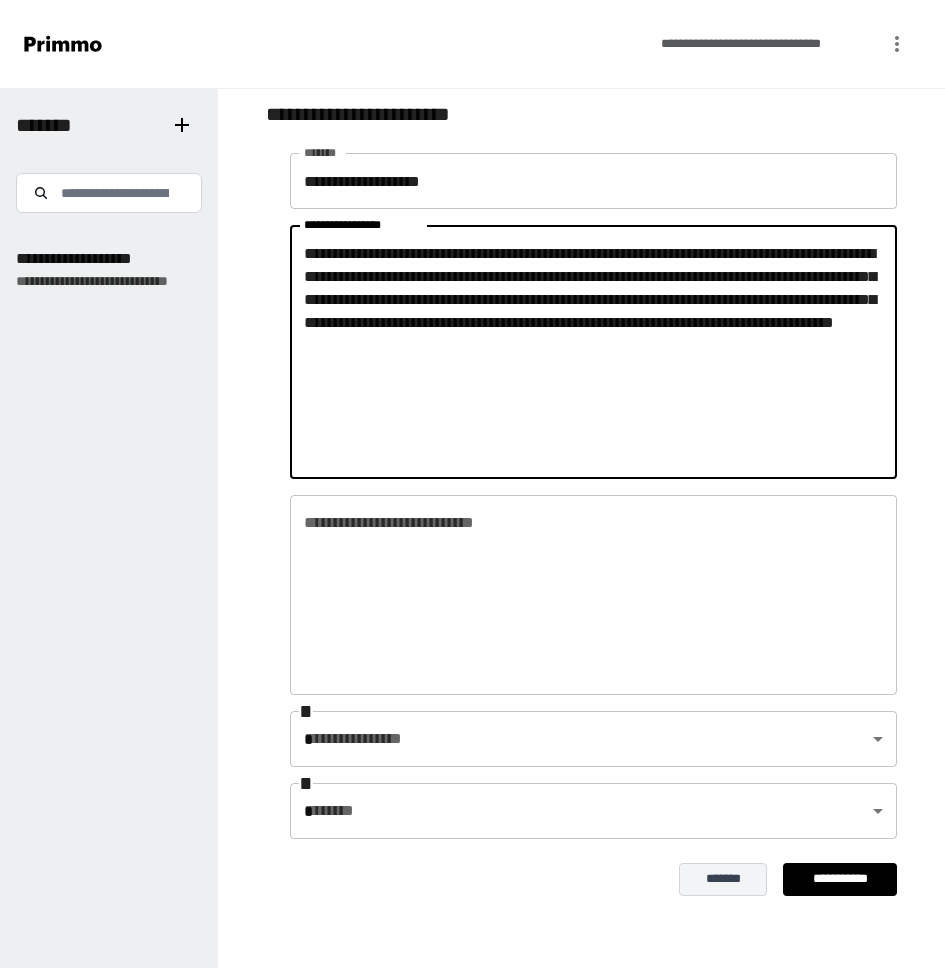 type on "**********" 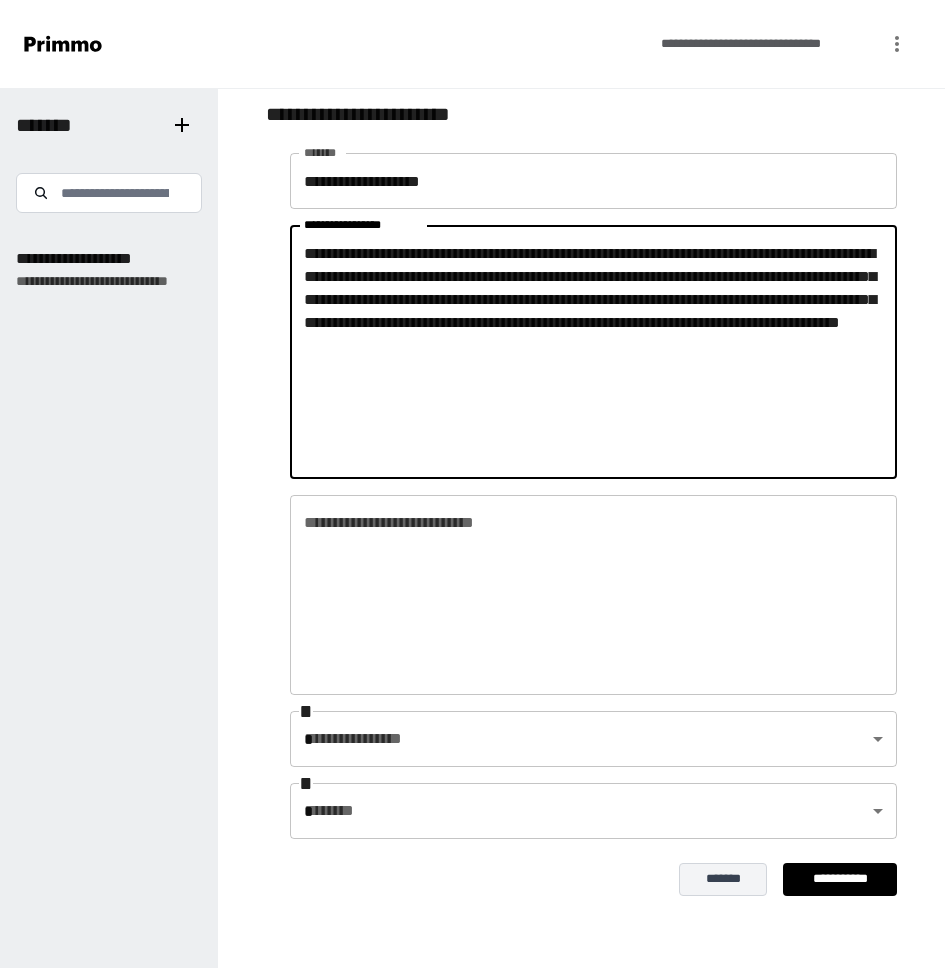 type on "**********" 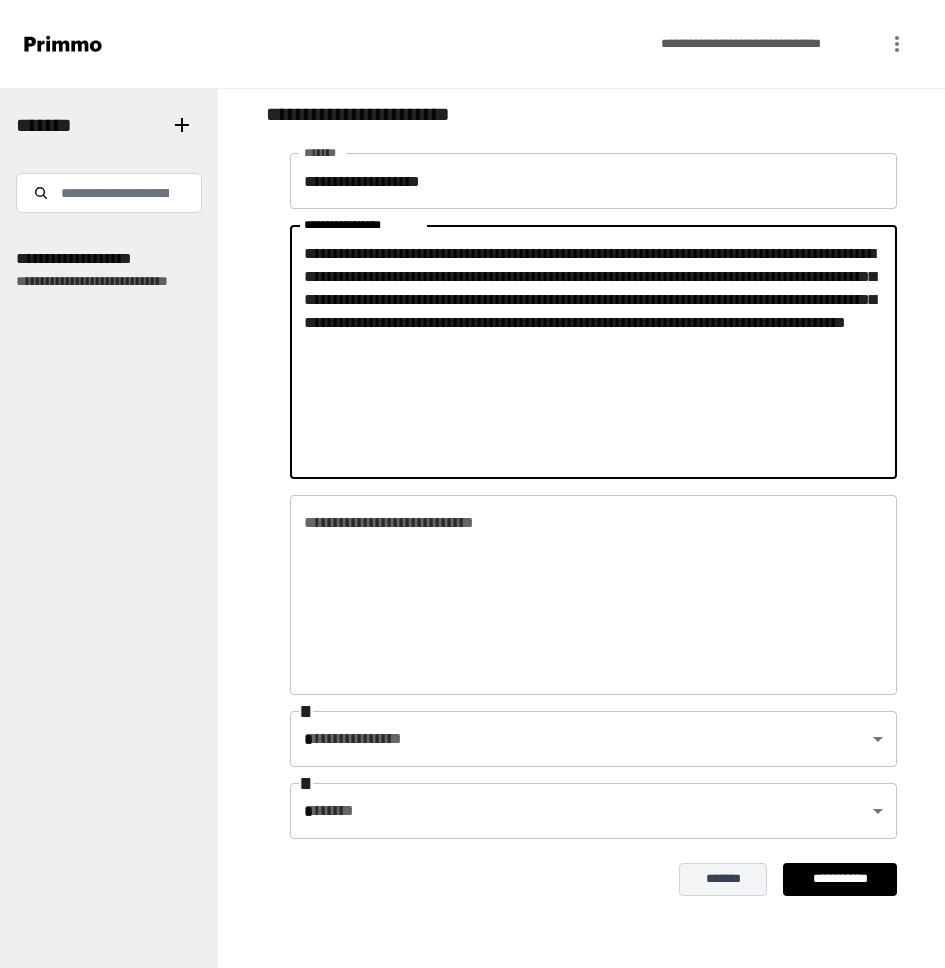 type on "**********" 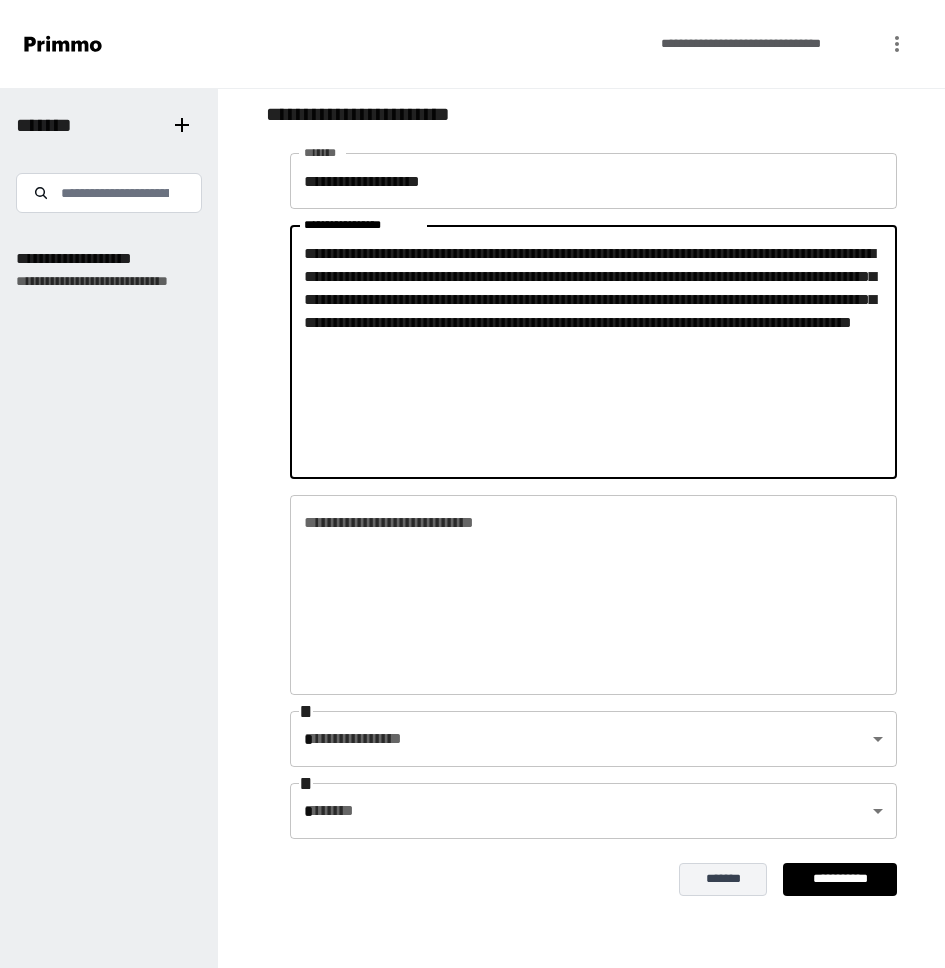 type on "**********" 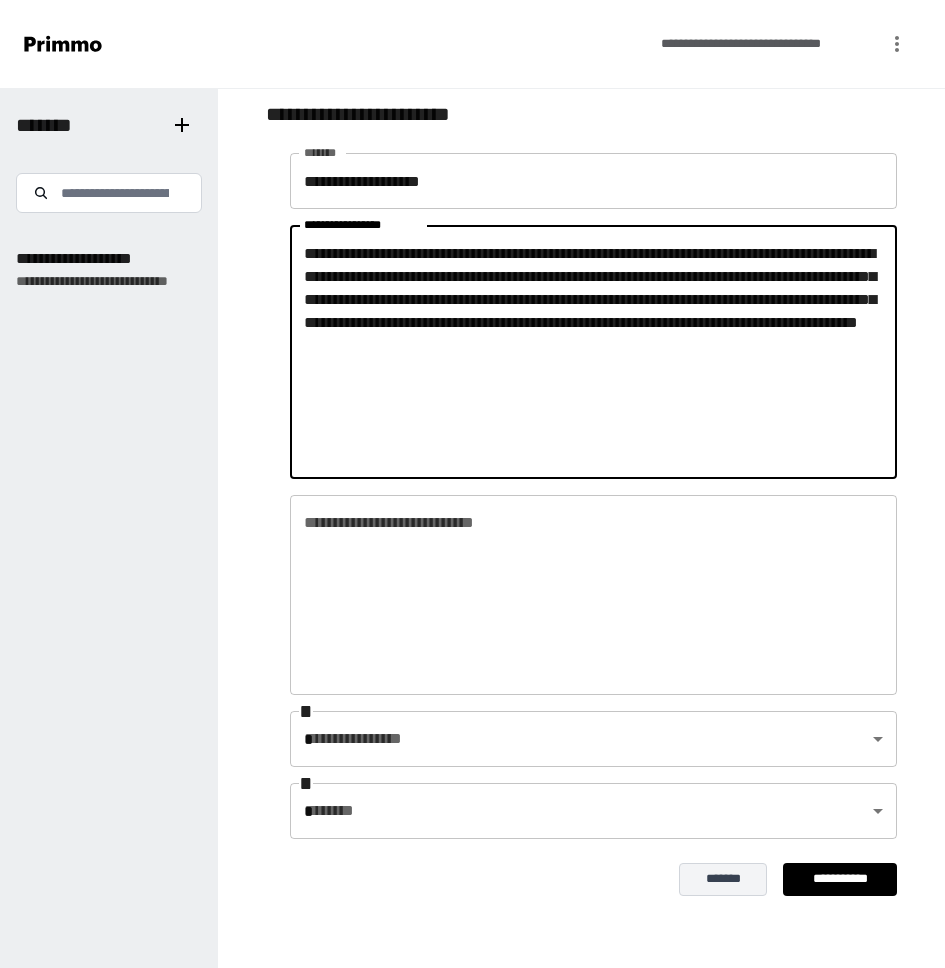 type on "**********" 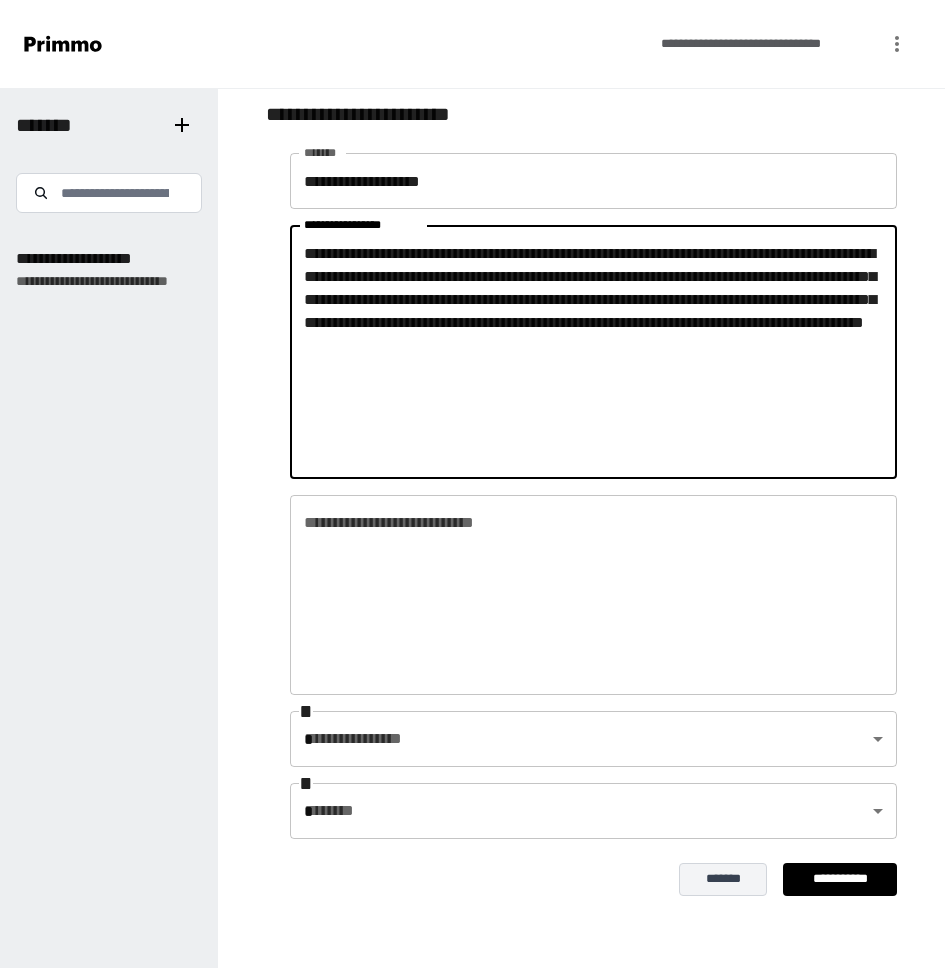type on "**********" 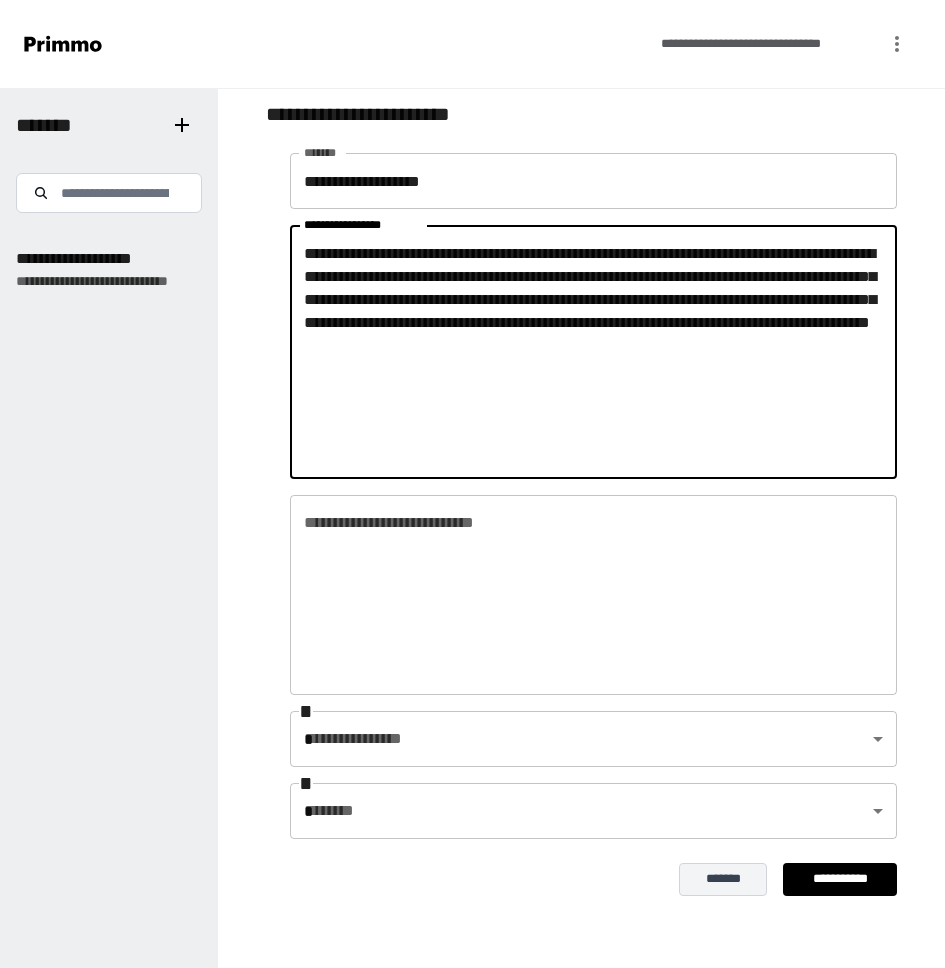 type on "**********" 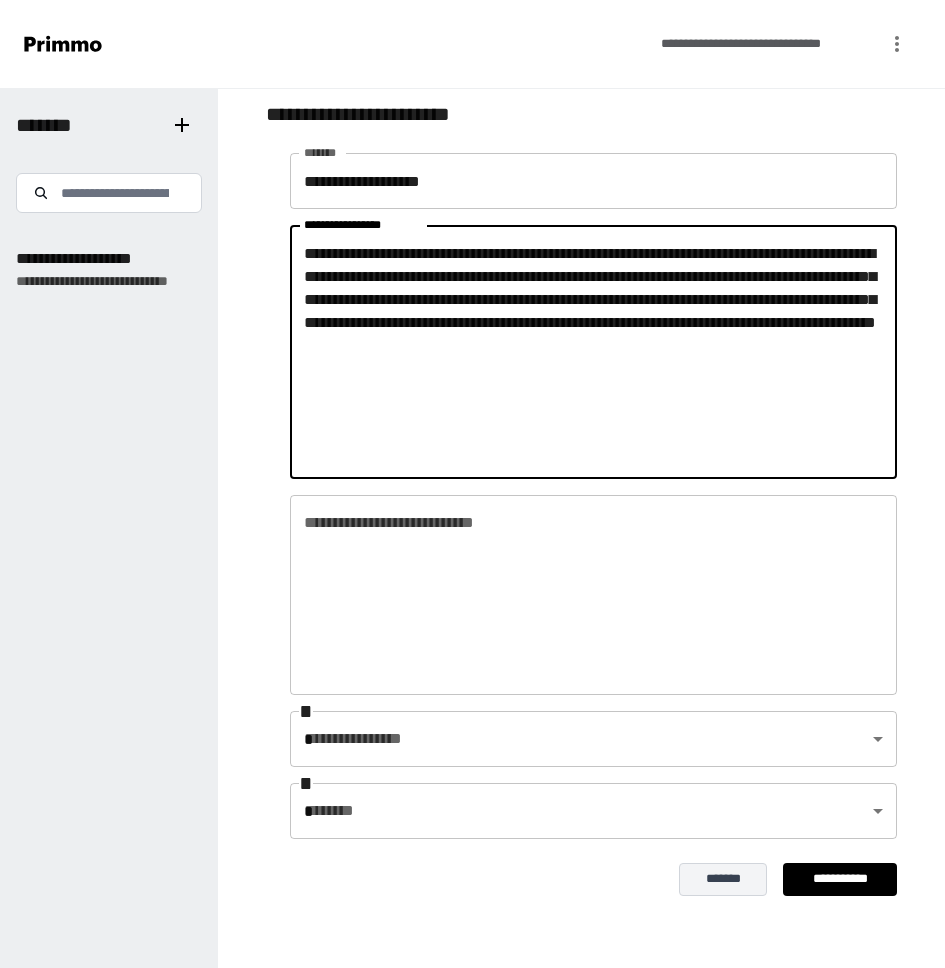 type on "**********" 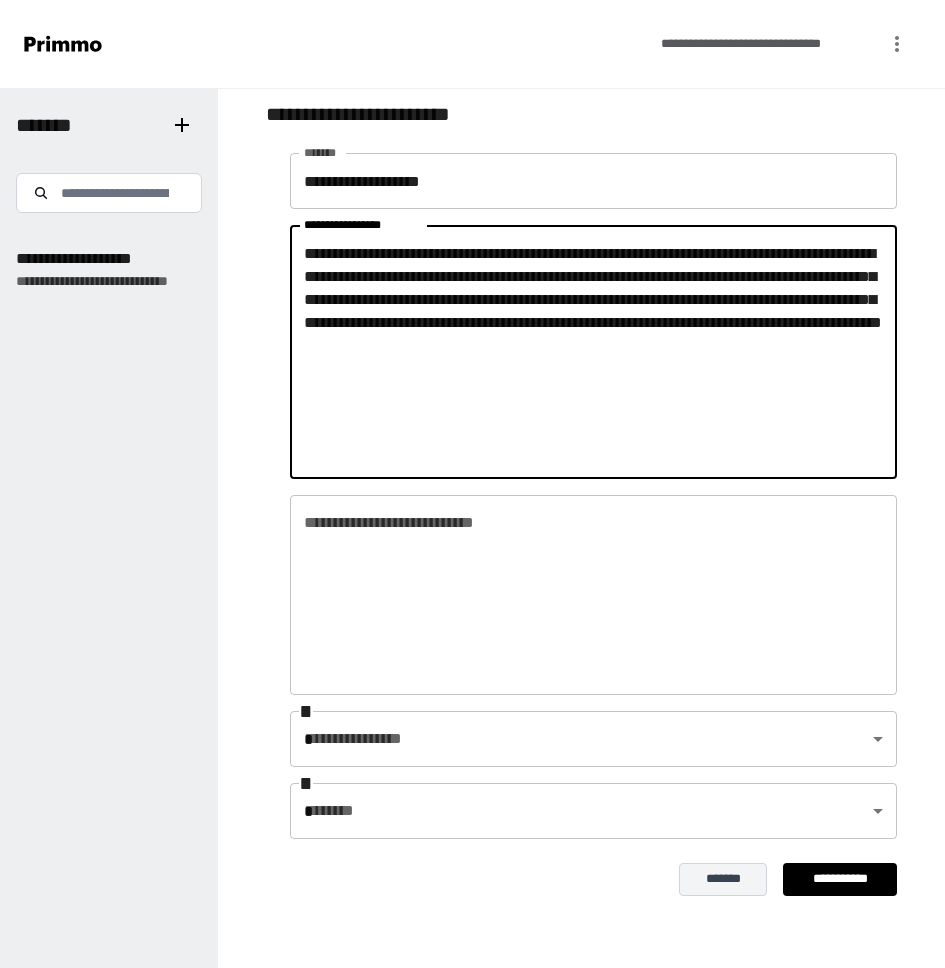 type on "**********" 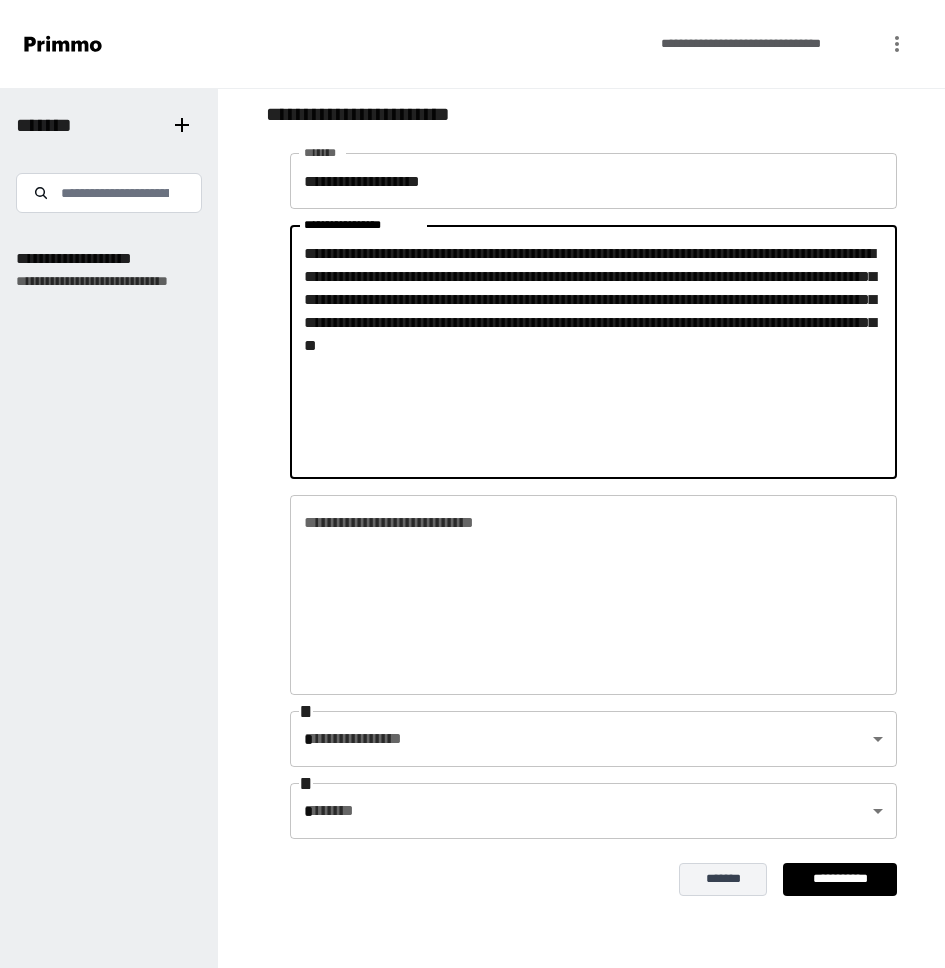 type on "**********" 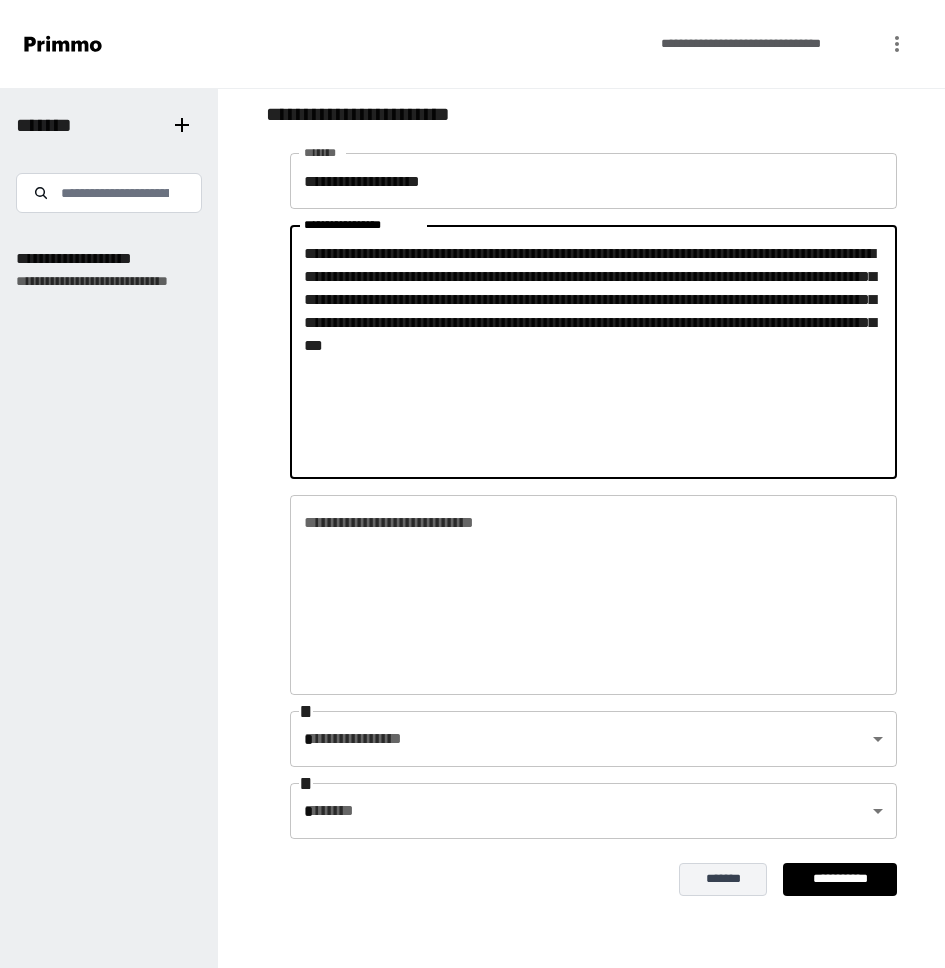 type on "**********" 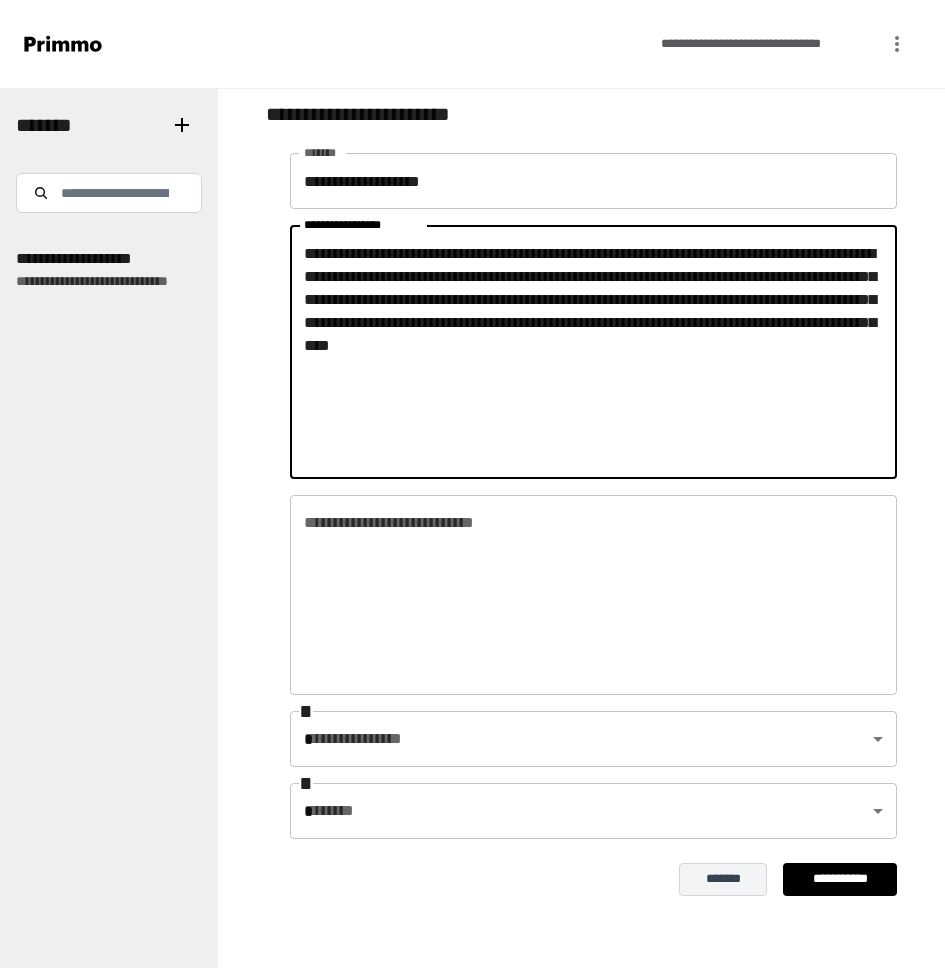 type on "*" 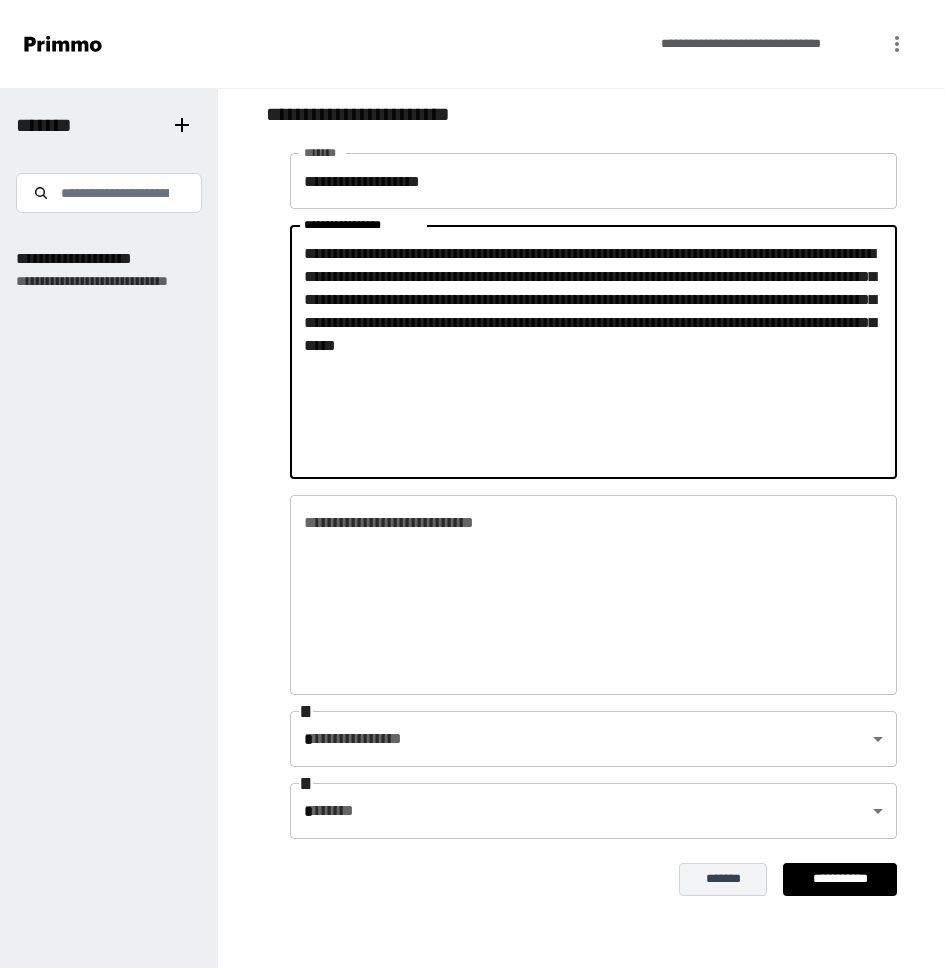 type on "**********" 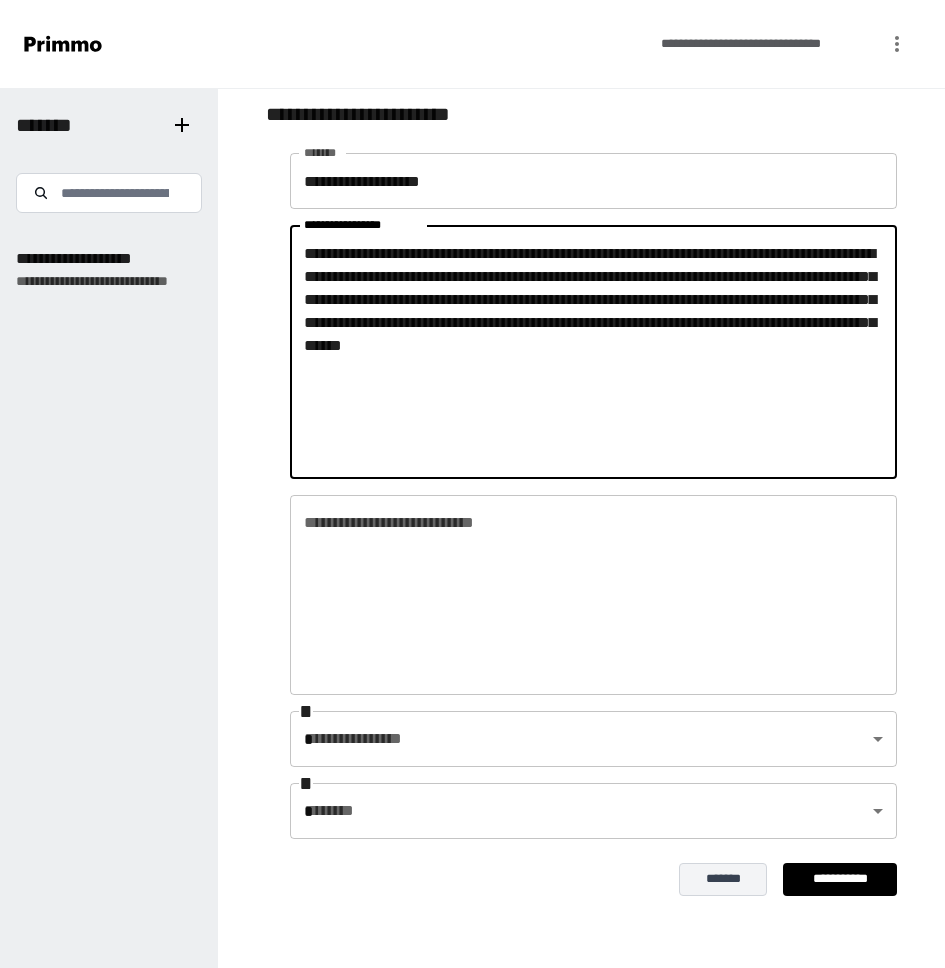 type on "**********" 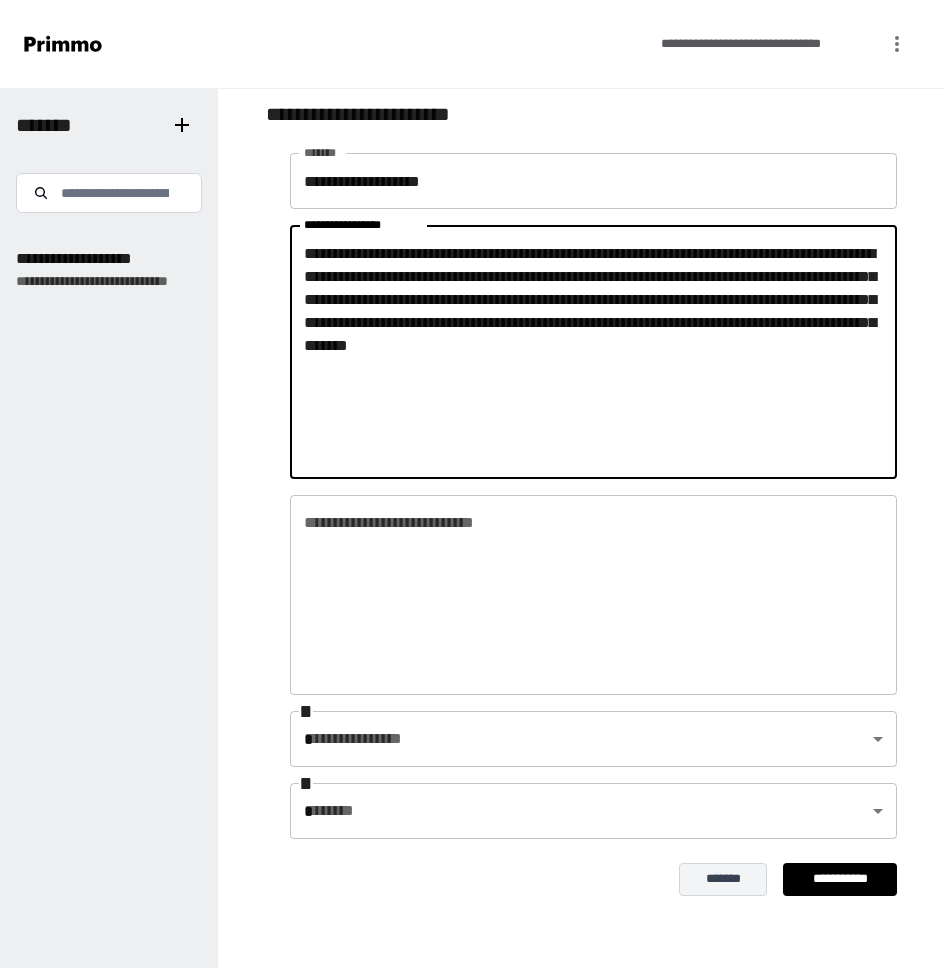 type on "**********" 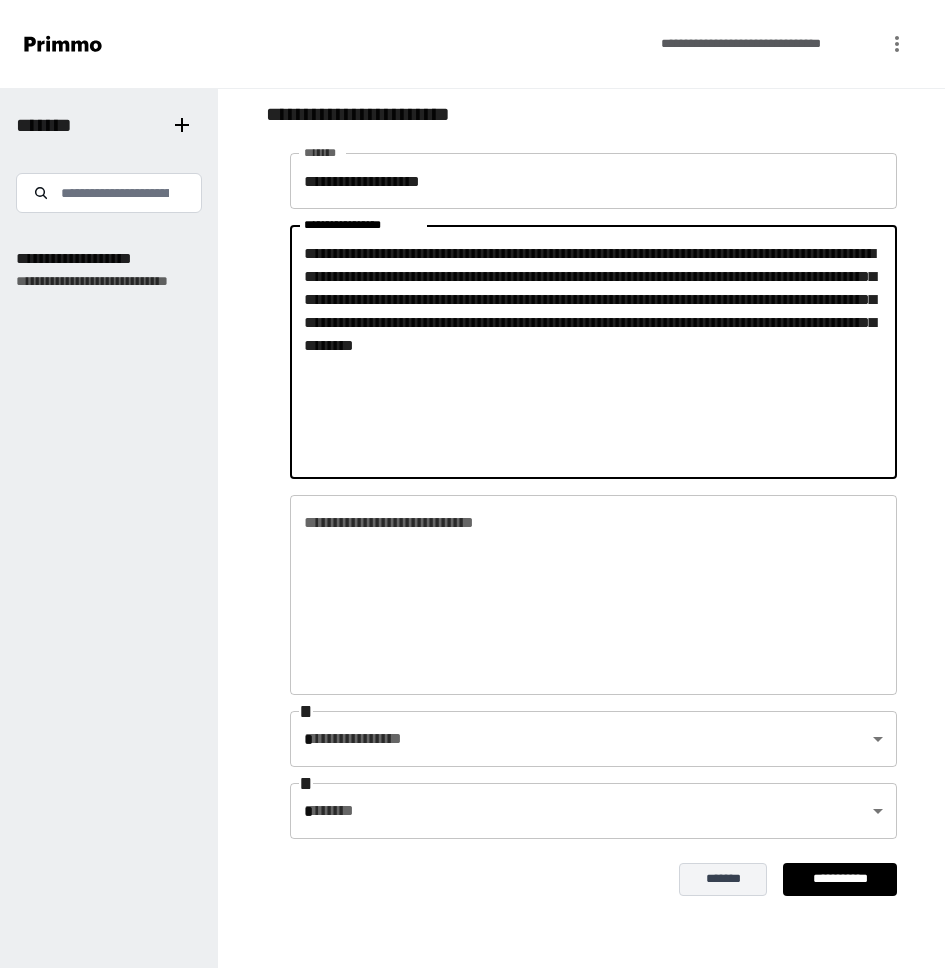type on "**********" 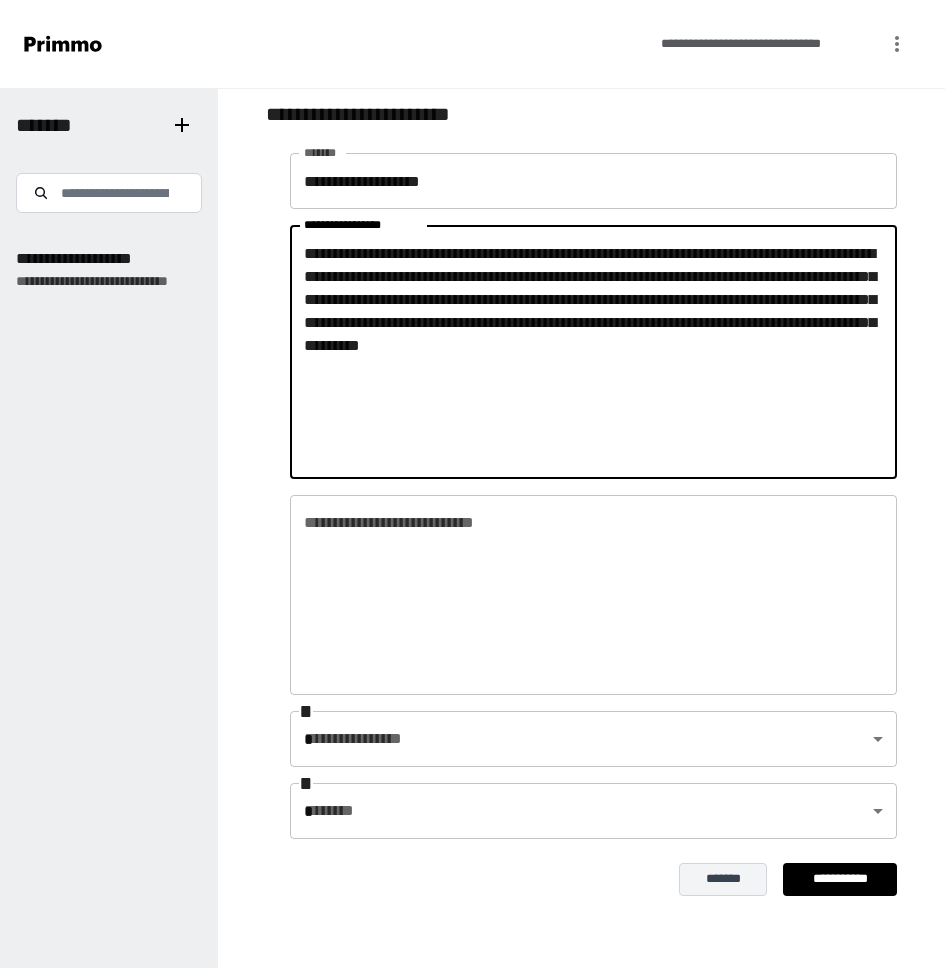 type on "**********" 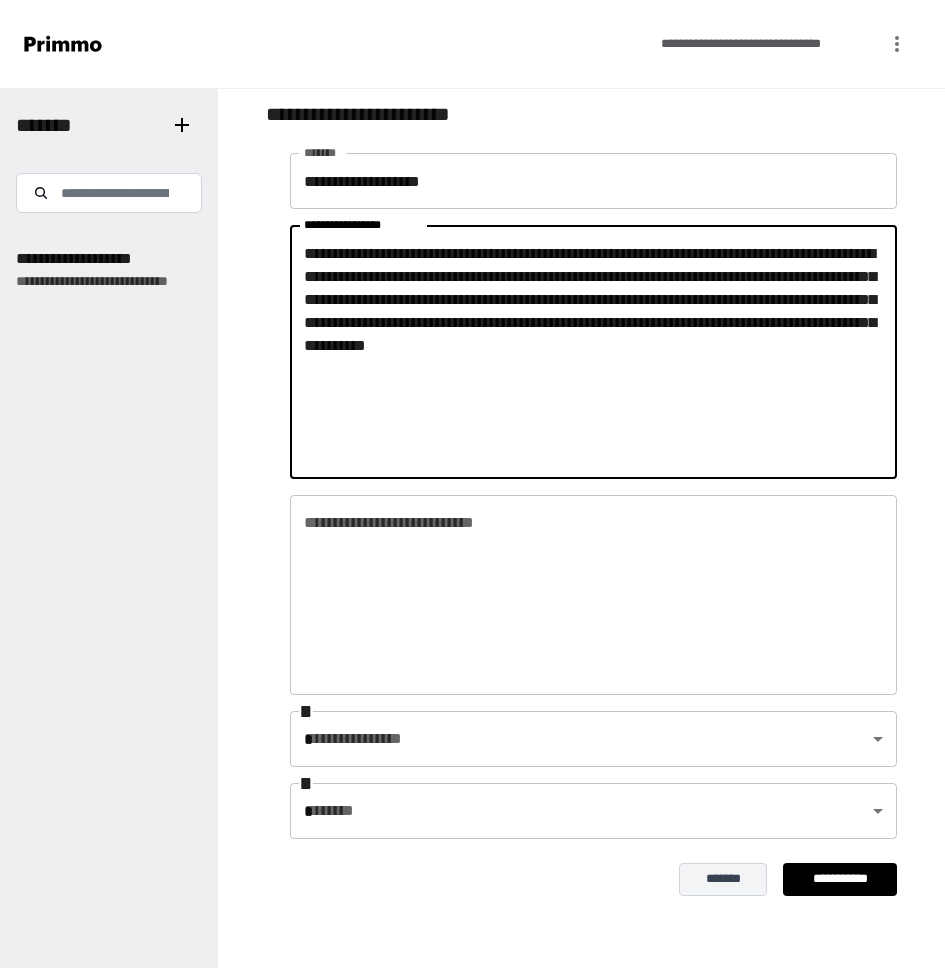 type on "**********" 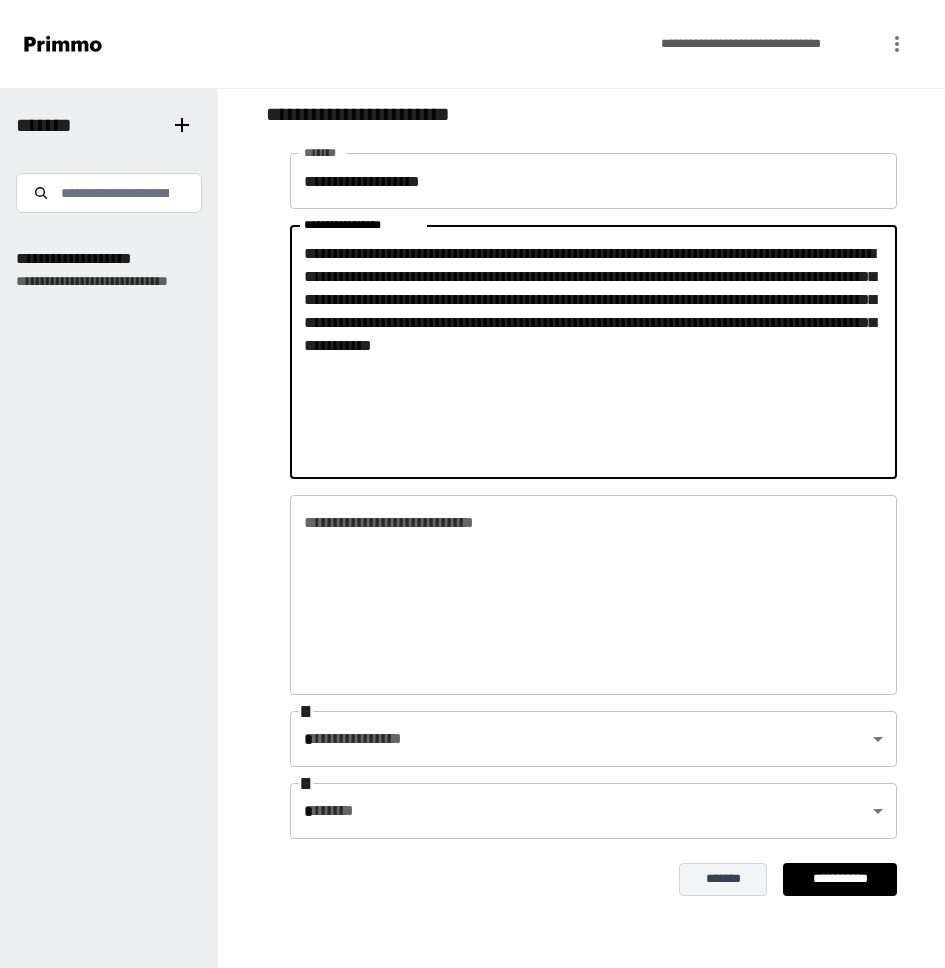 type on "**********" 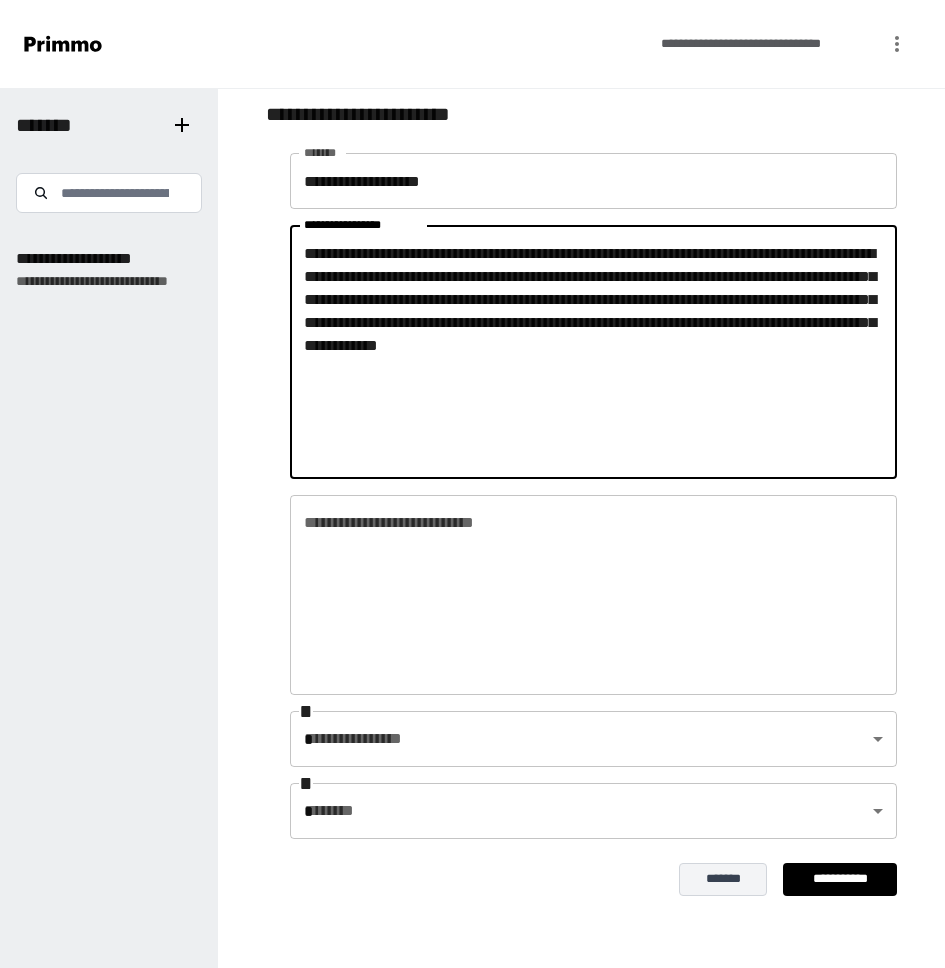 type on "**********" 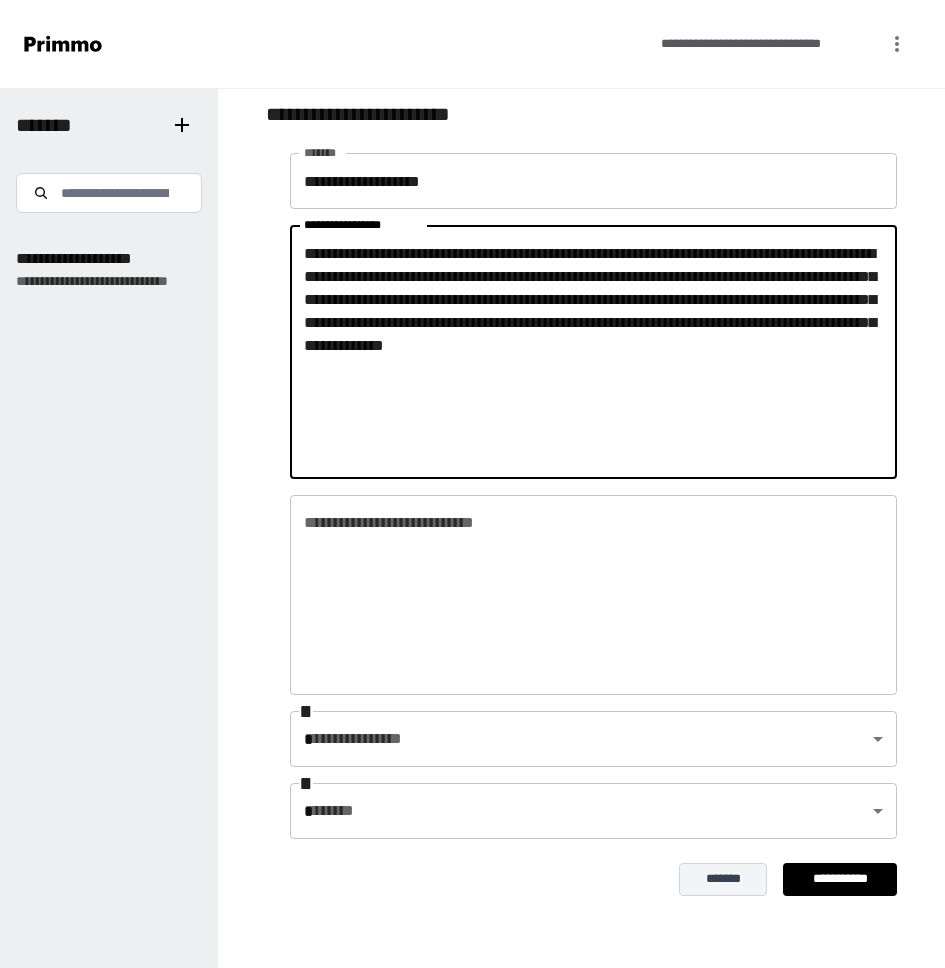 type on "**********" 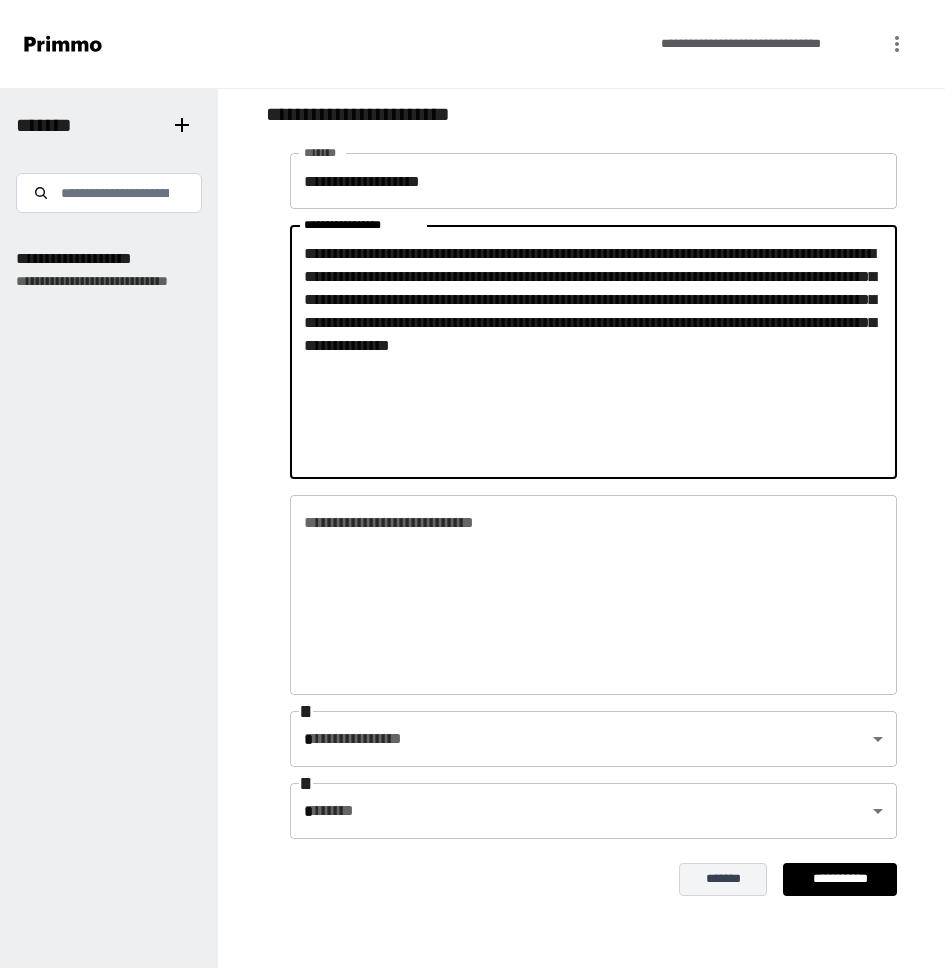 type on "**********" 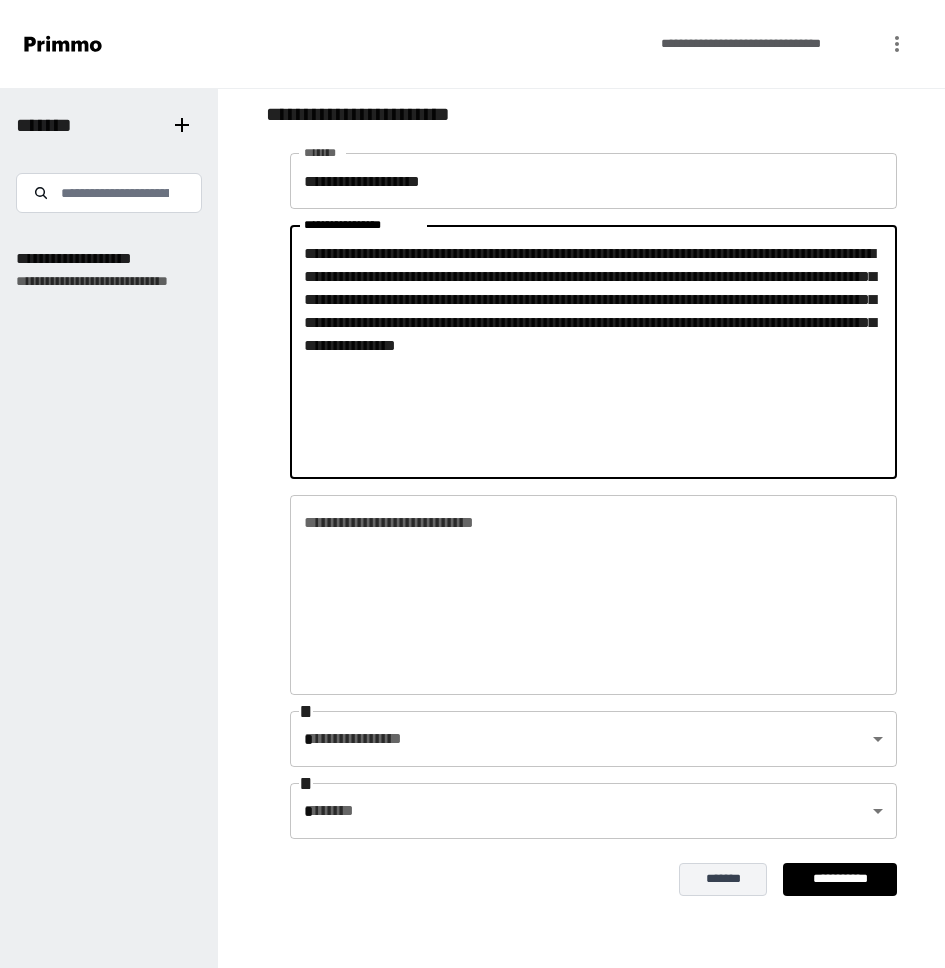 type on "**********" 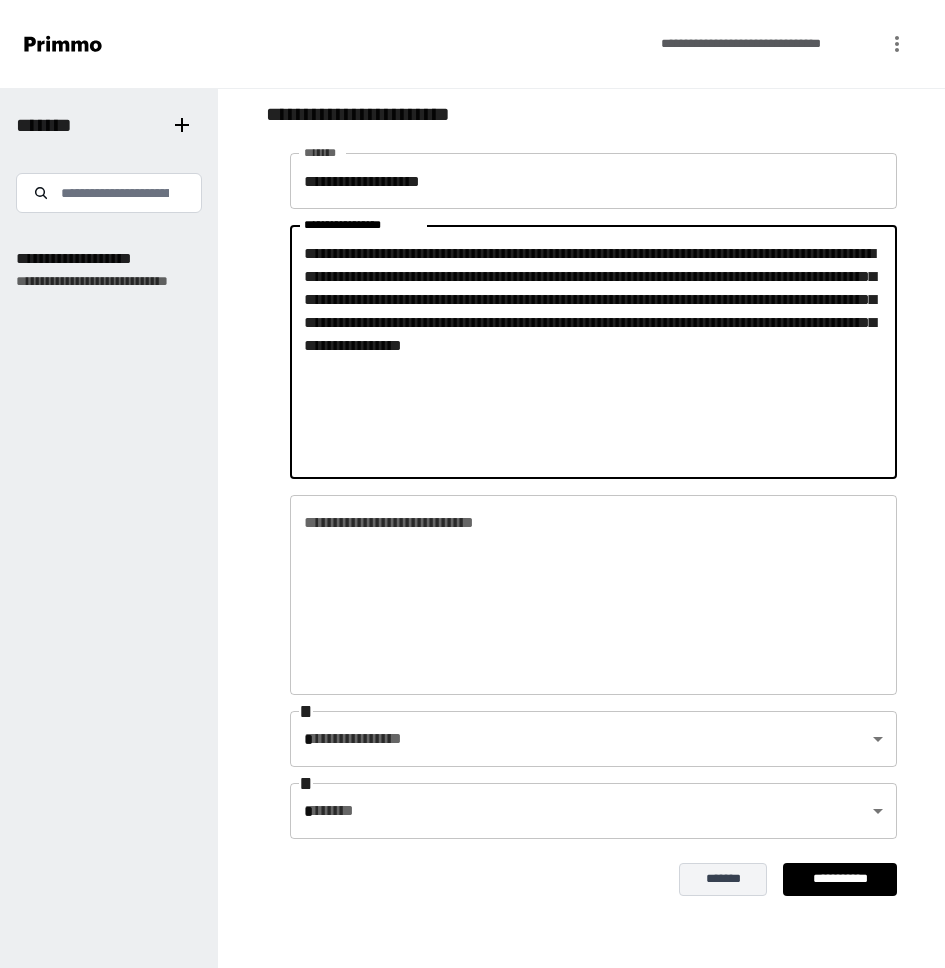 type on "**********" 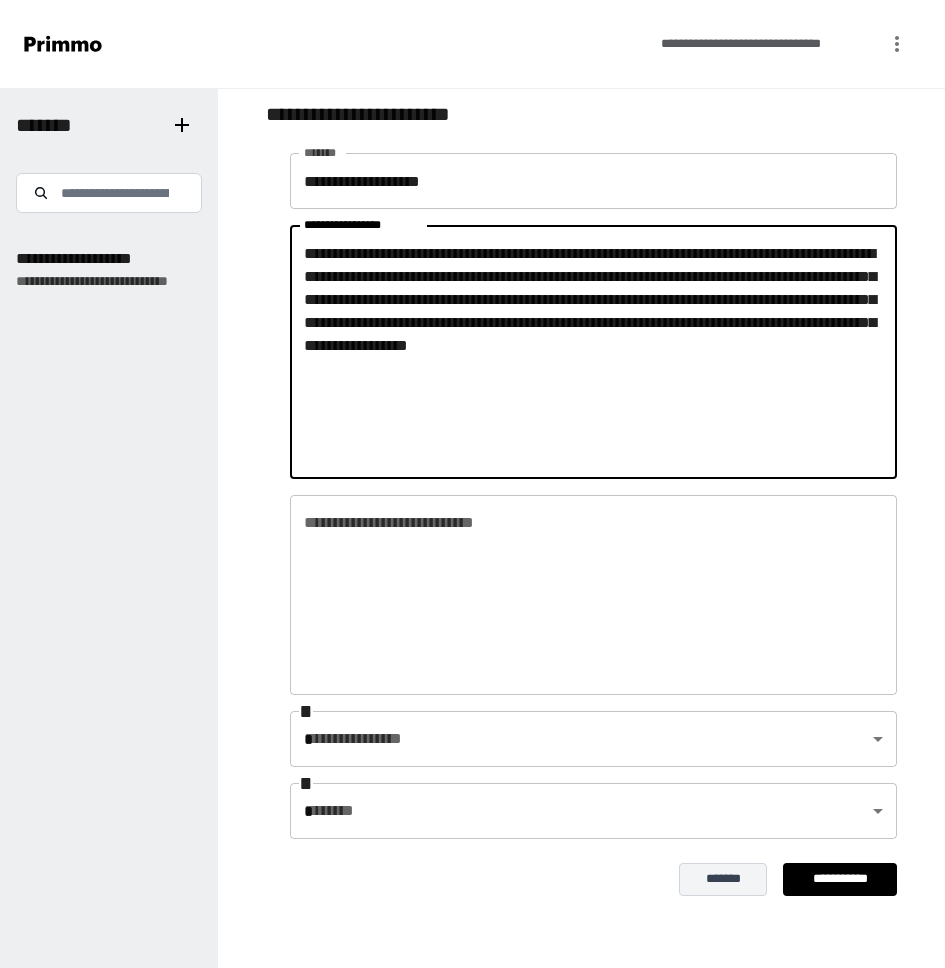 type on "**********" 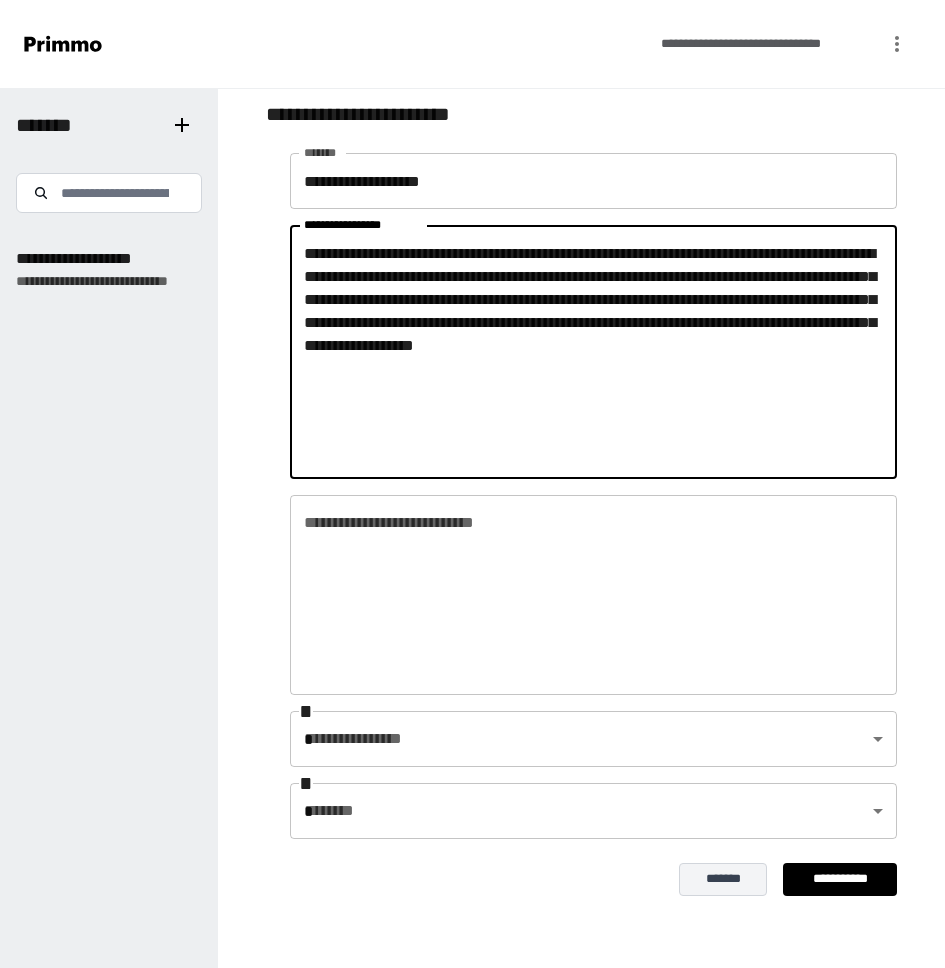 type on "**********" 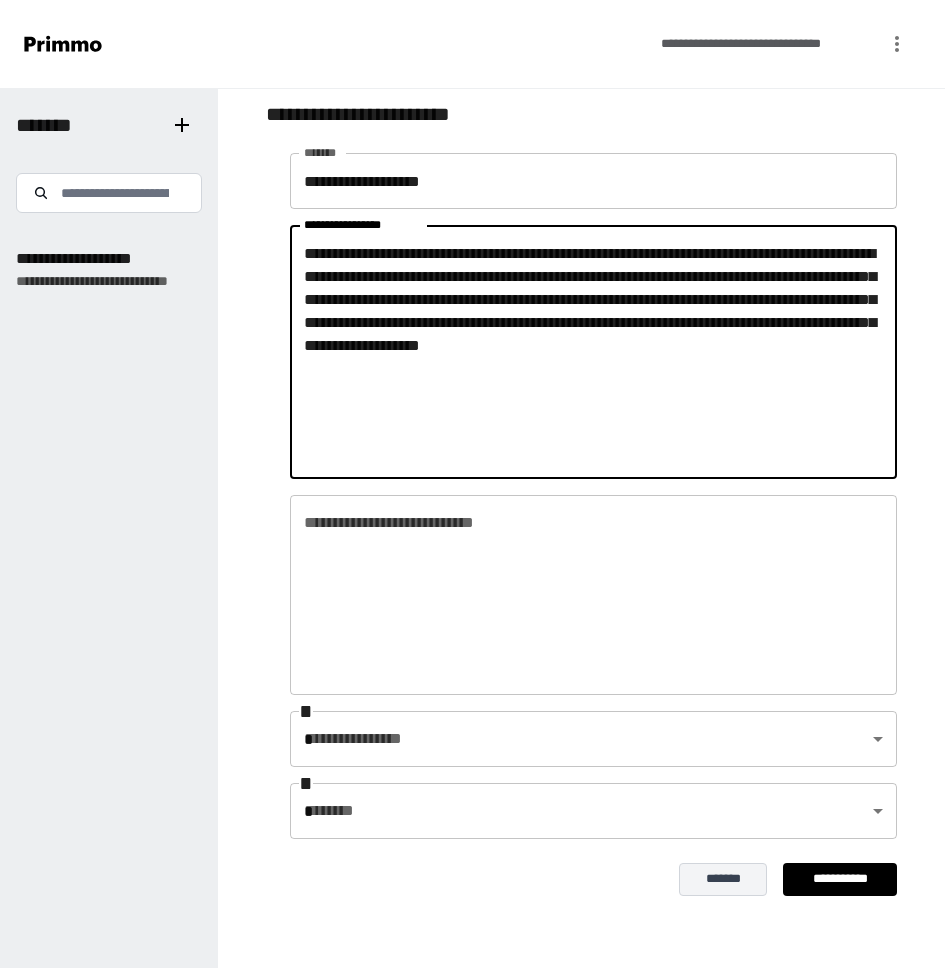 type on "**********" 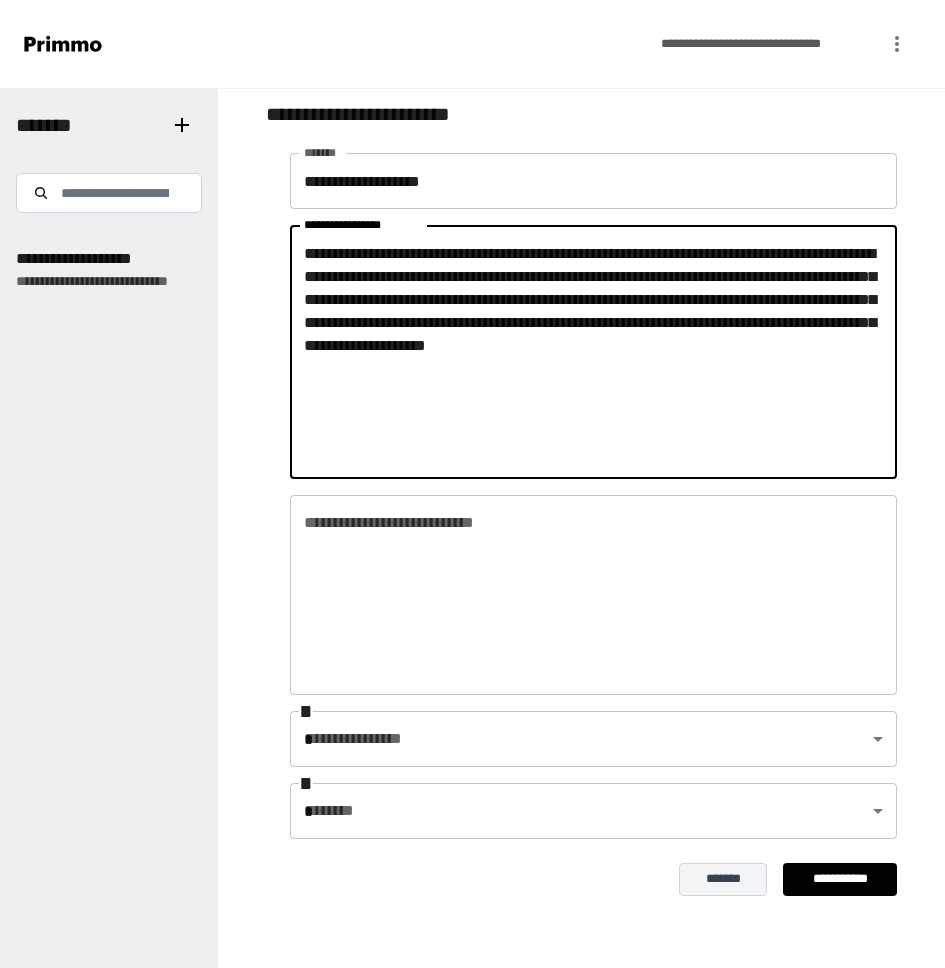 drag, startPoint x: 330, startPoint y: 294, endPoint x: 415, endPoint y: 299, distance: 85.146935 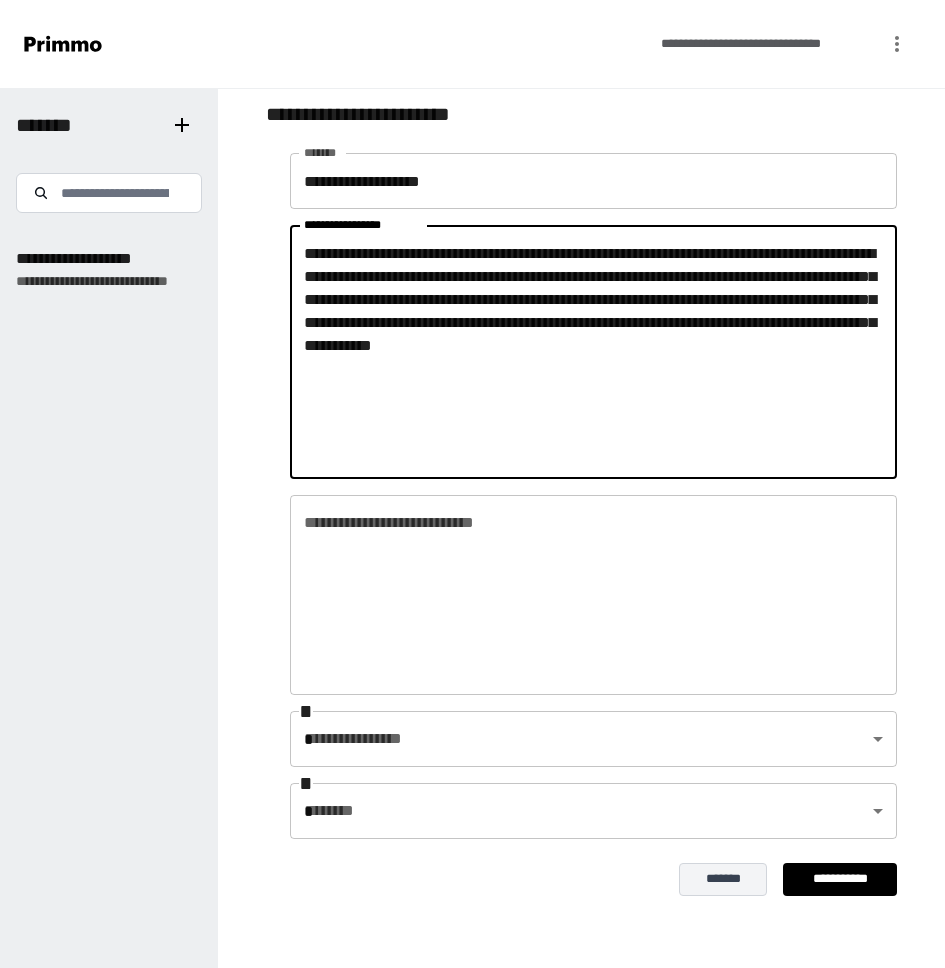 type on "**********" 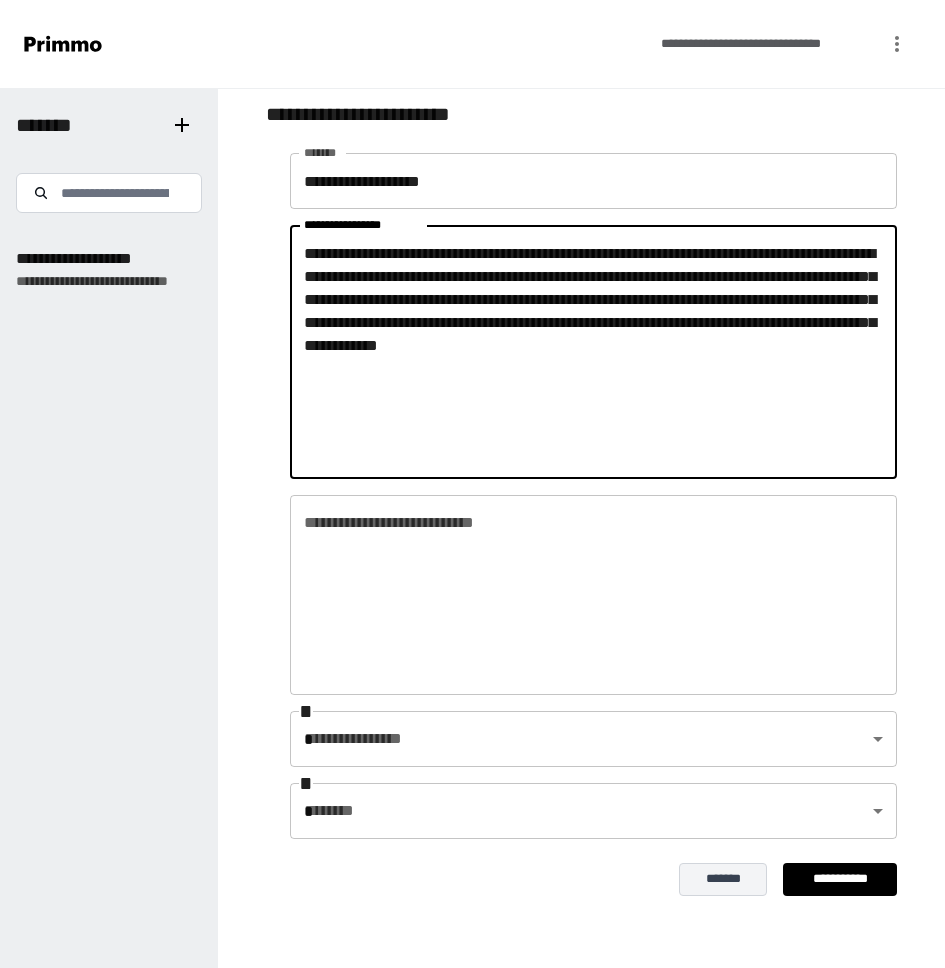 type on "**********" 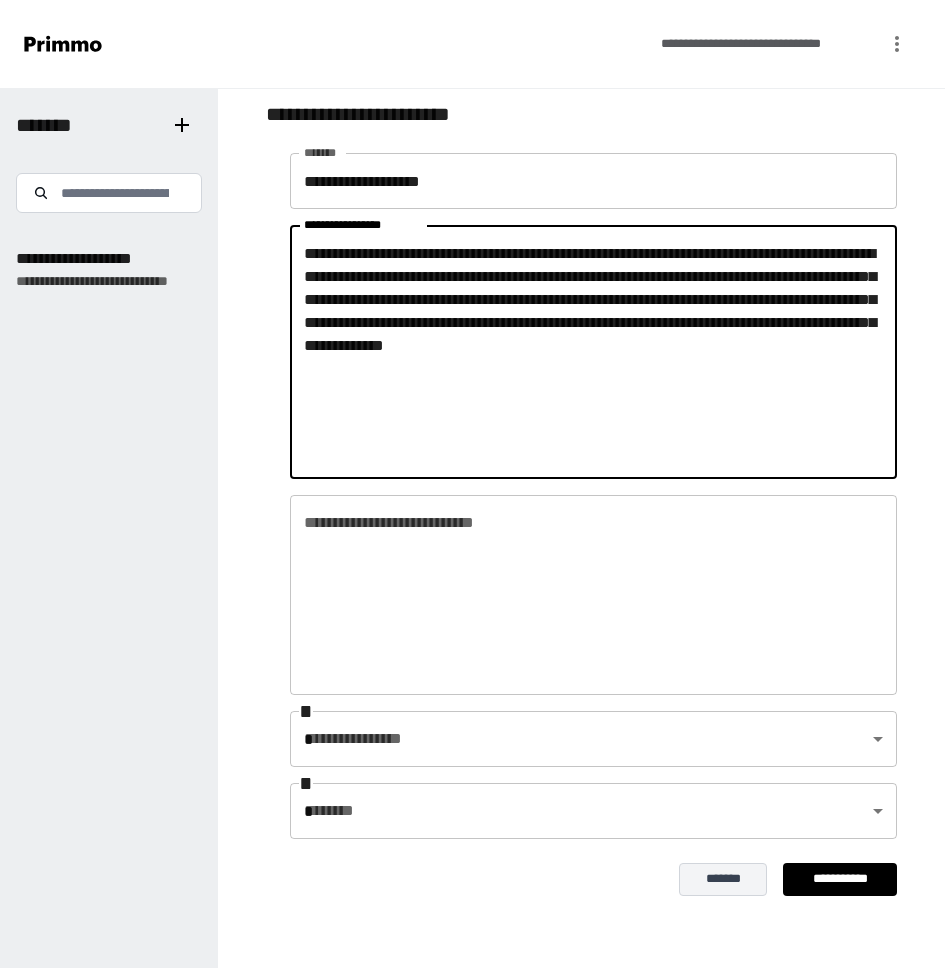type on "**********" 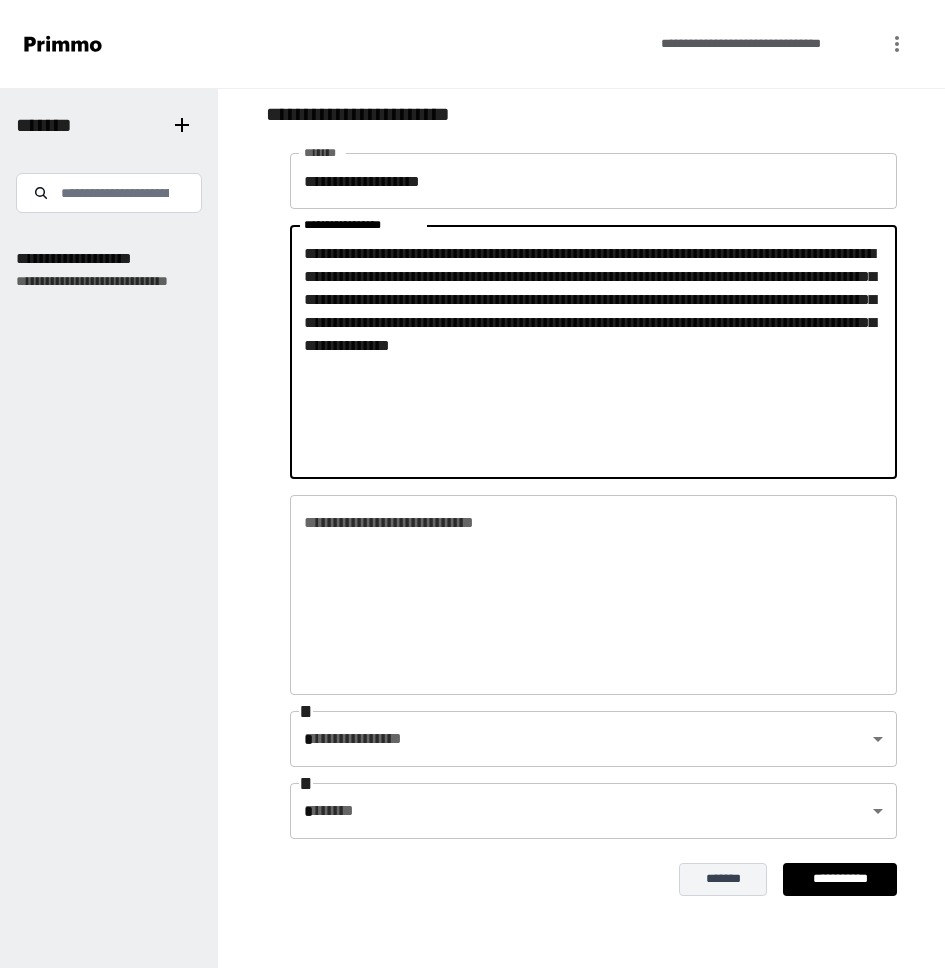 type on "**********" 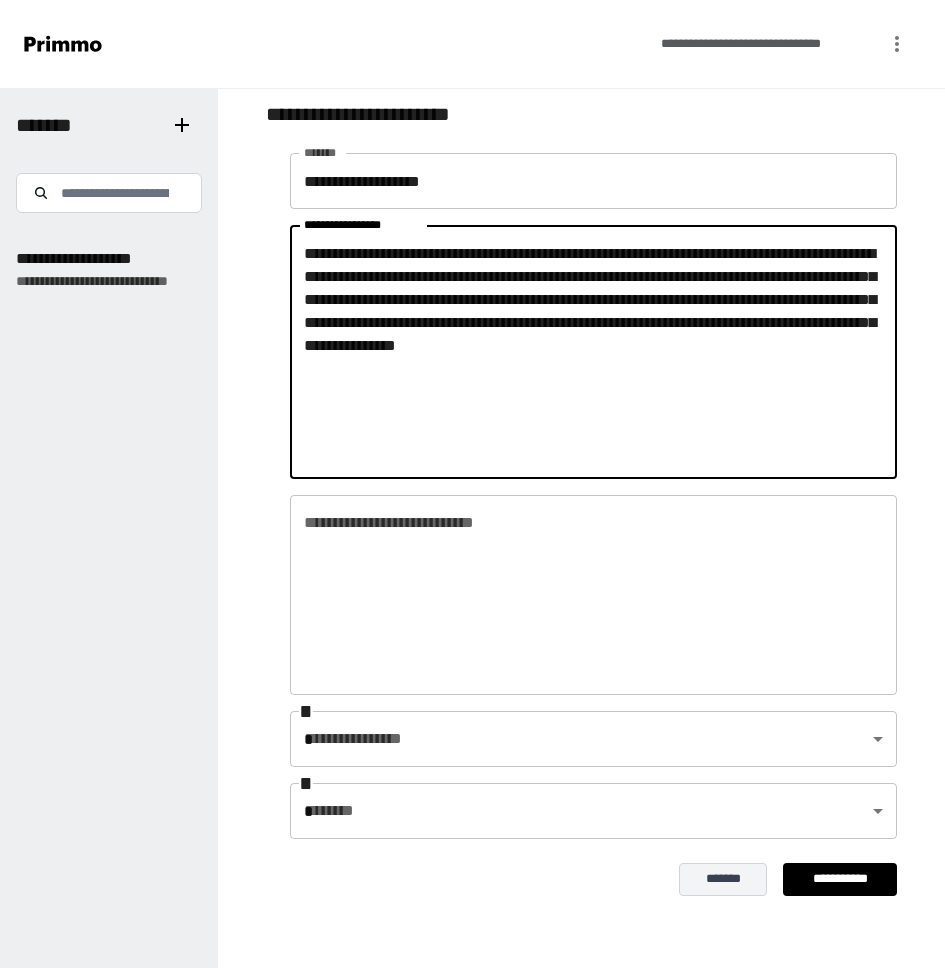type on "**********" 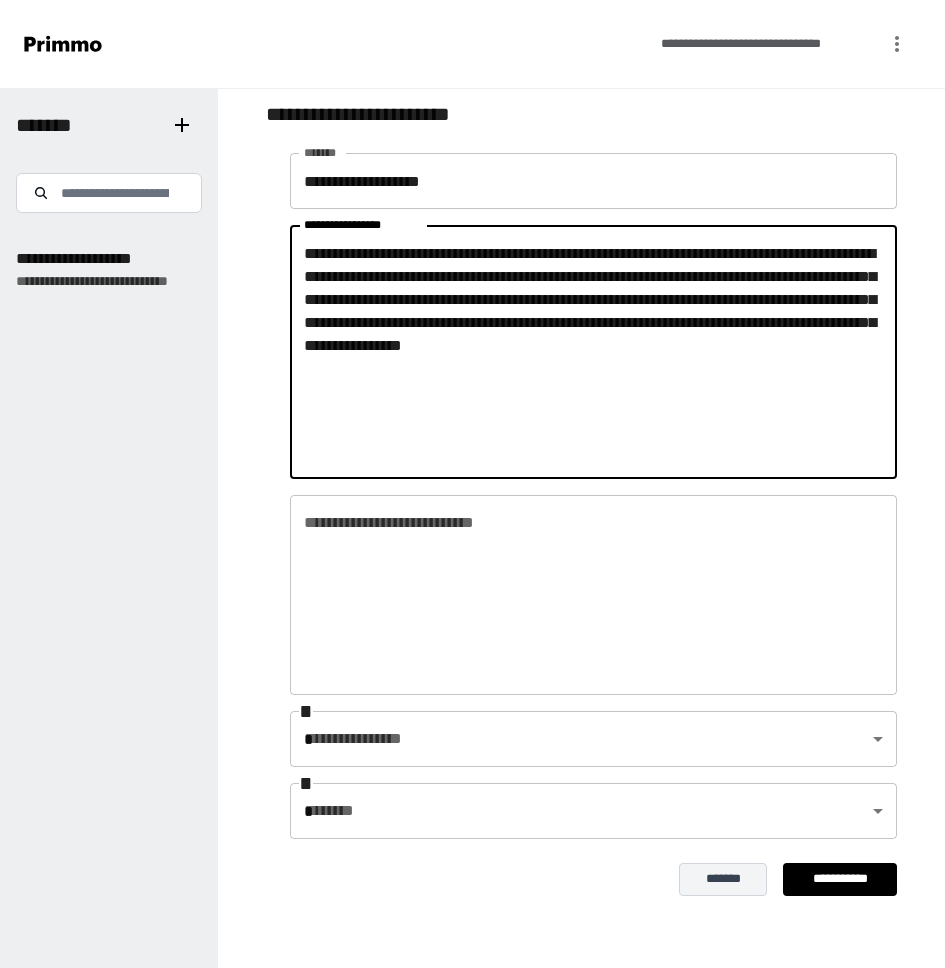 type on "**********" 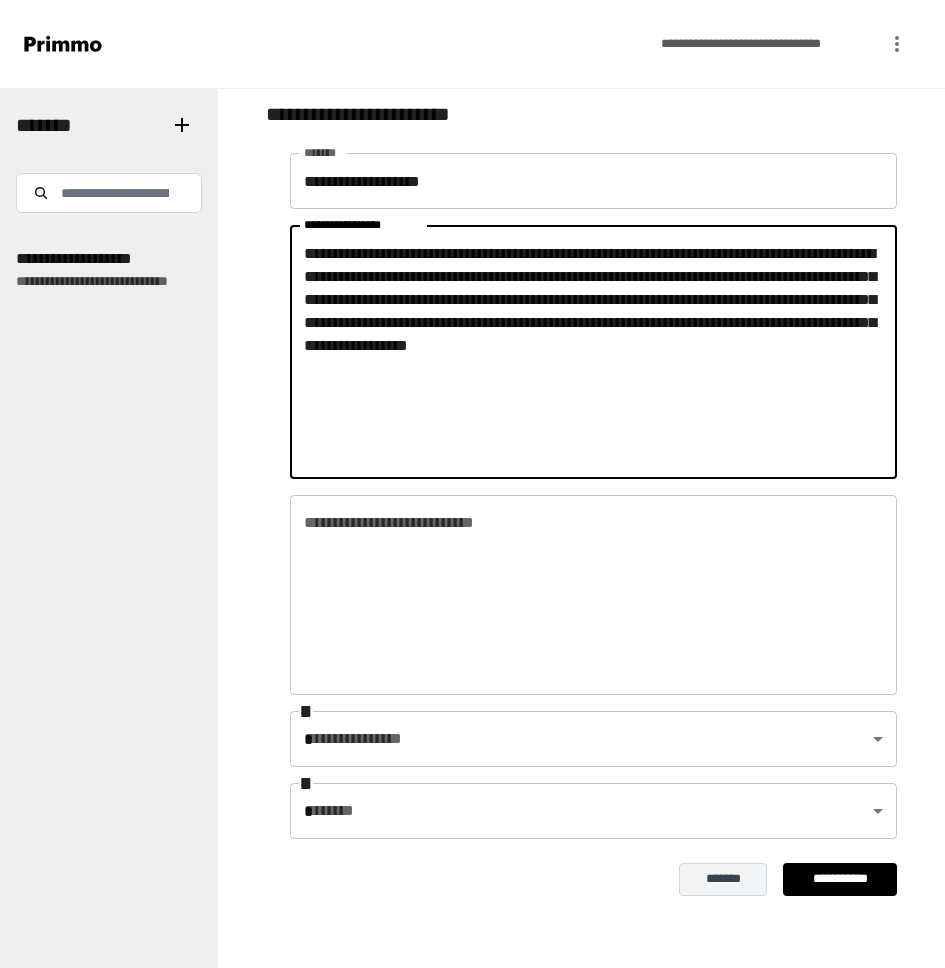 type on "**********" 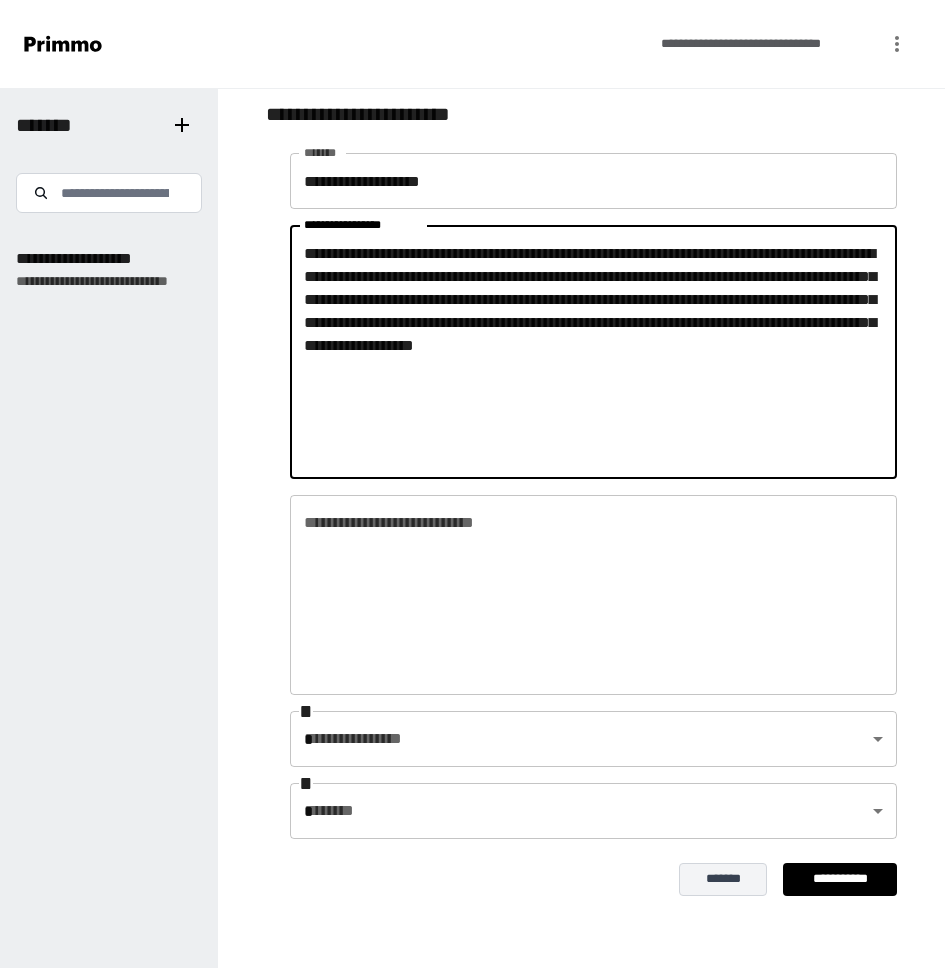 type on "**********" 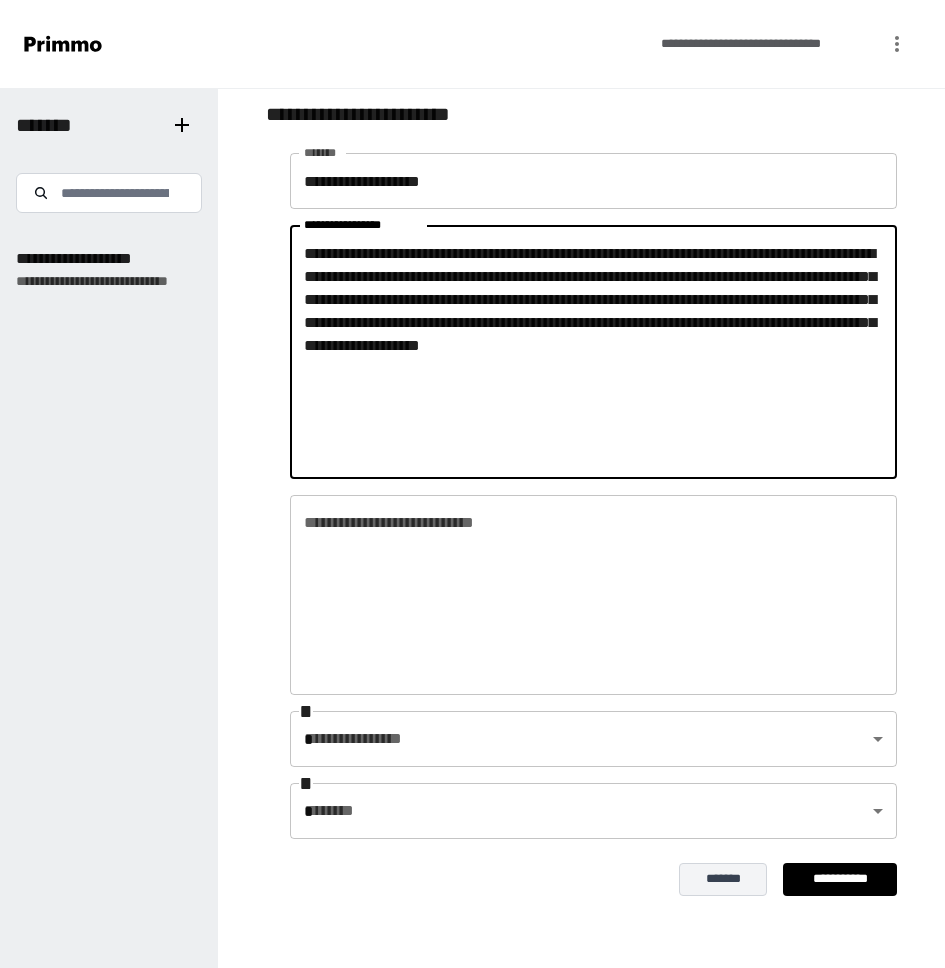 type on "**********" 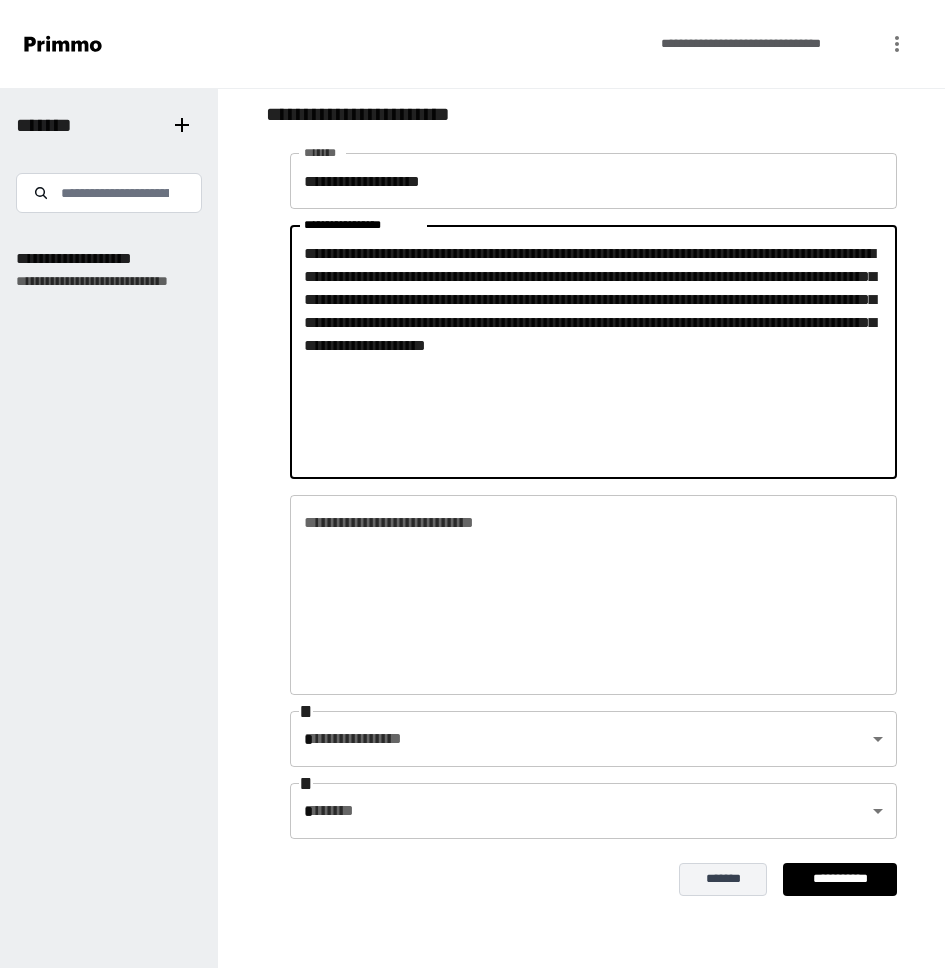 type on "**********" 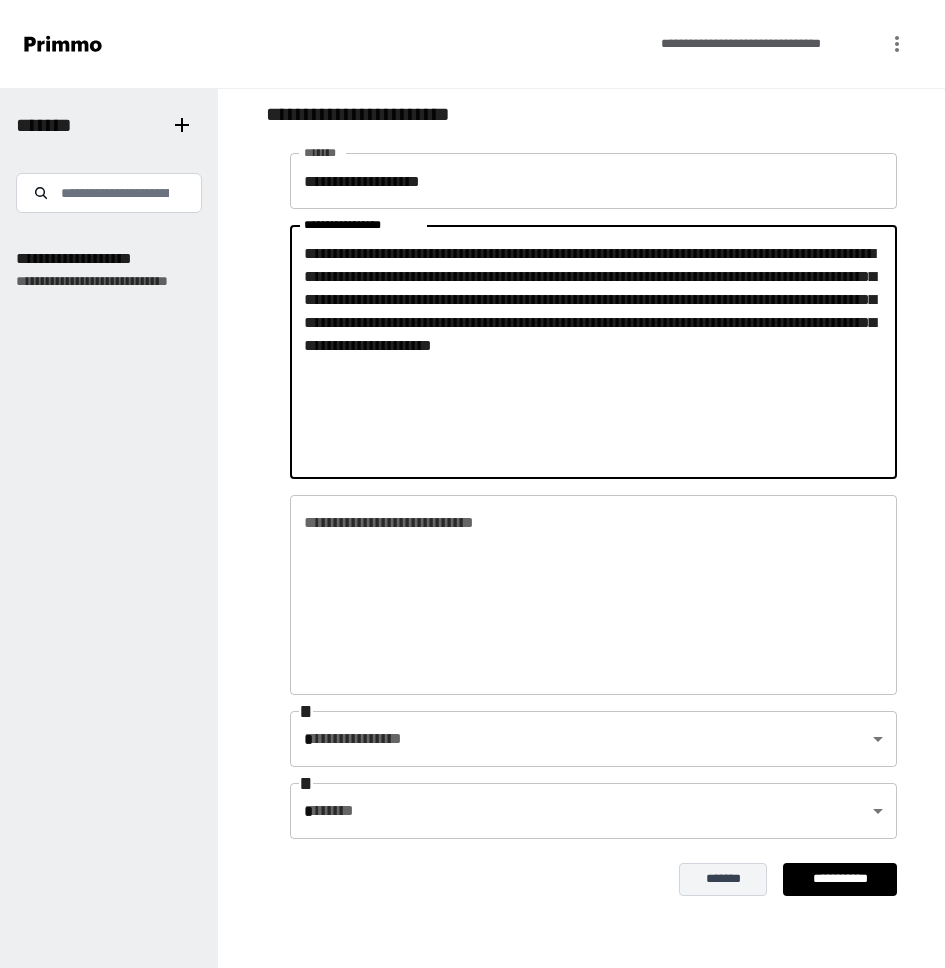 type on "**********" 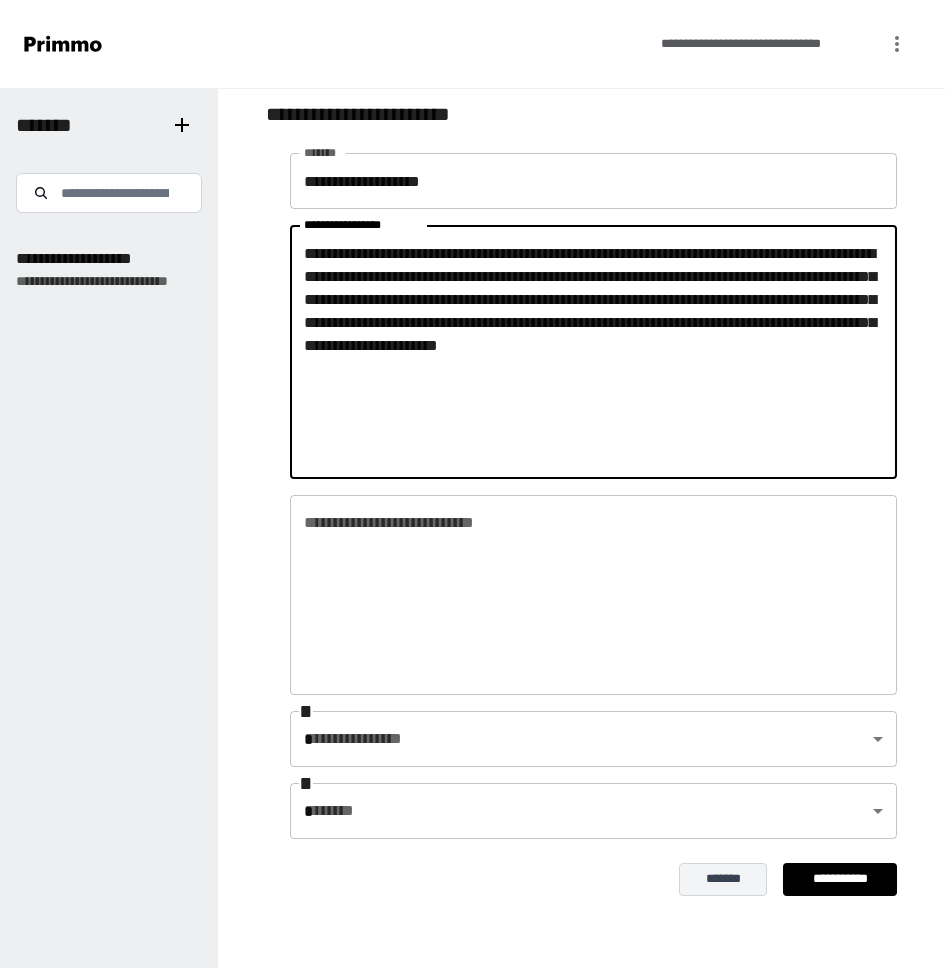 type on "**********" 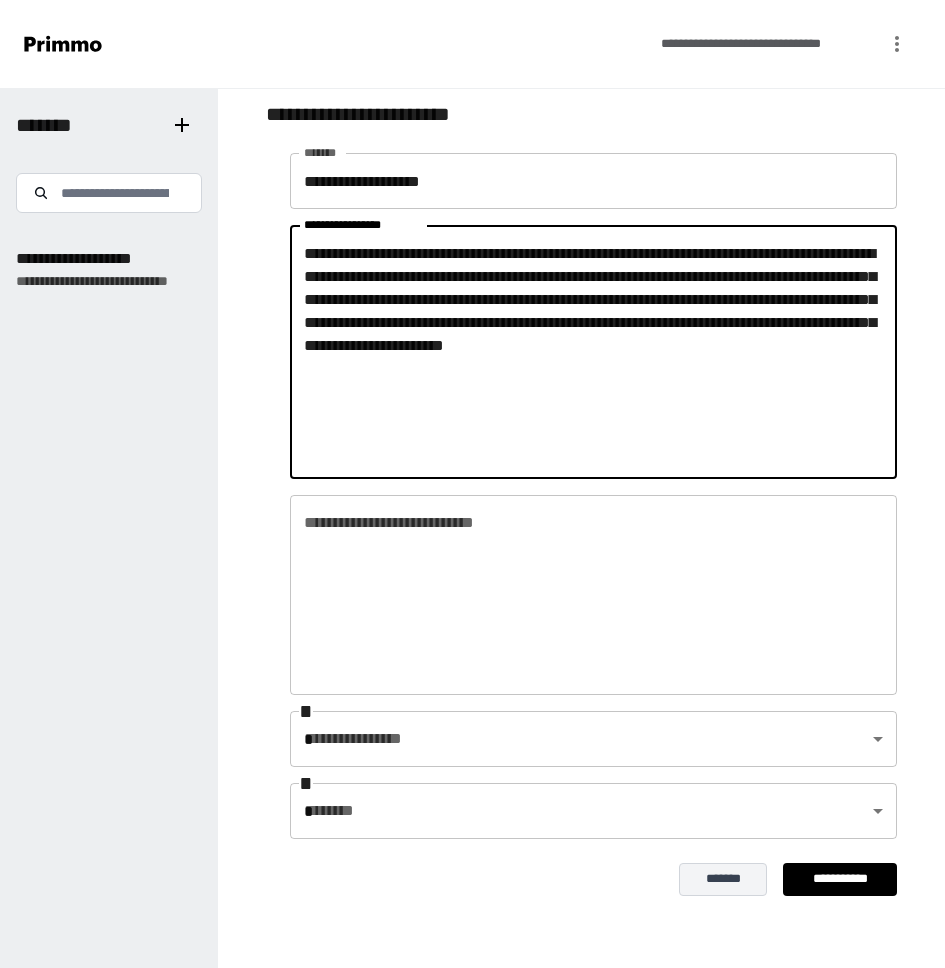 type on "**********" 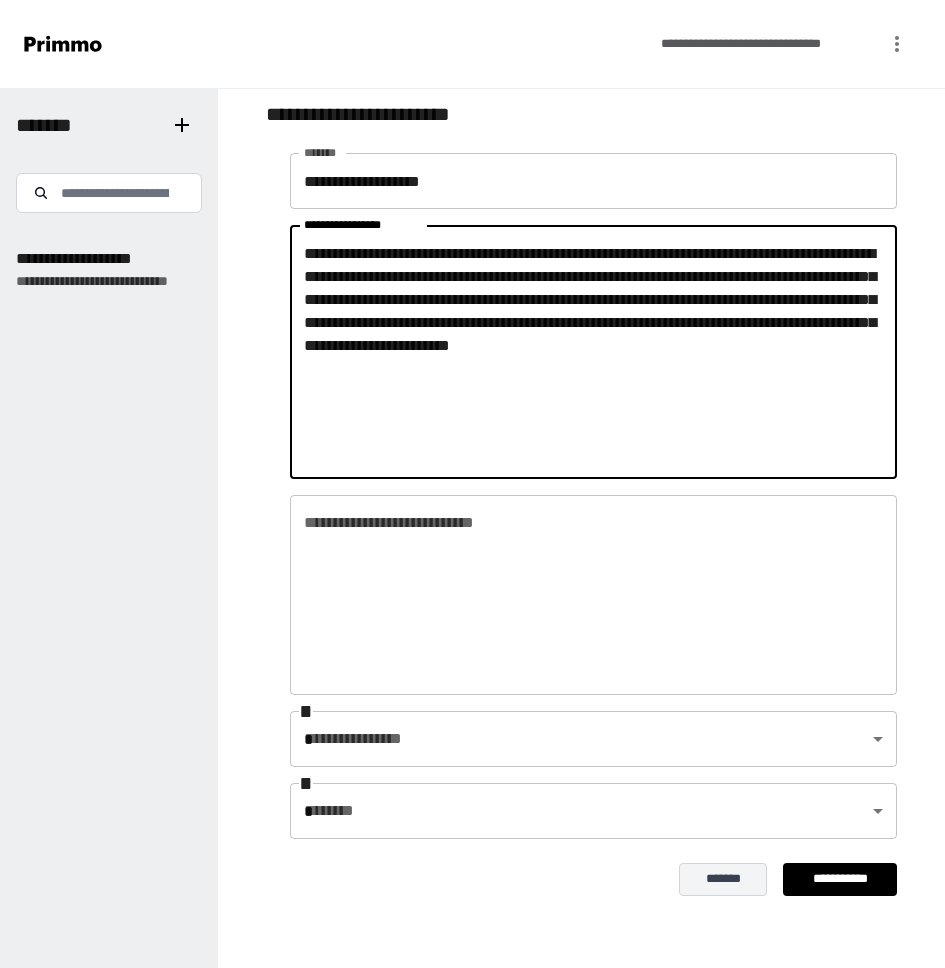 type on "**********" 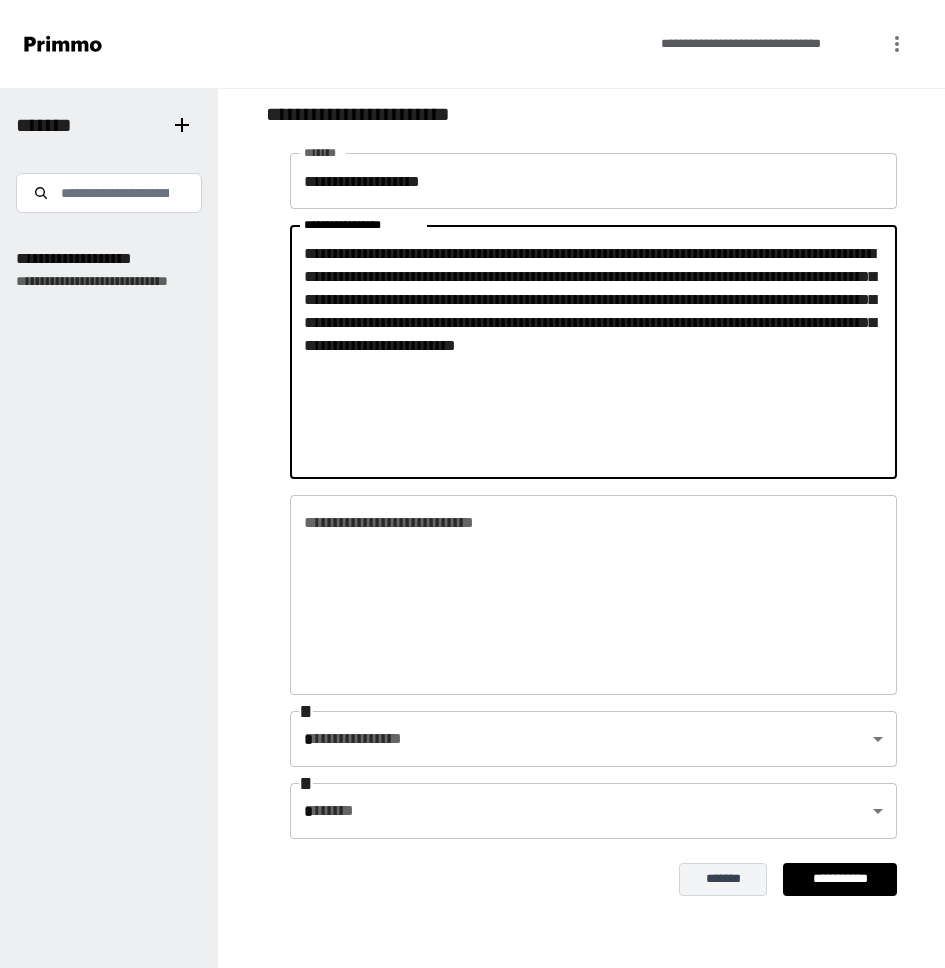 type on "**********" 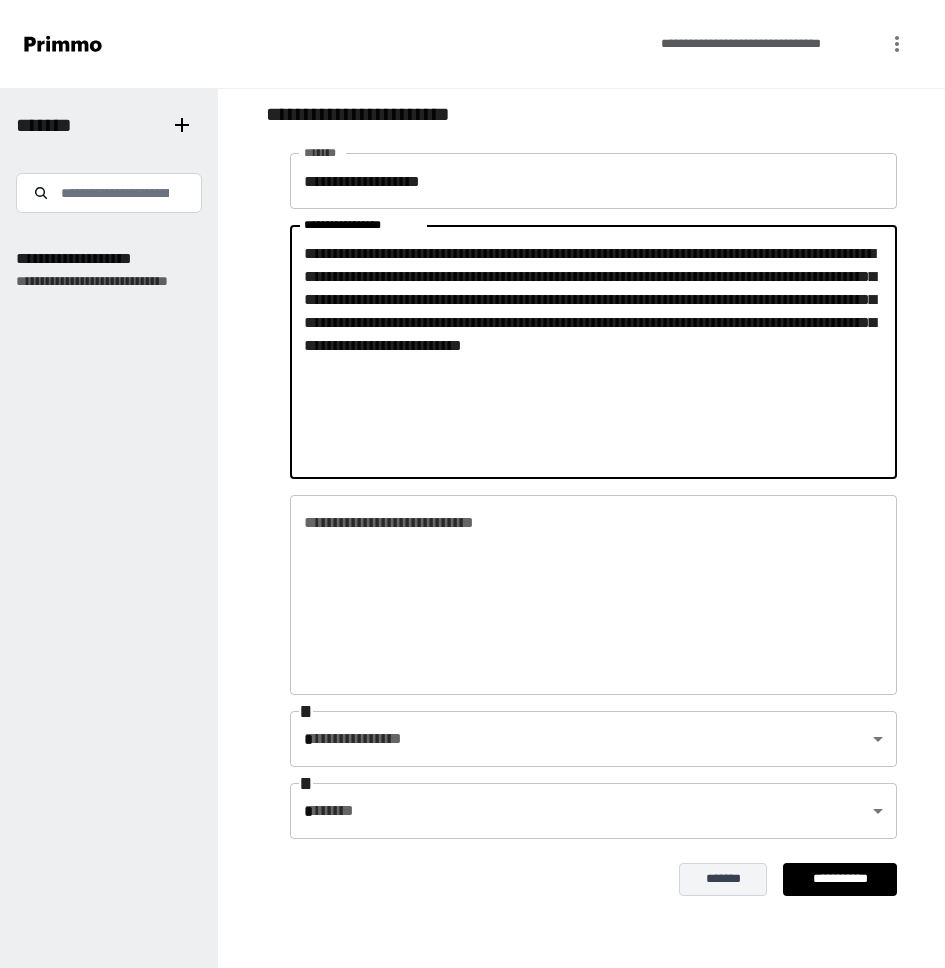 type on "**********" 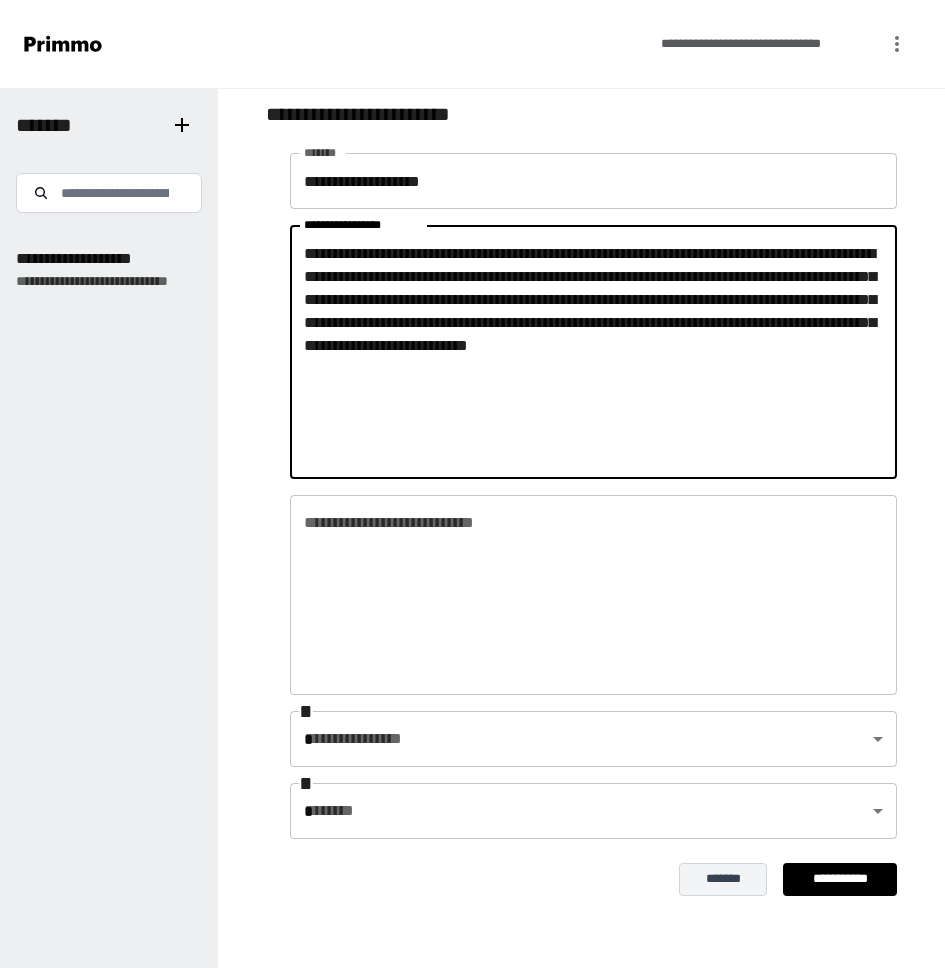 type on "**********" 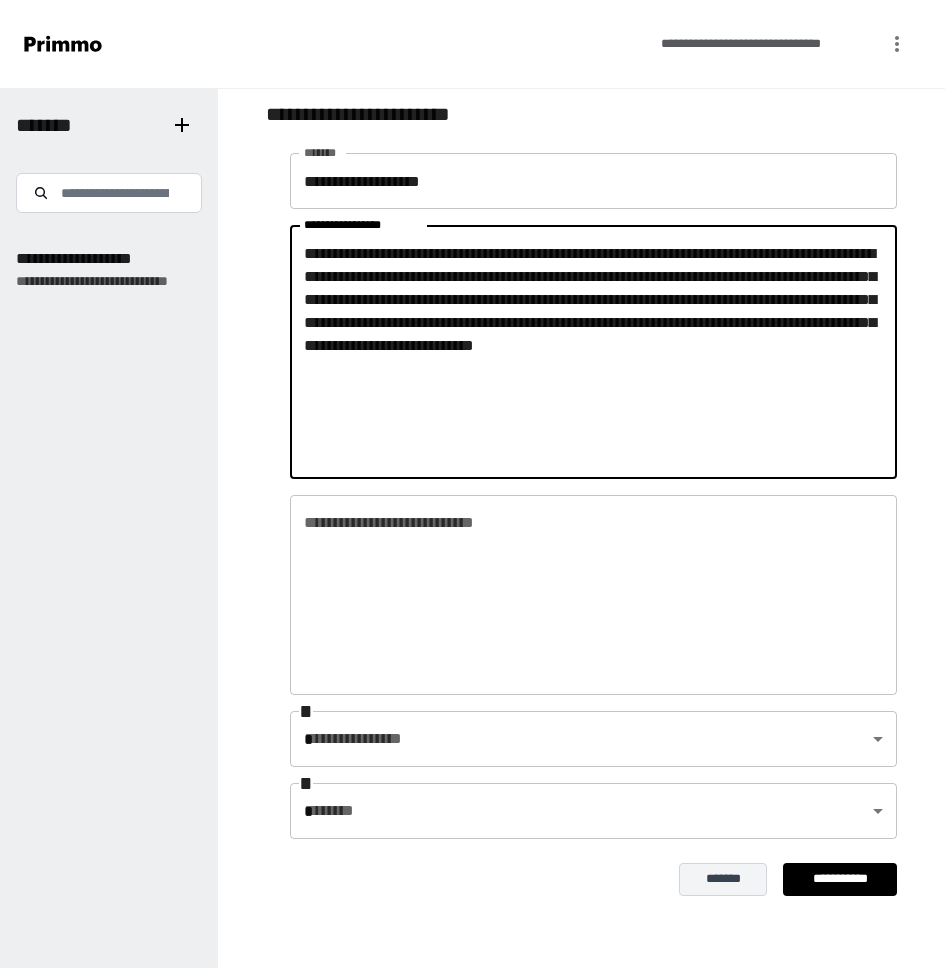 type on "**********" 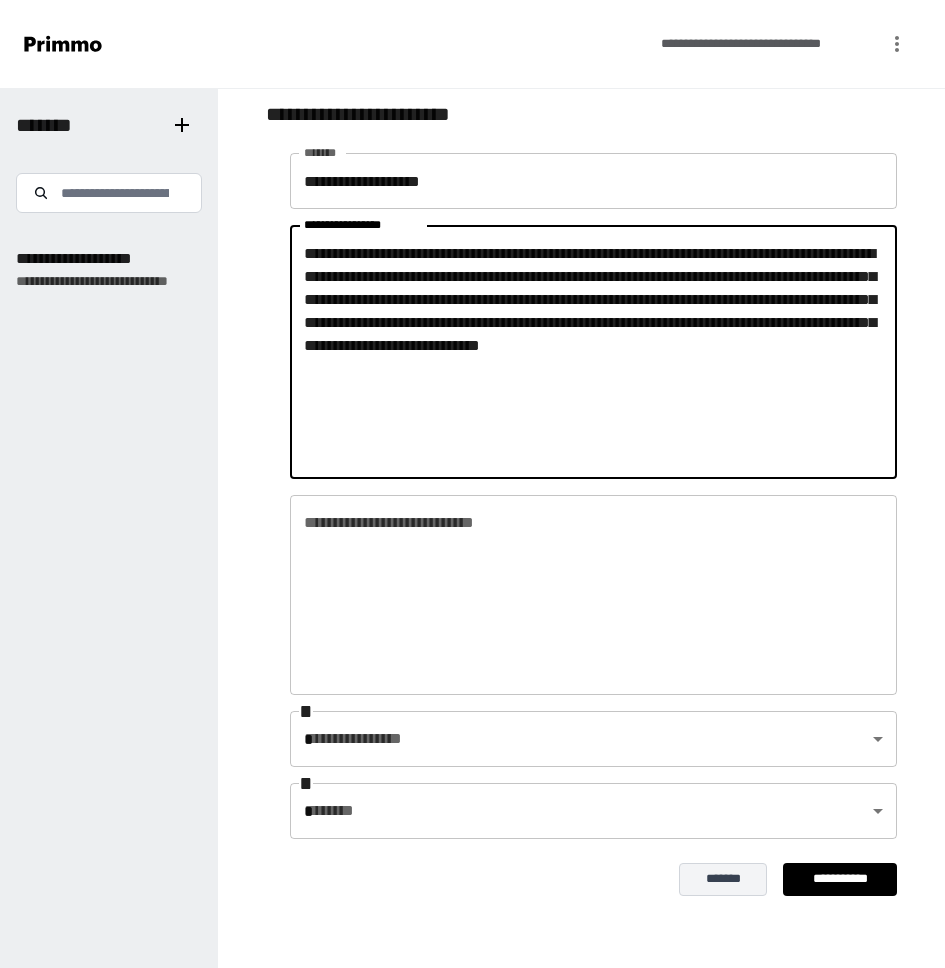type on "**********" 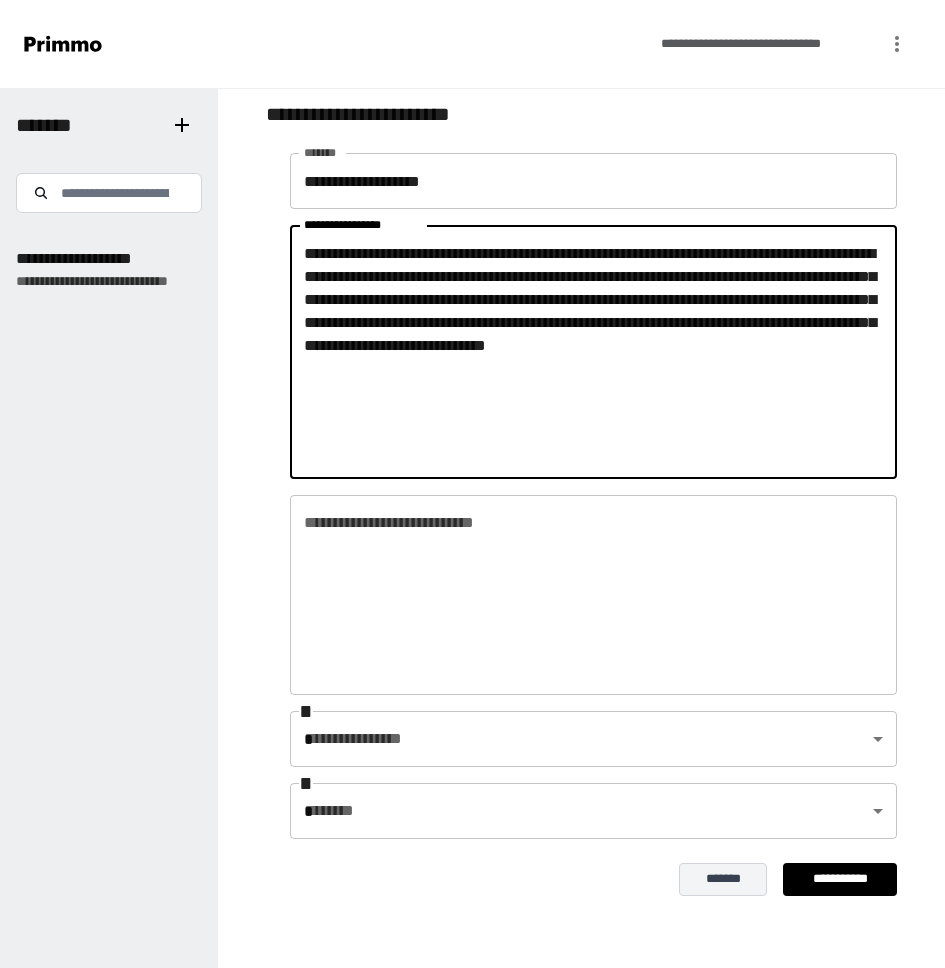 type on "**********" 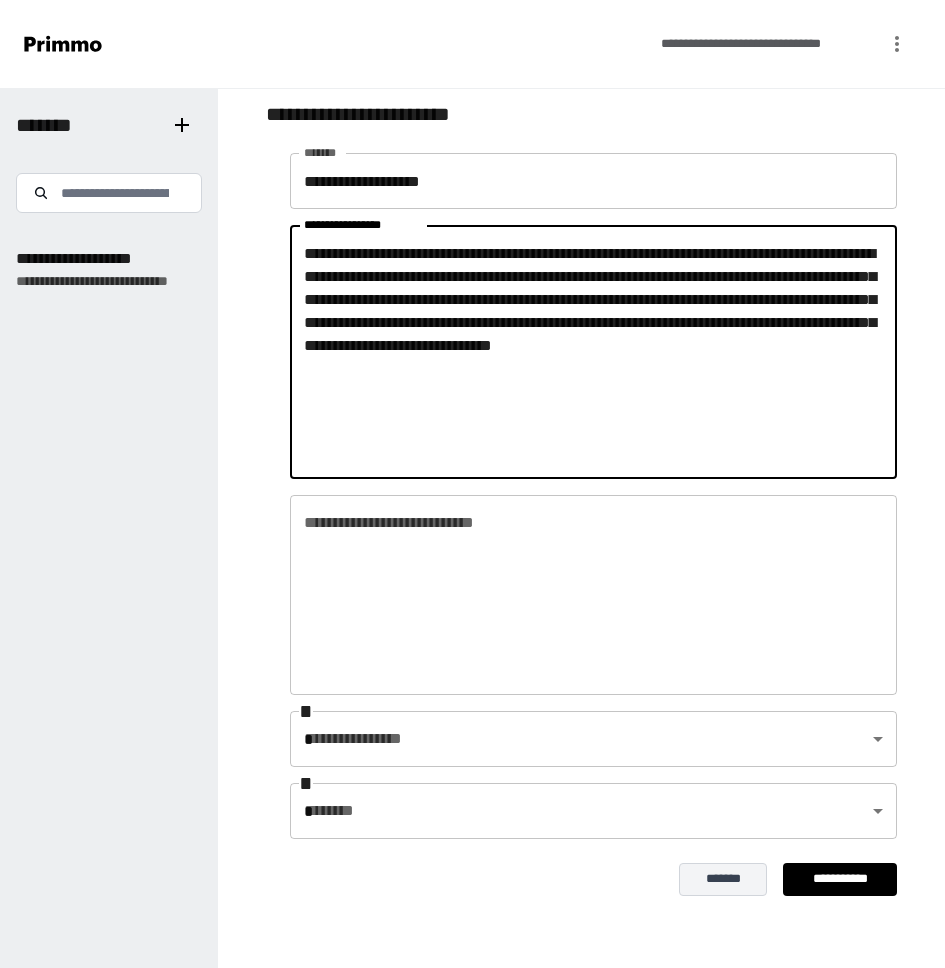 type on "**********" 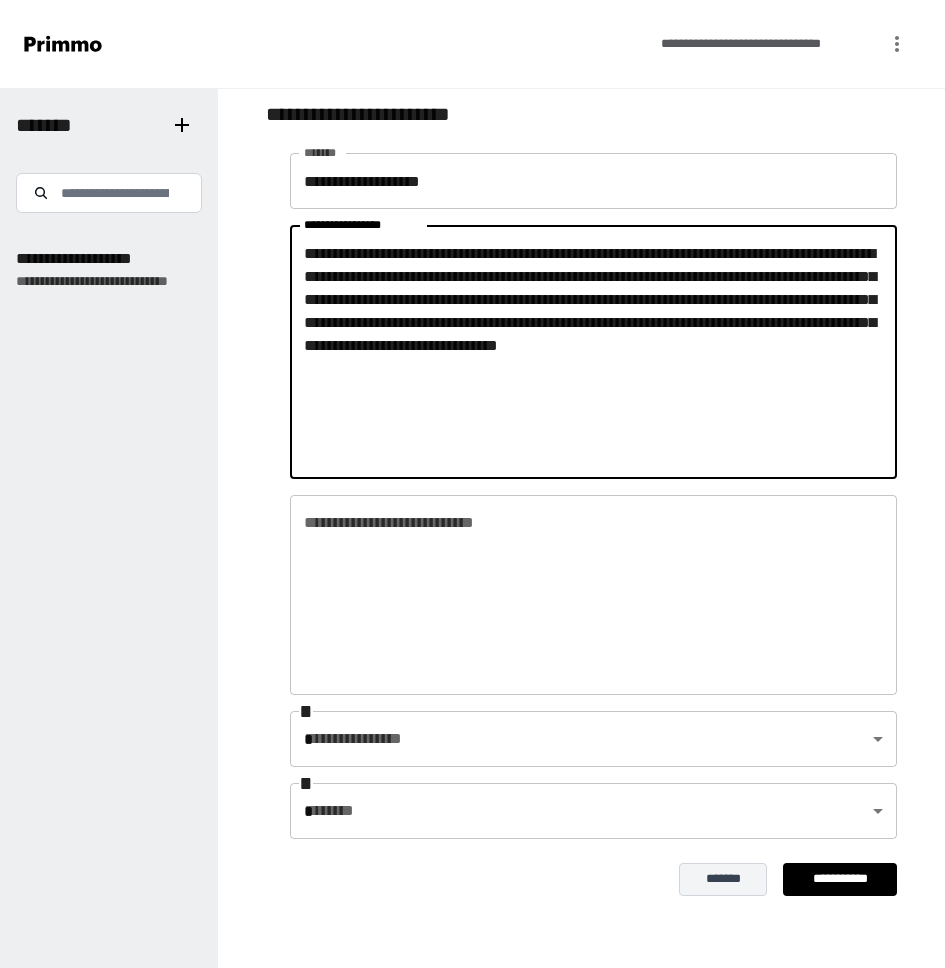 type on "**********" 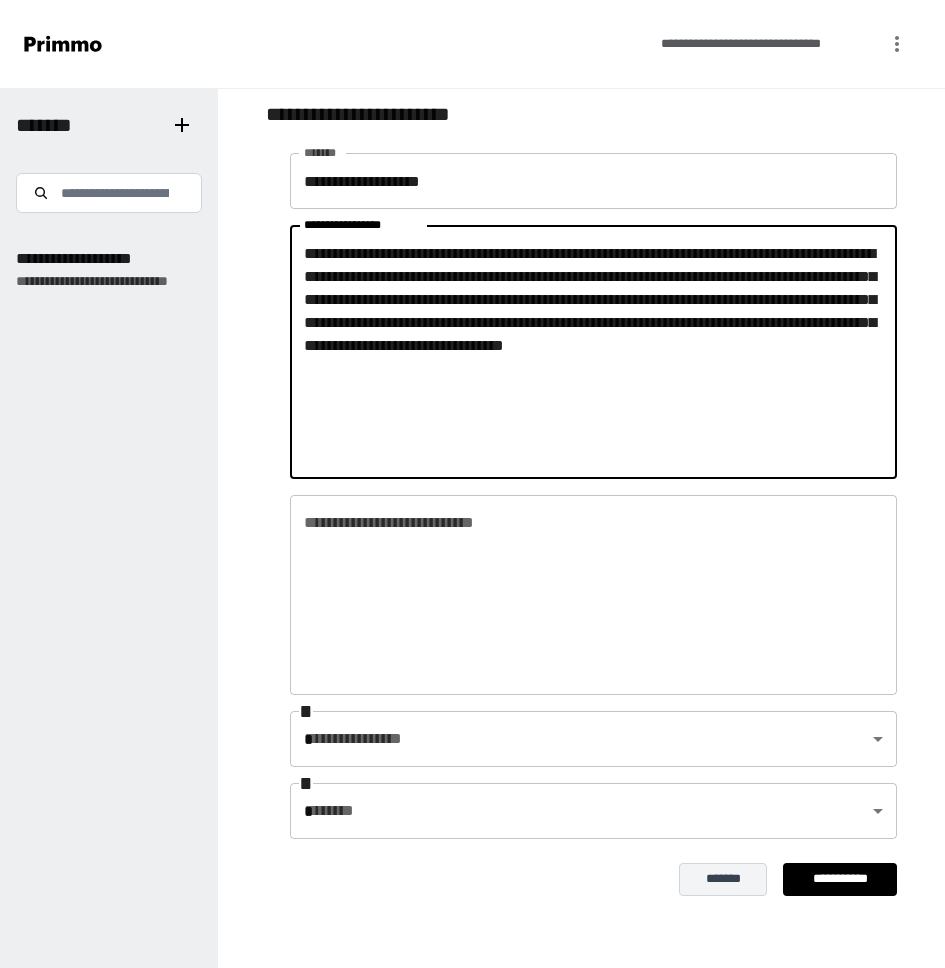 type on "**********" 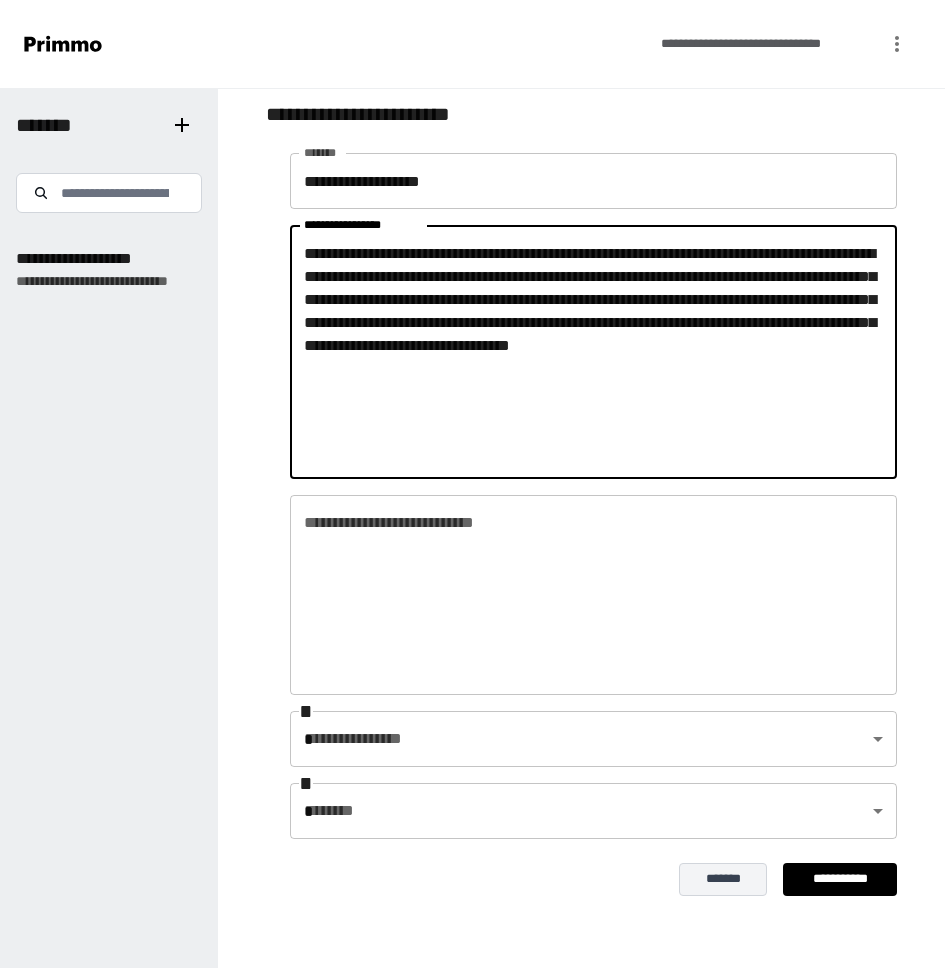 type on "**********" 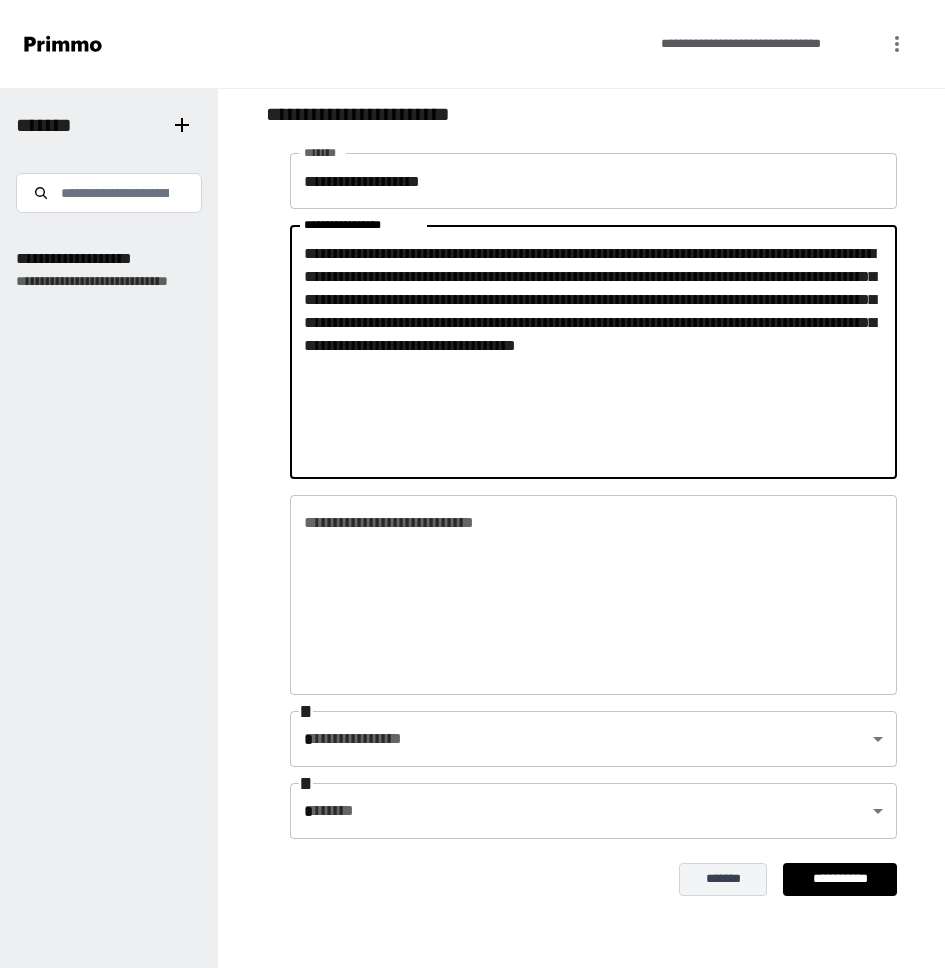type on "**********" 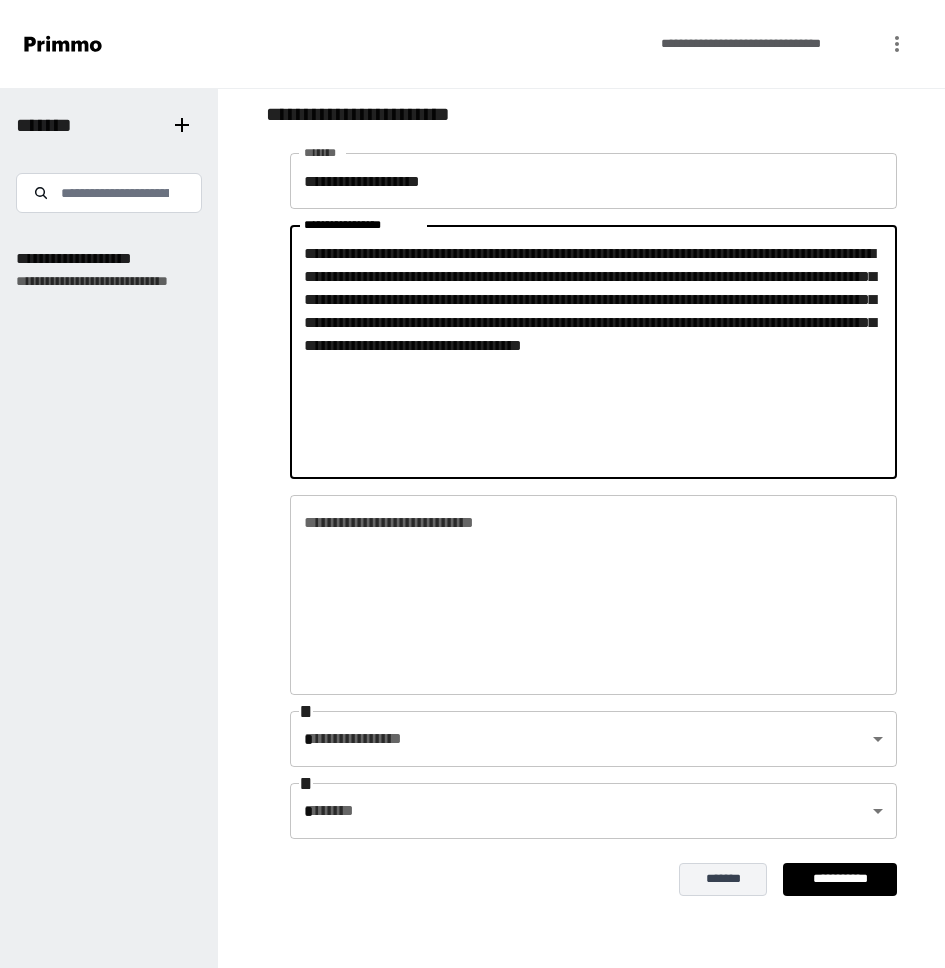 type on "**********" 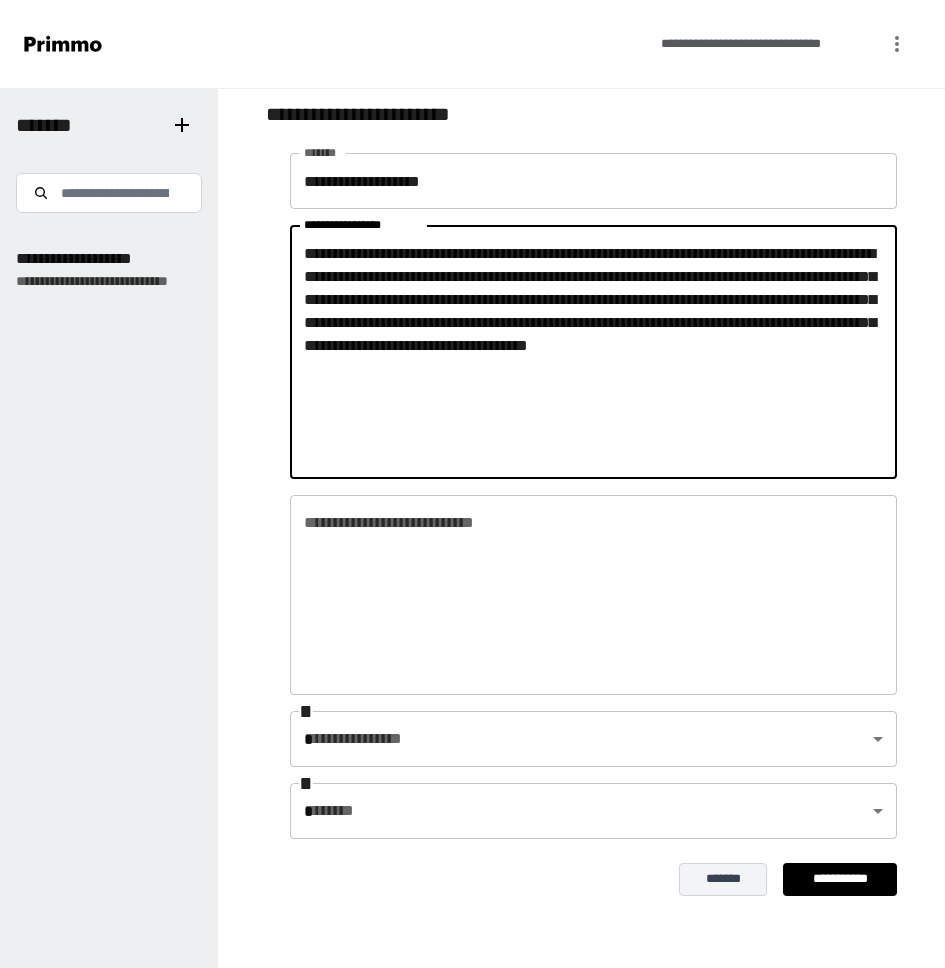 type on "**********" 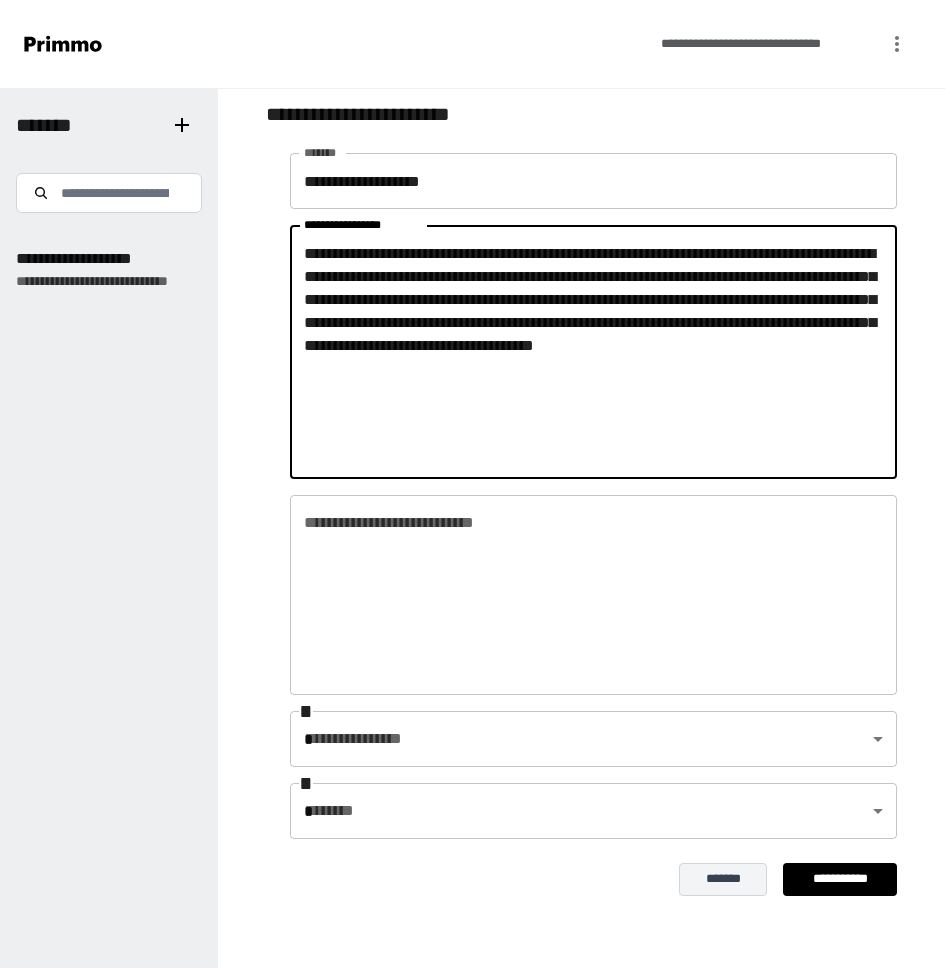 type on "**********" 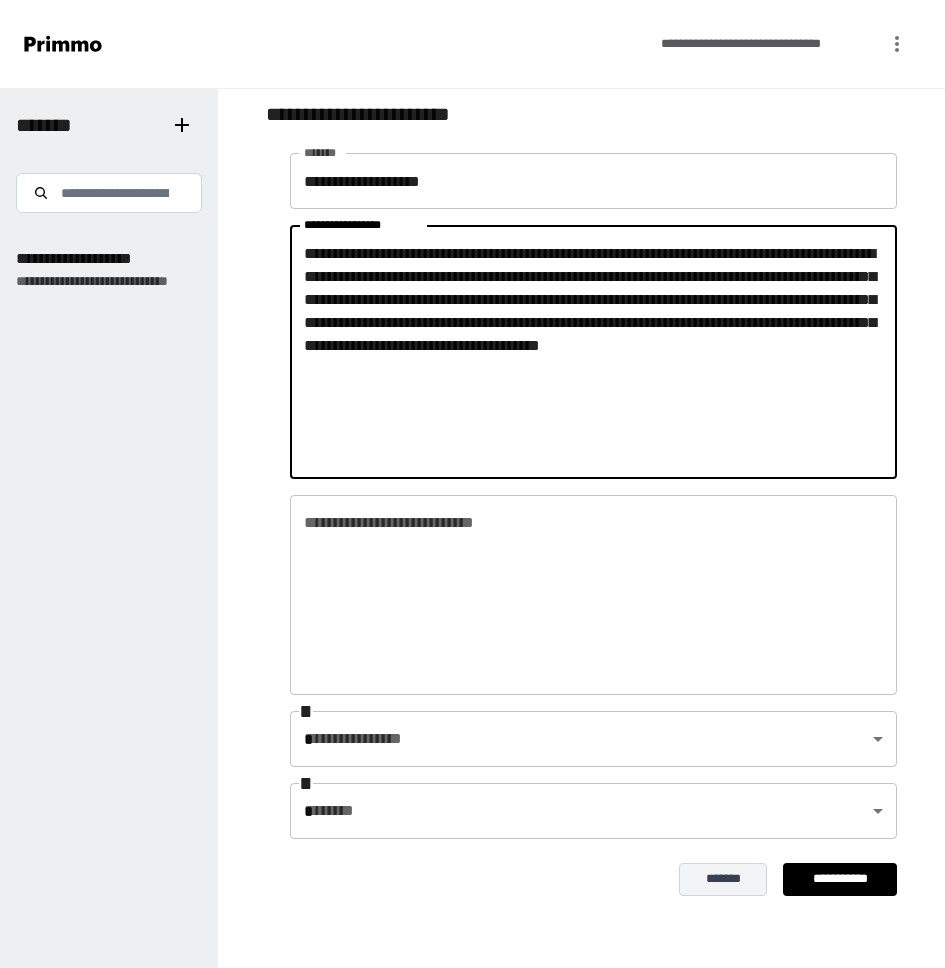 type on "**********" 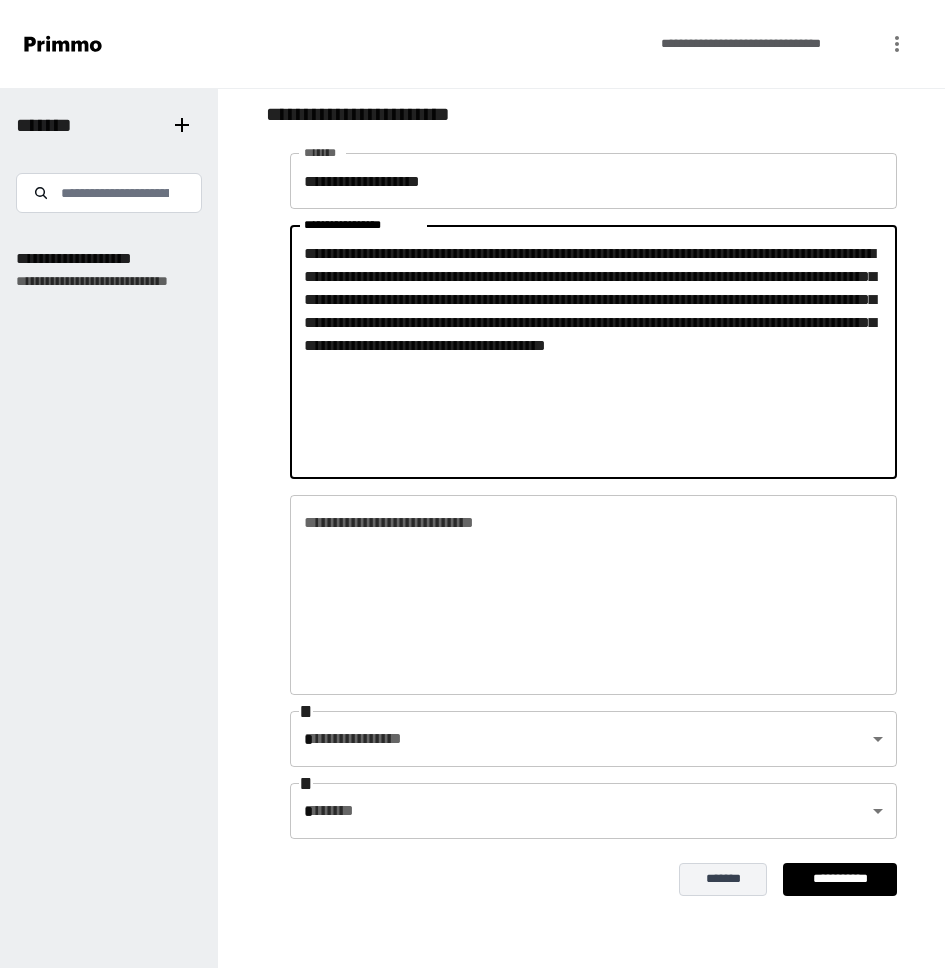 drag, startPoint x: 329, startPoint y: 297, endPoint x: 633, endPoint y: 298, distance: 304.00165 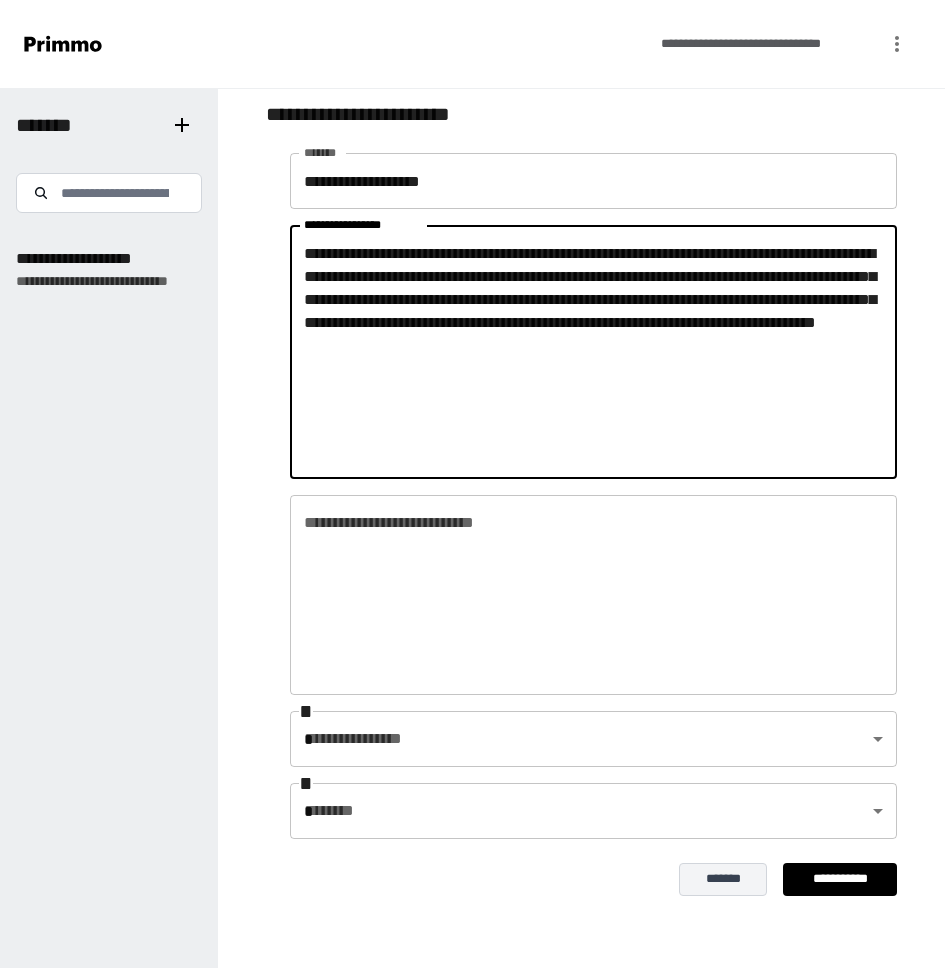 type on "**********" 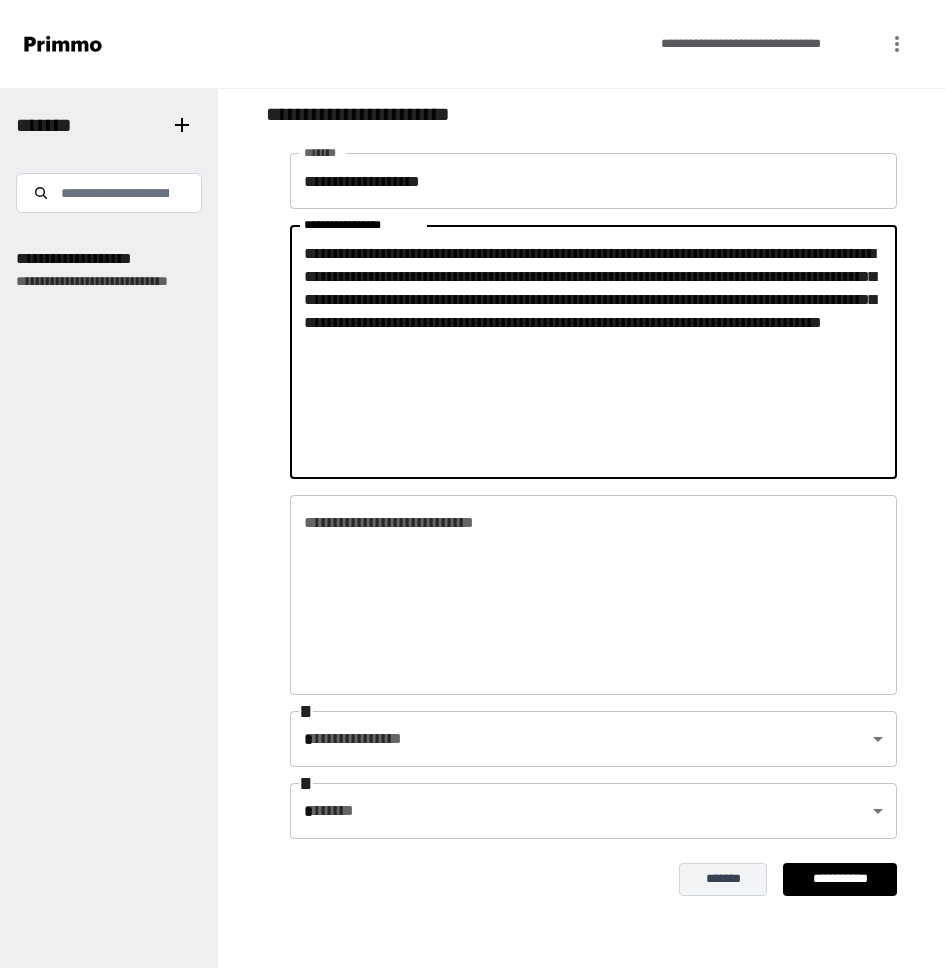 type on "**********" 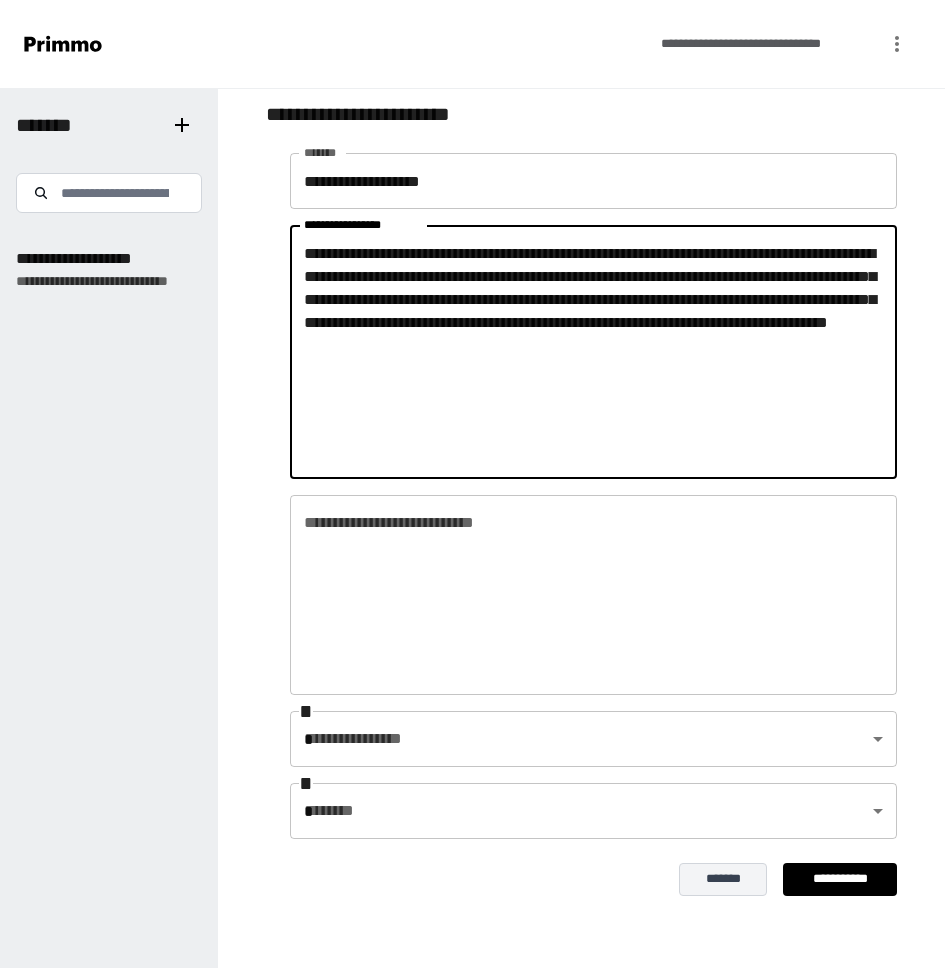 type on "**********" 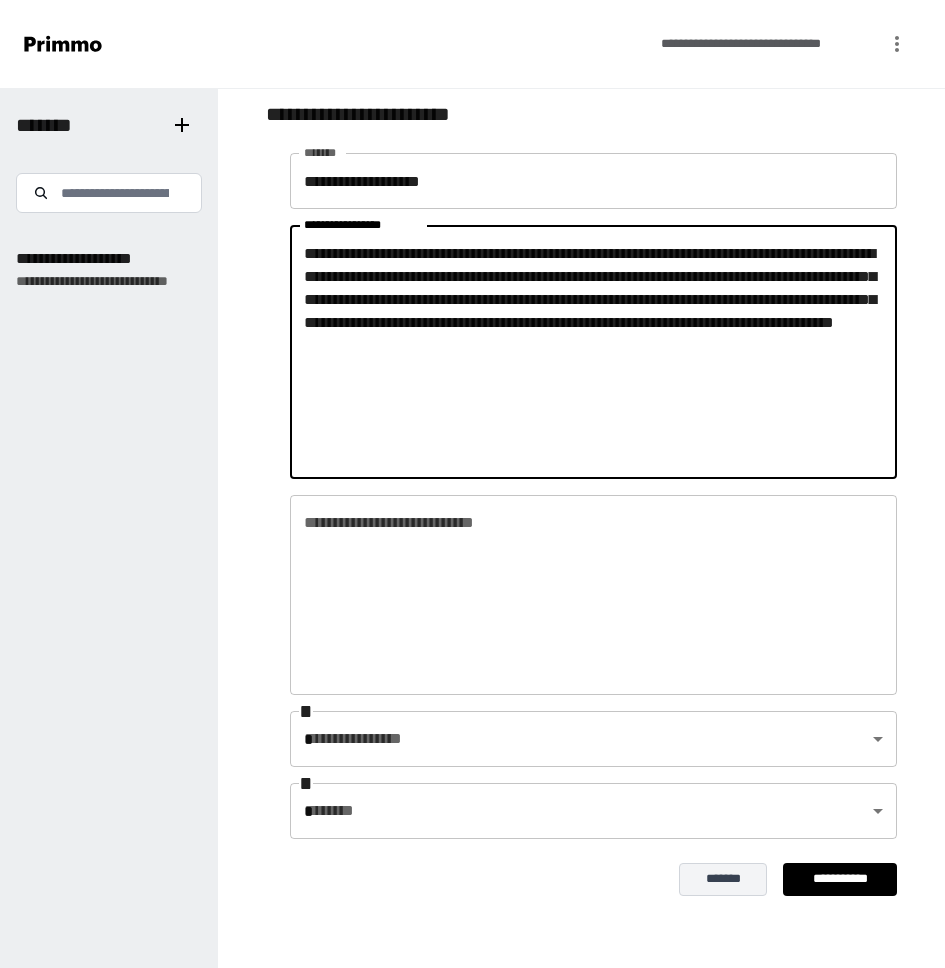 type on "**********" 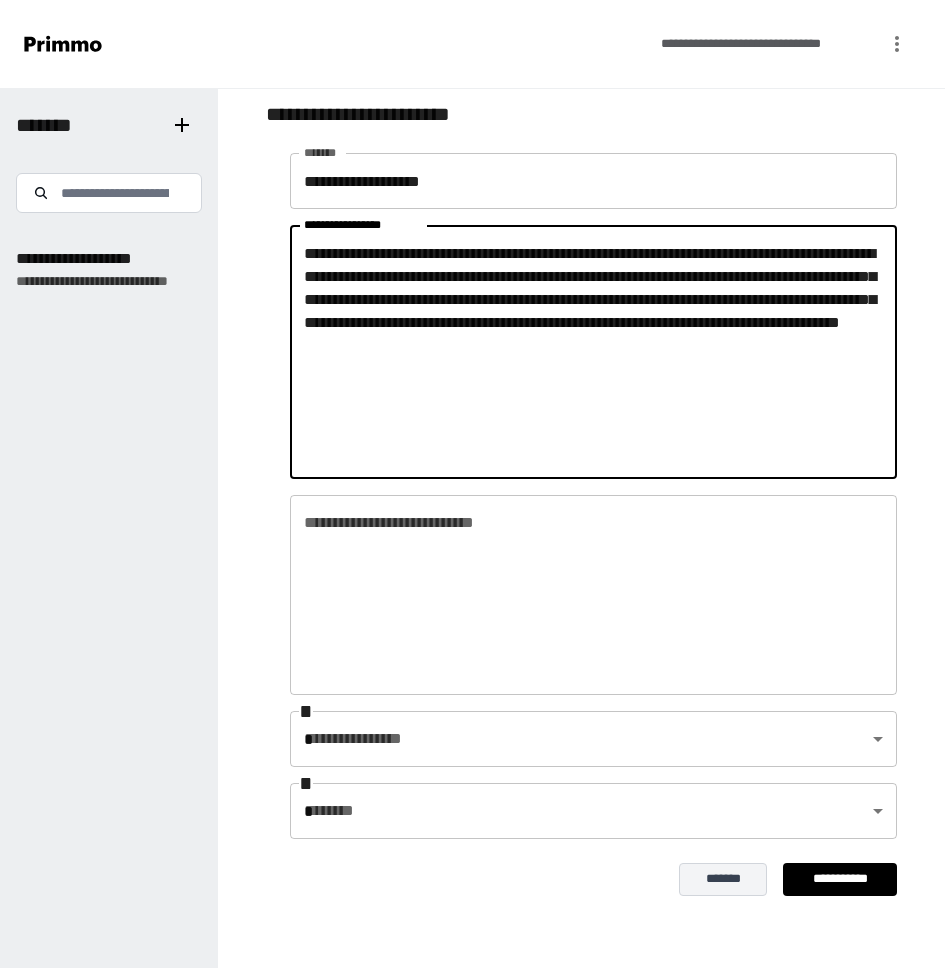 type on "**********" 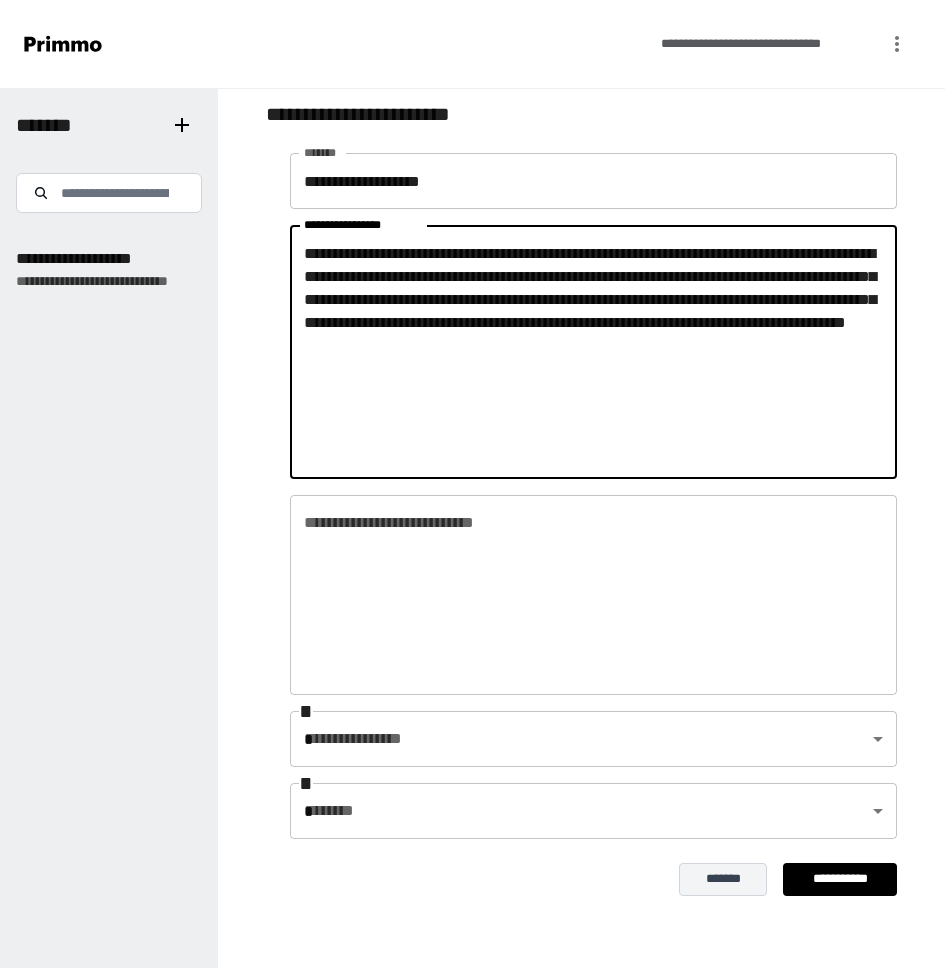 type on "**********" 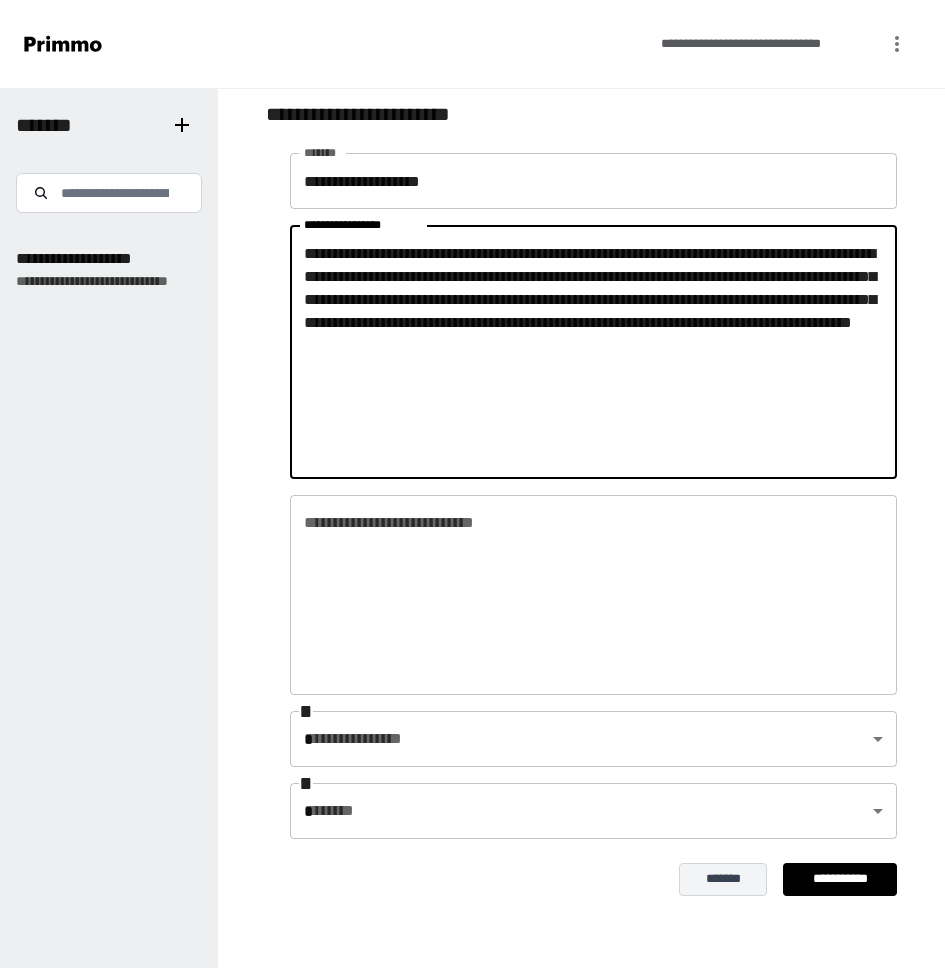 type on "**********" 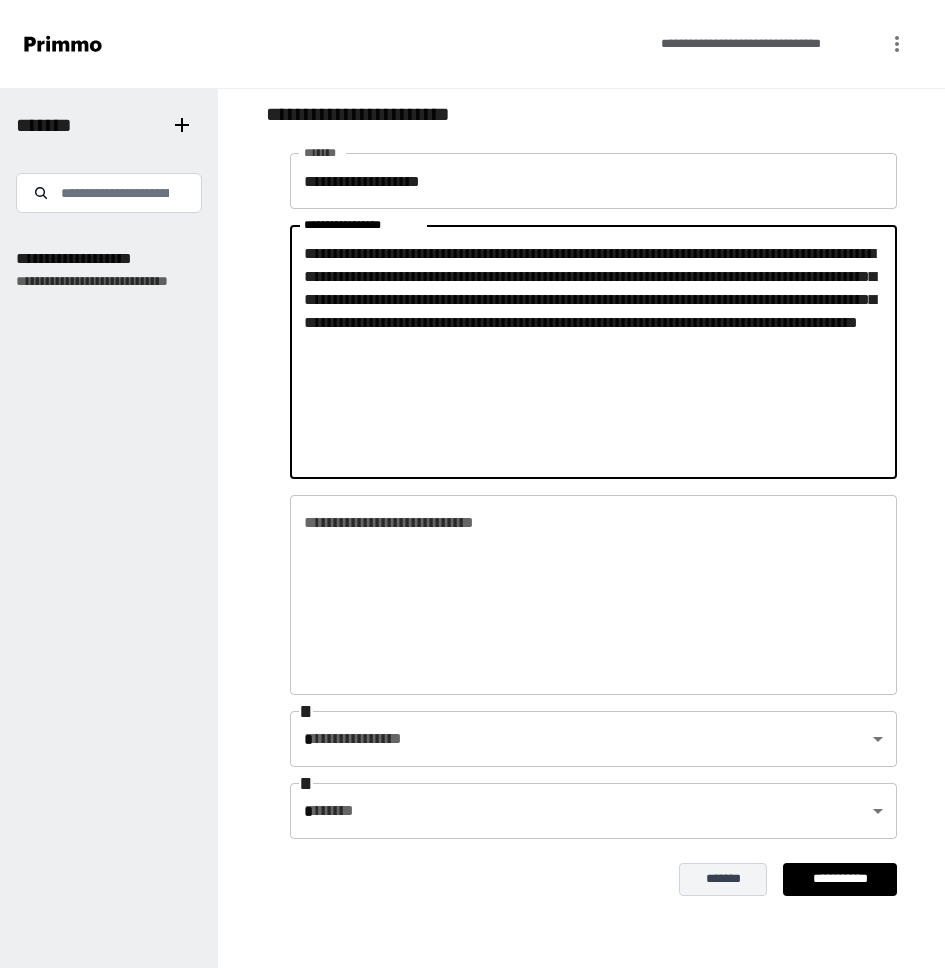 type on "**********" 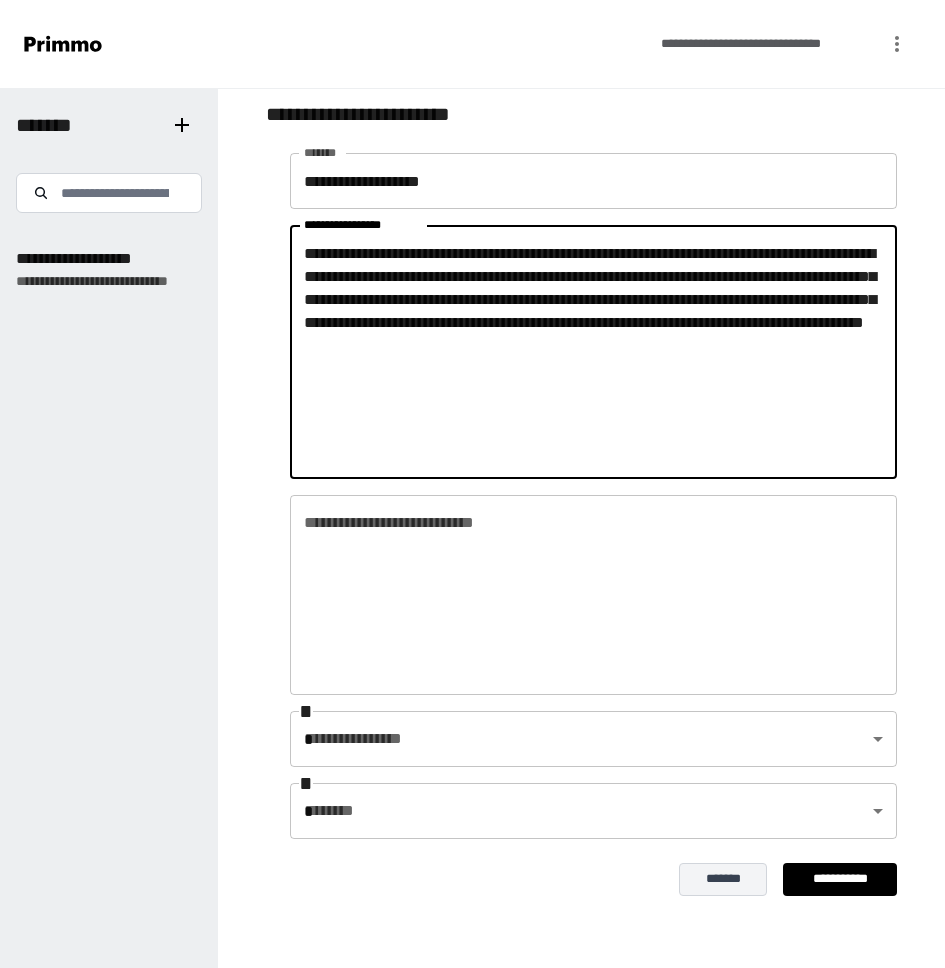 type on "**********" 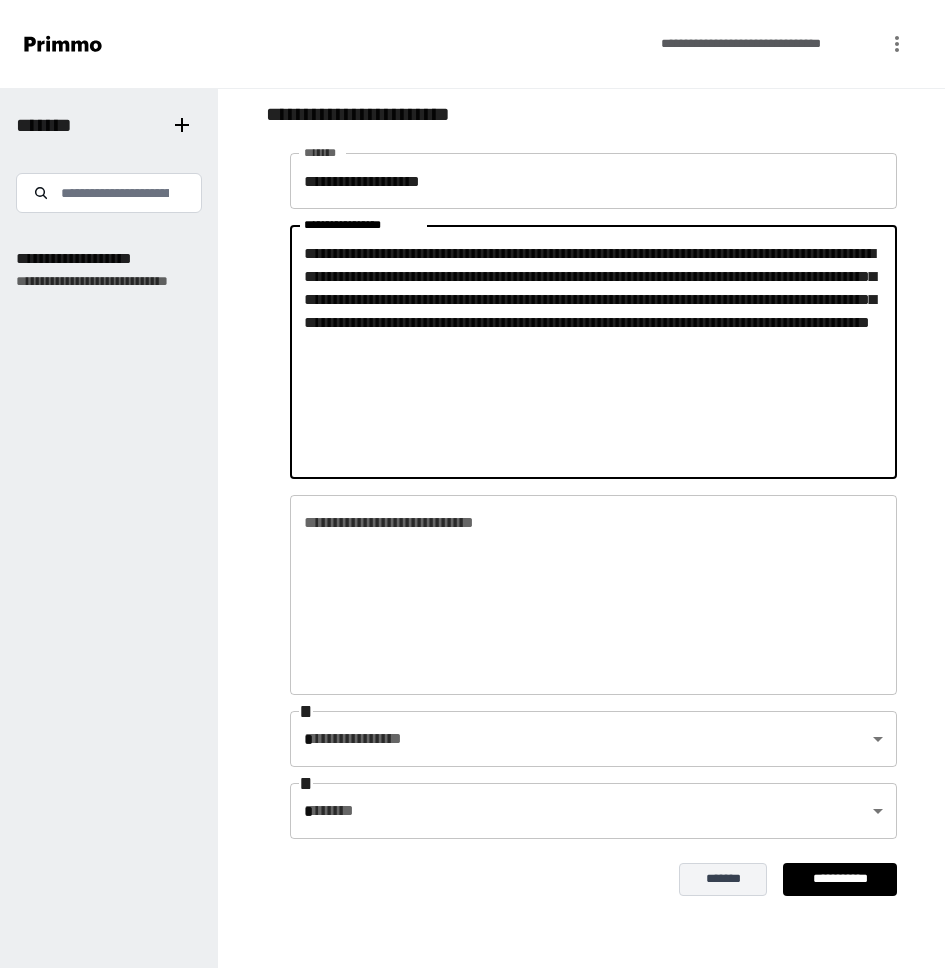 type on "**********" 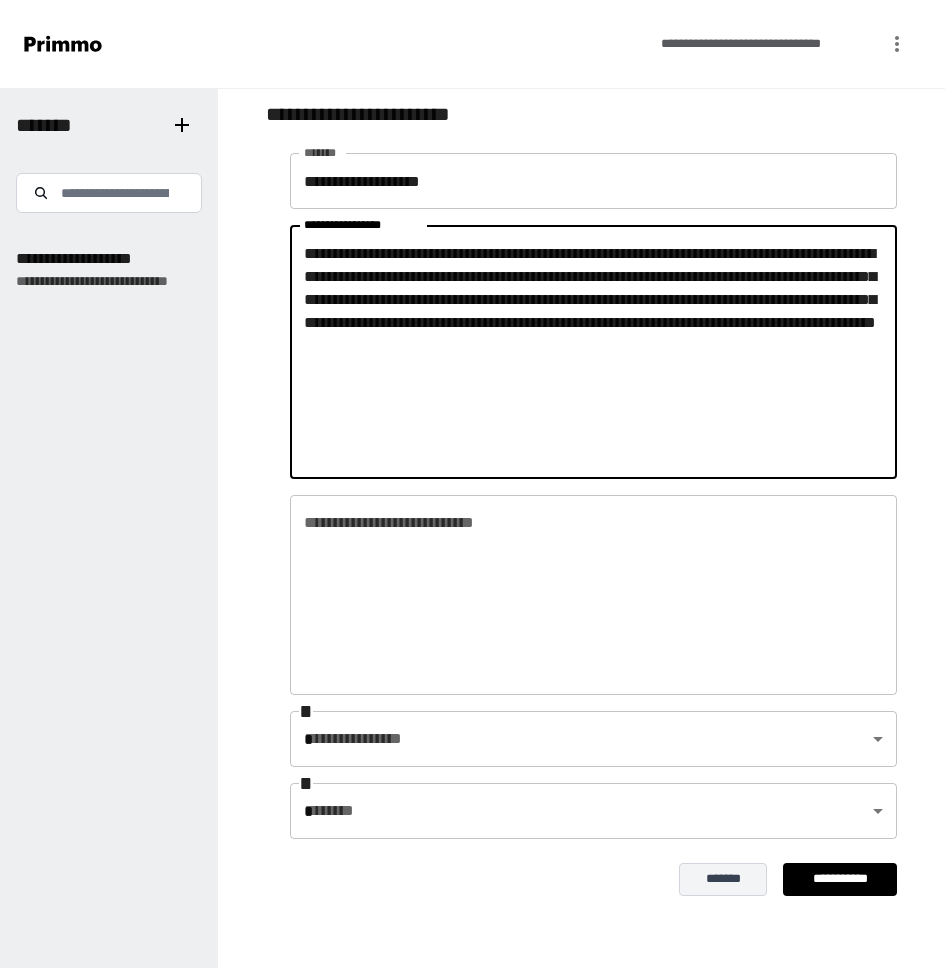 type on "**********" 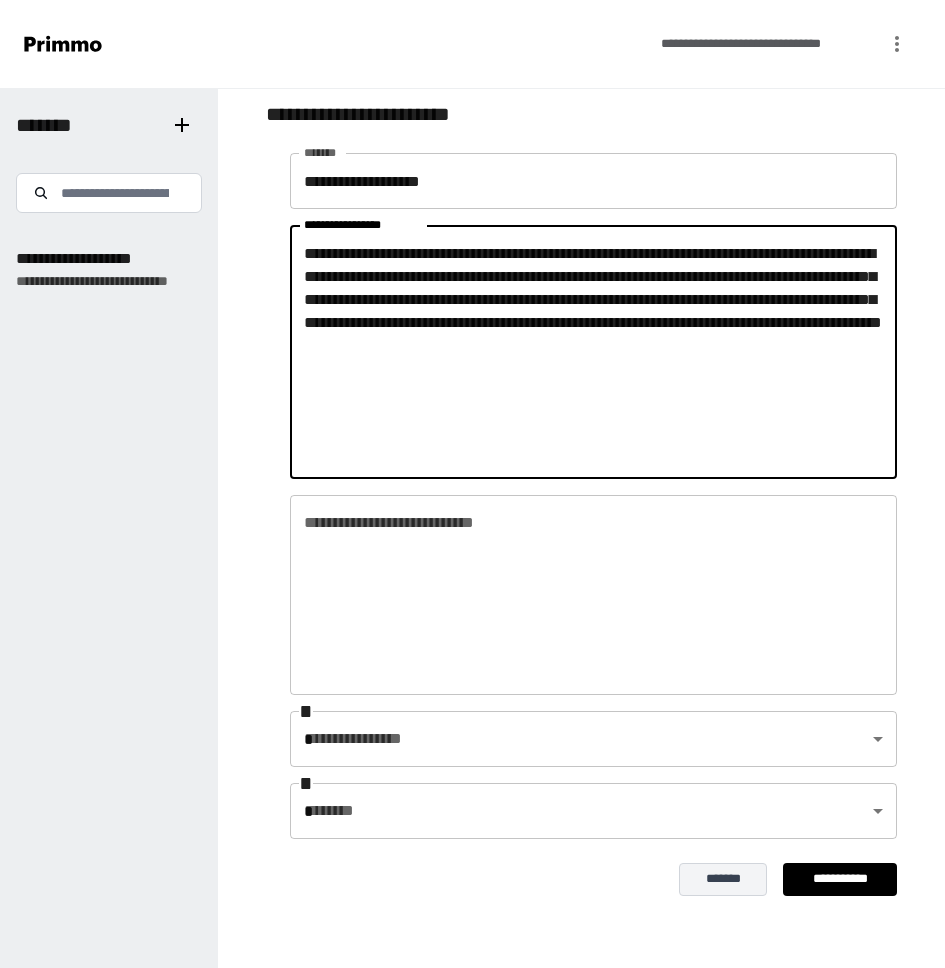 type on "**********" 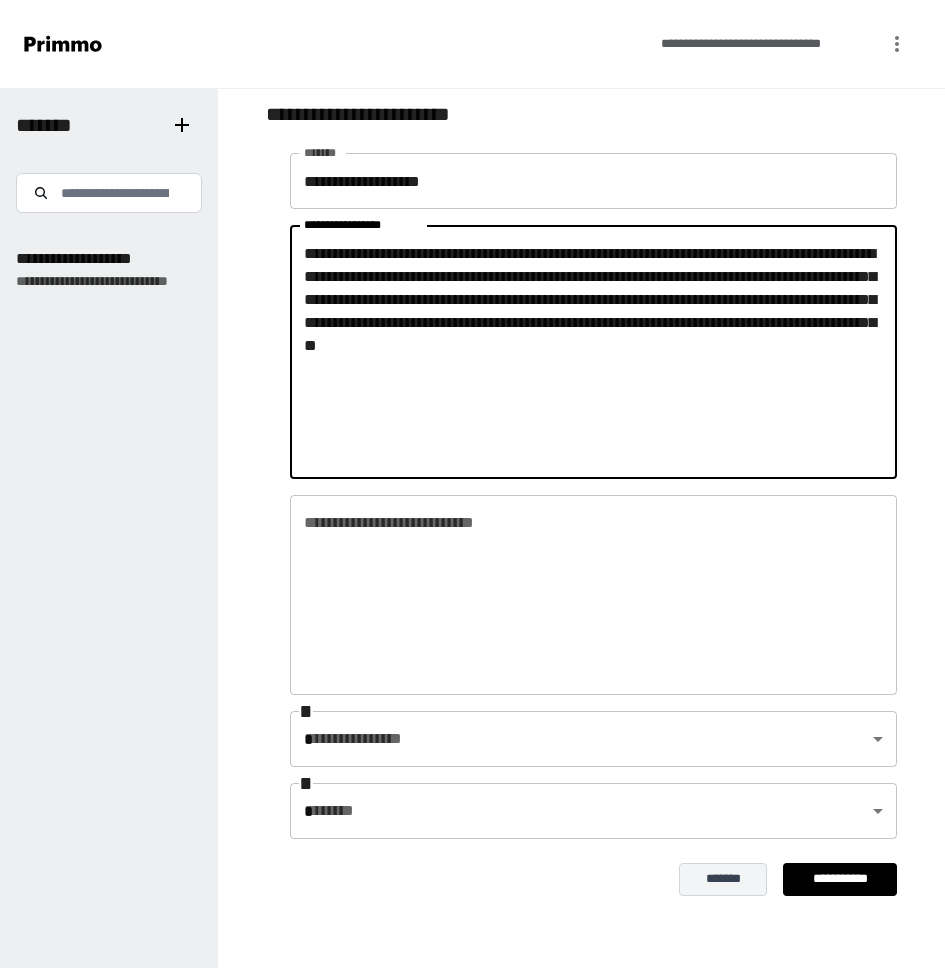 type on "**********" 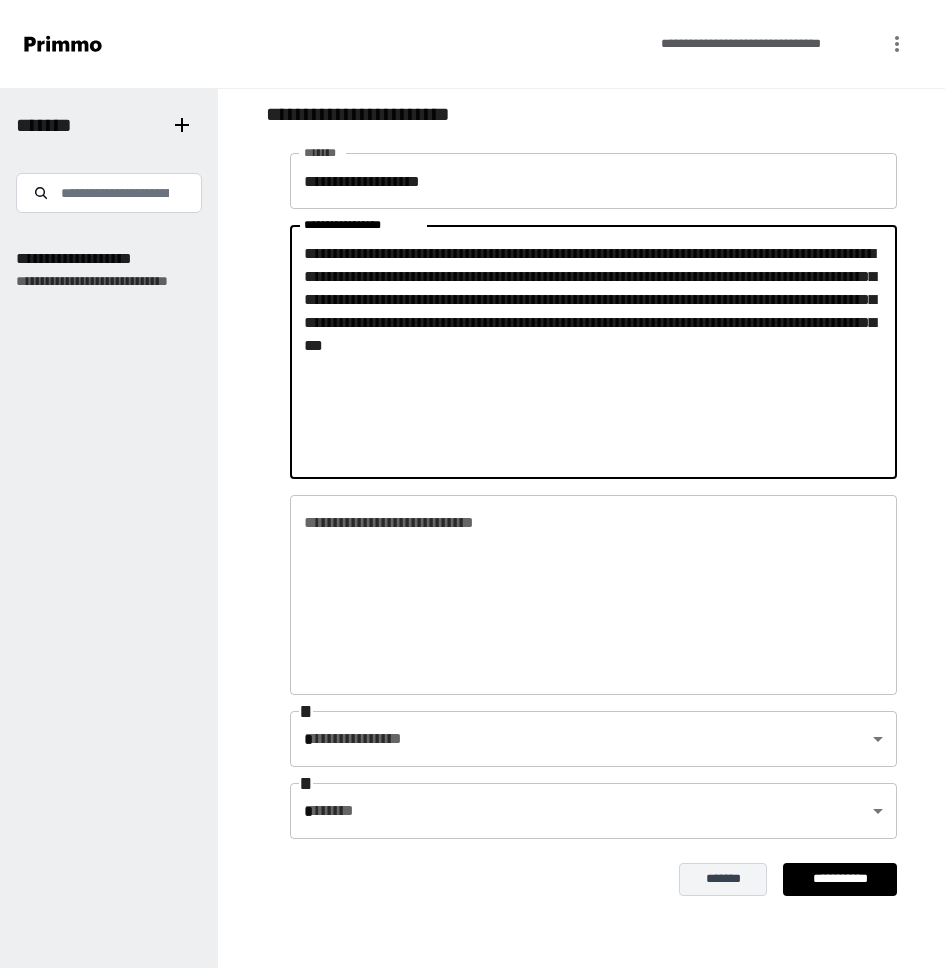 type on "**********" 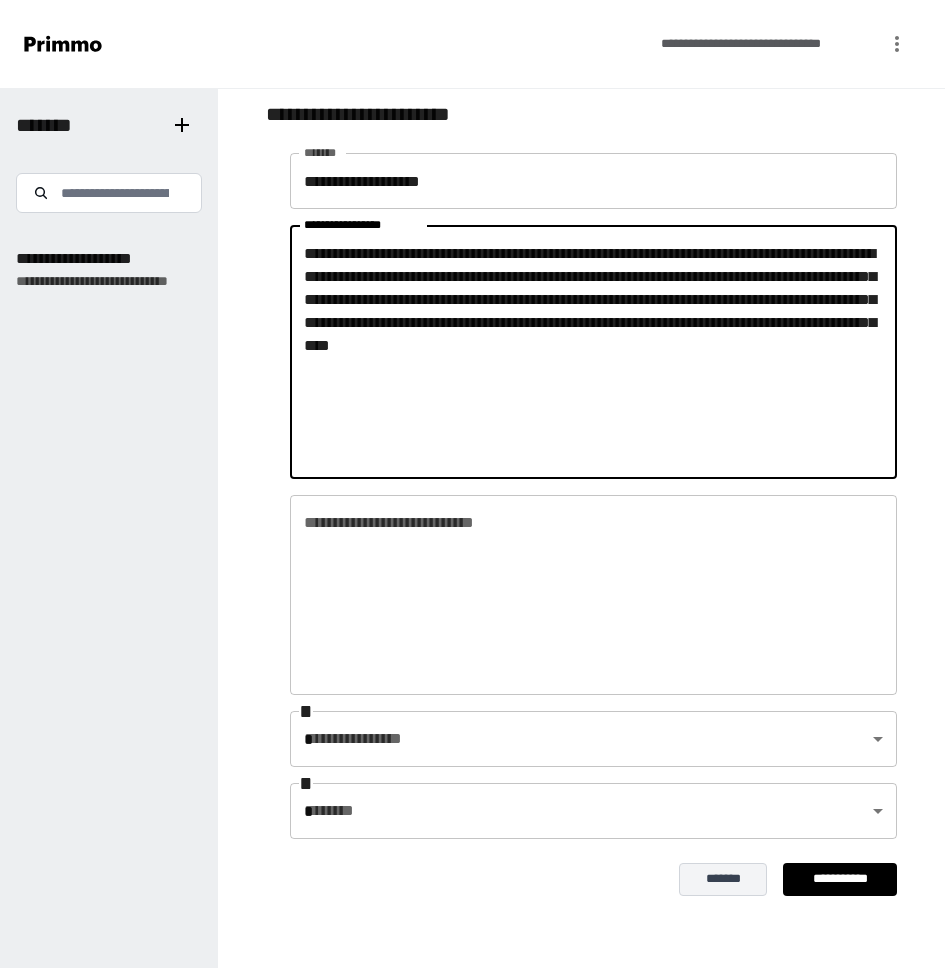 type on "**********" 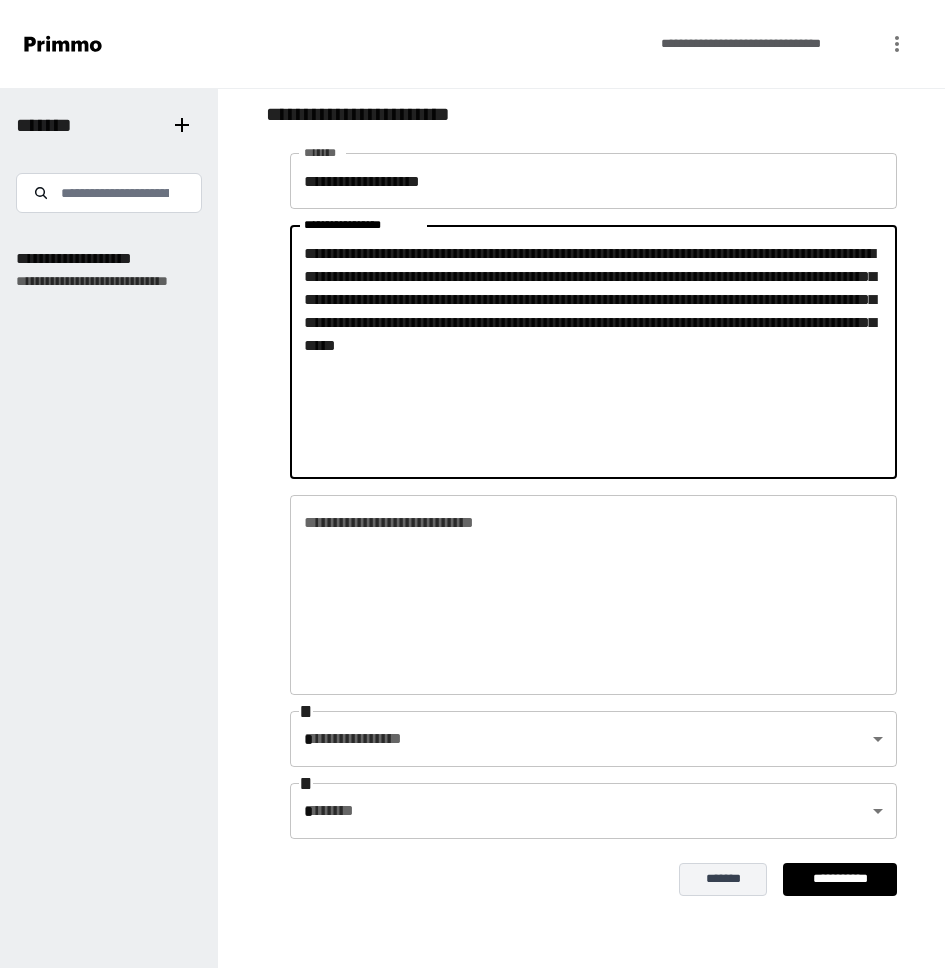 type 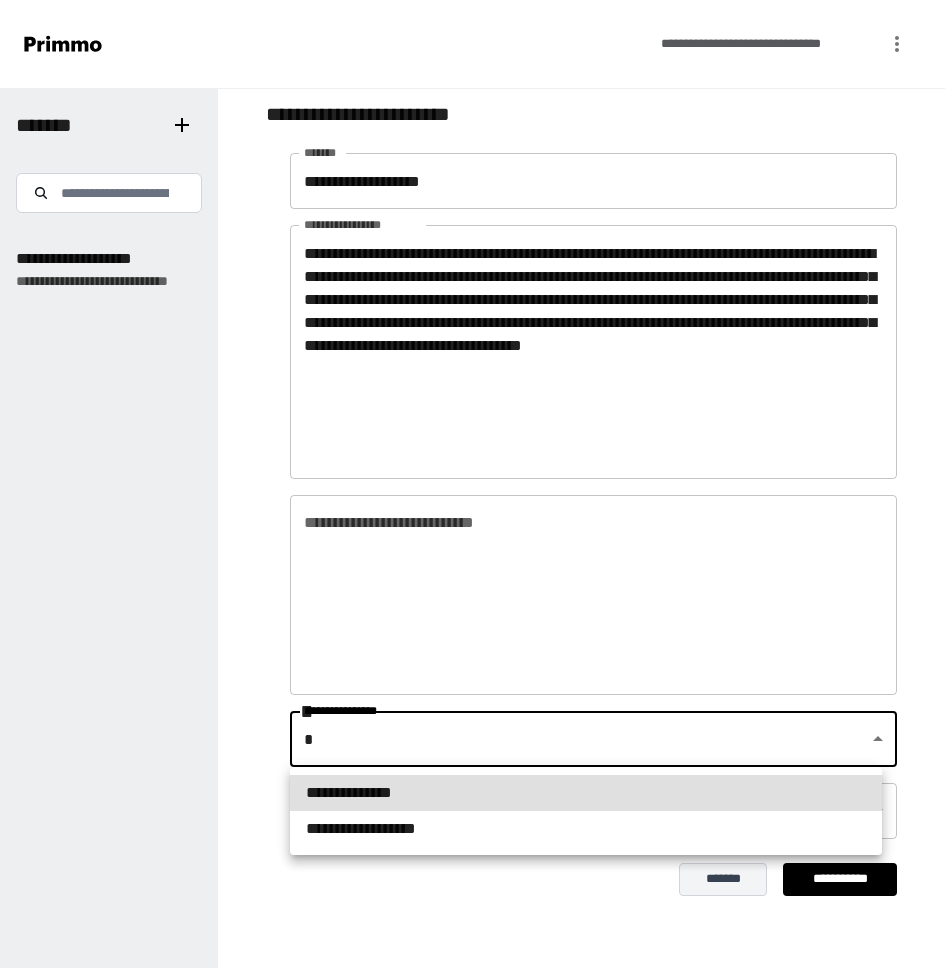 click on "**********" at bounding box center (472, 484) 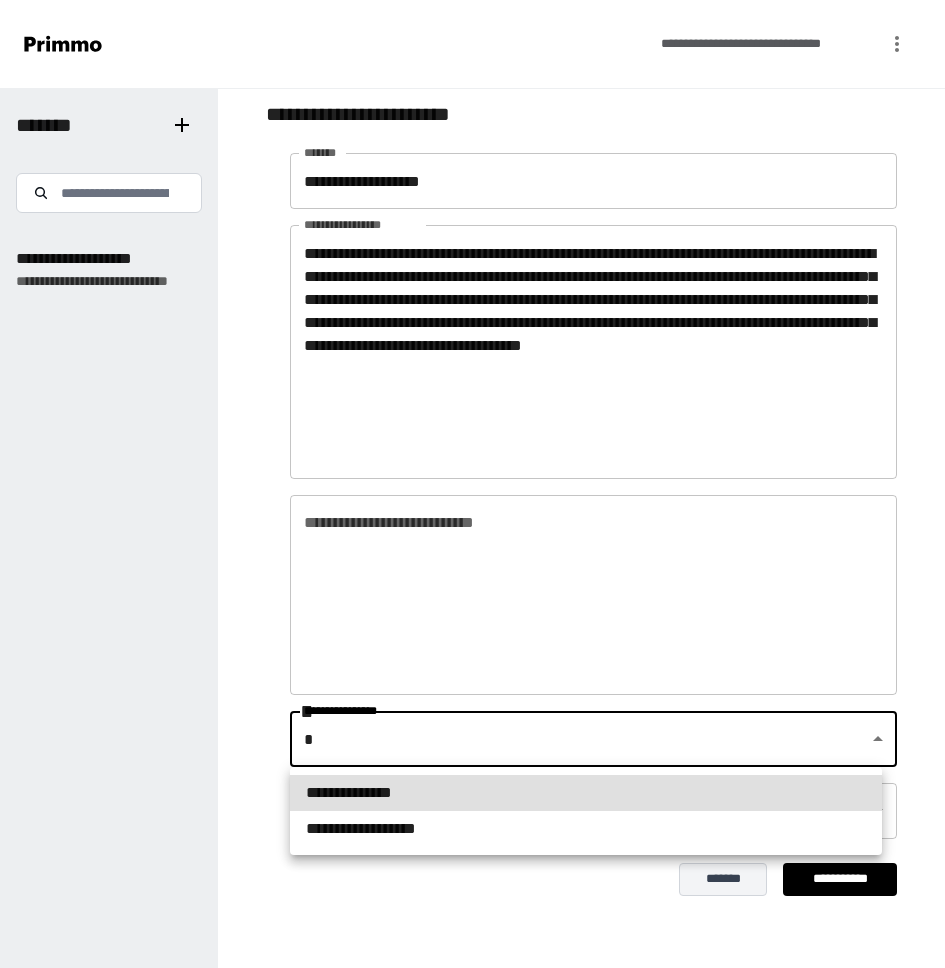 click at bounding box center (472, 484) 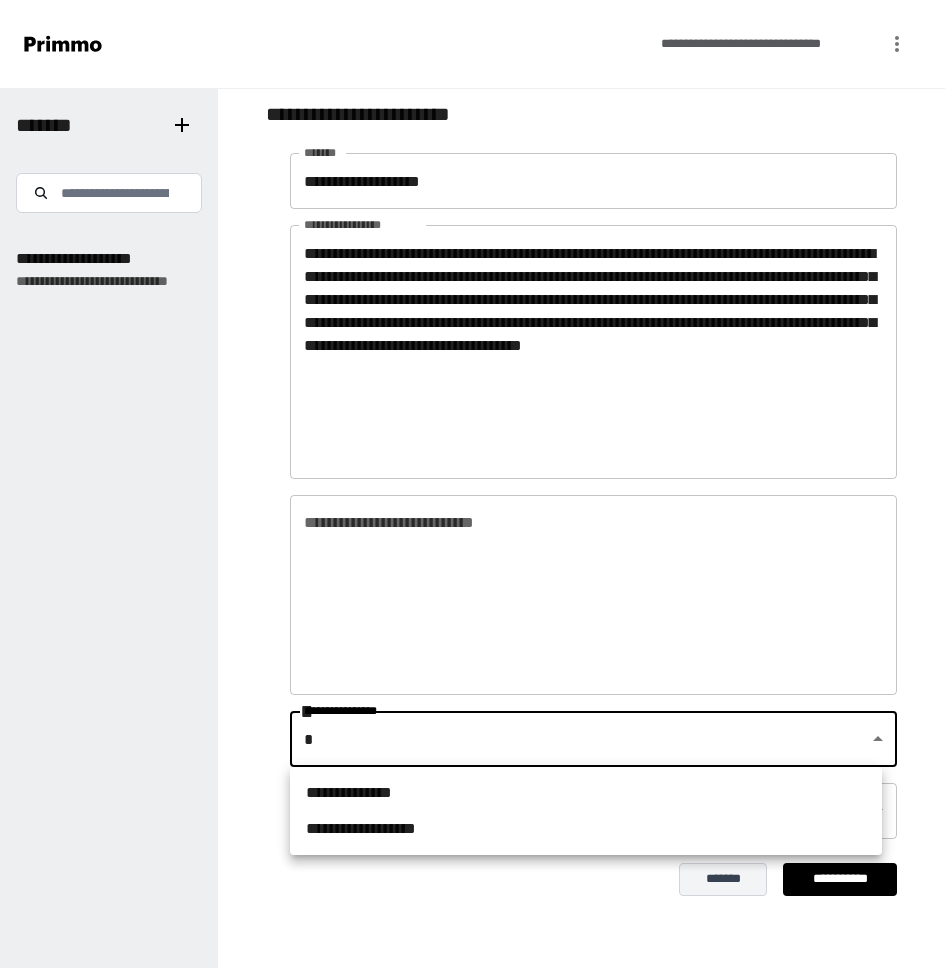 click on "**********" at bounding box center (472, 484) 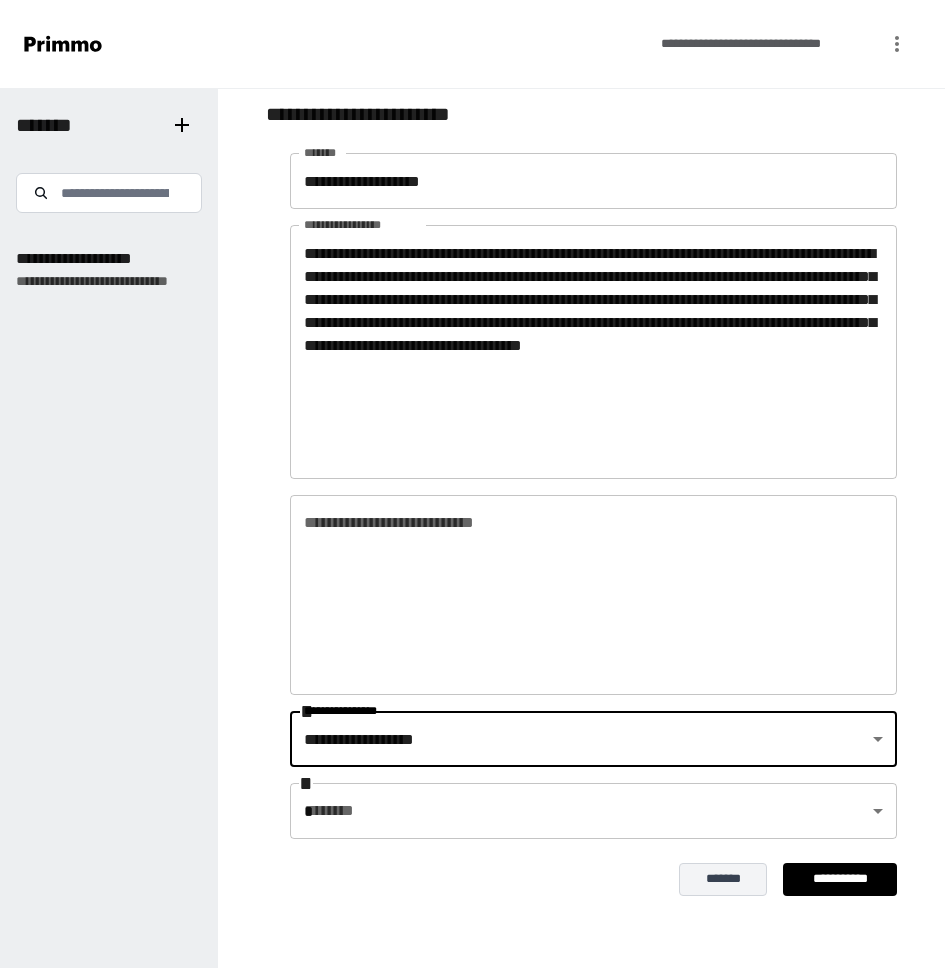 click on "**********" at bounding box center [472, 484] 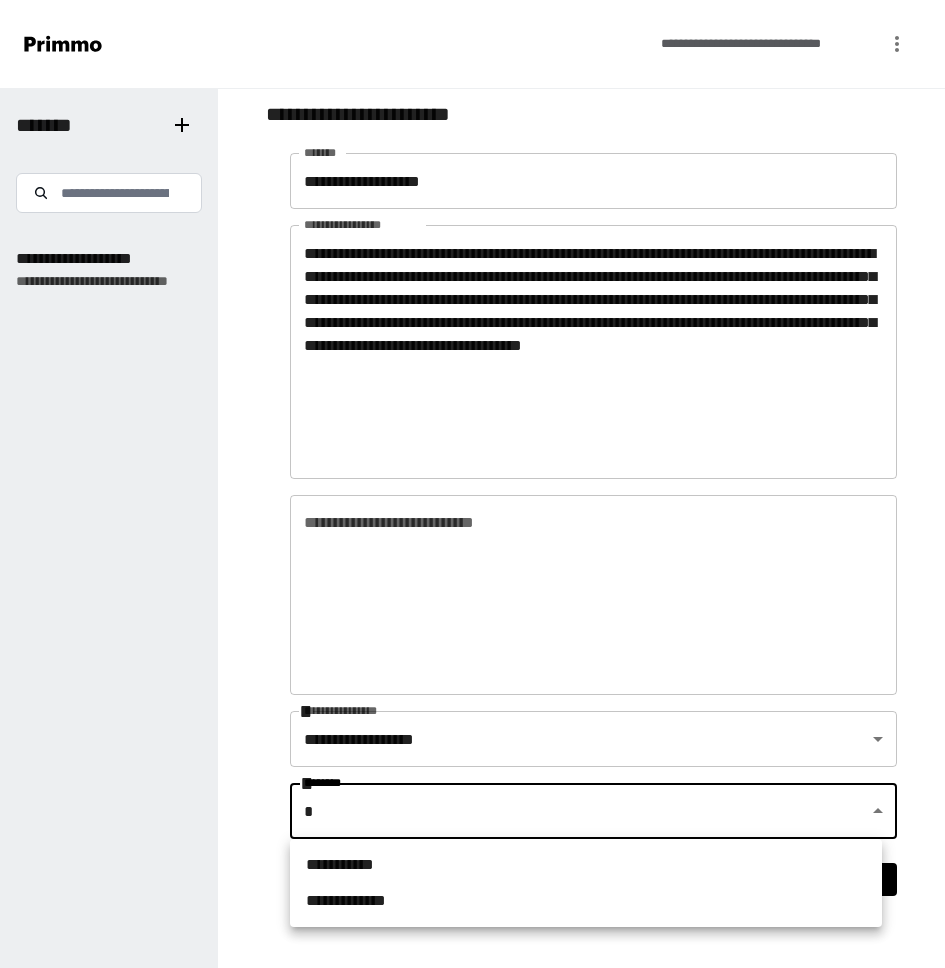 click on "**********" at bounding box center [586, 865] 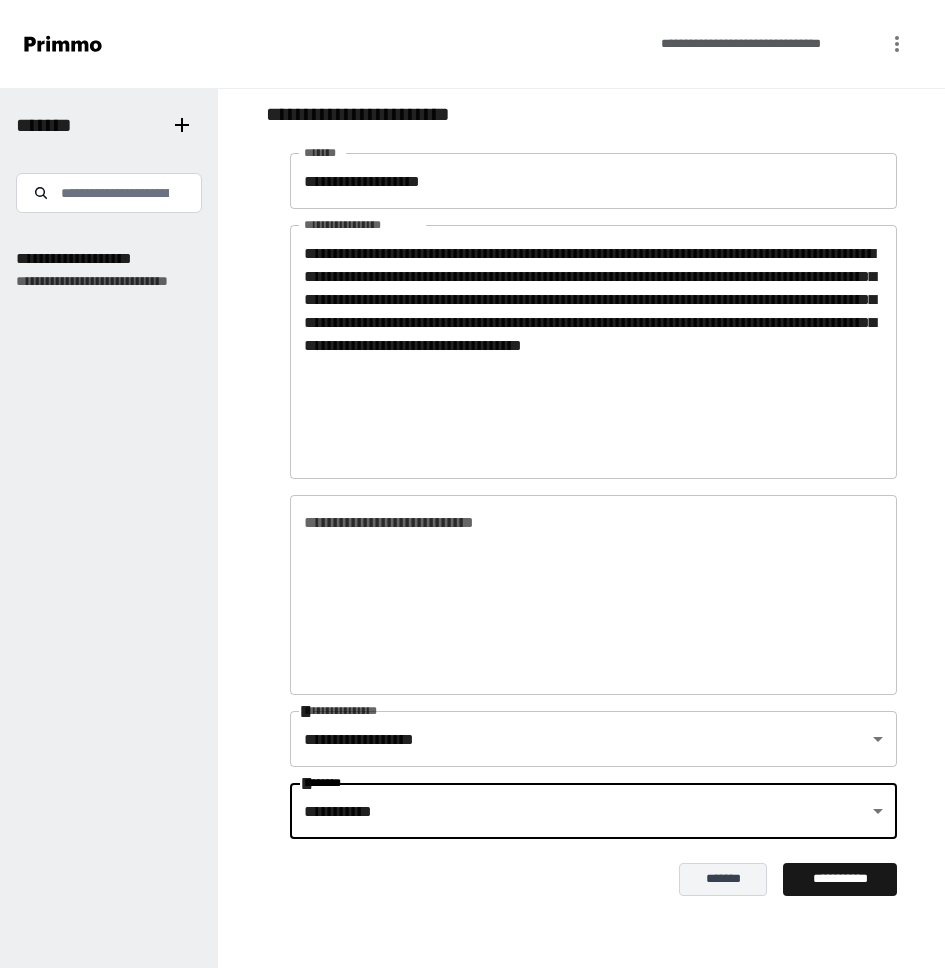 click on "**********" at bounding box center [840, 879] 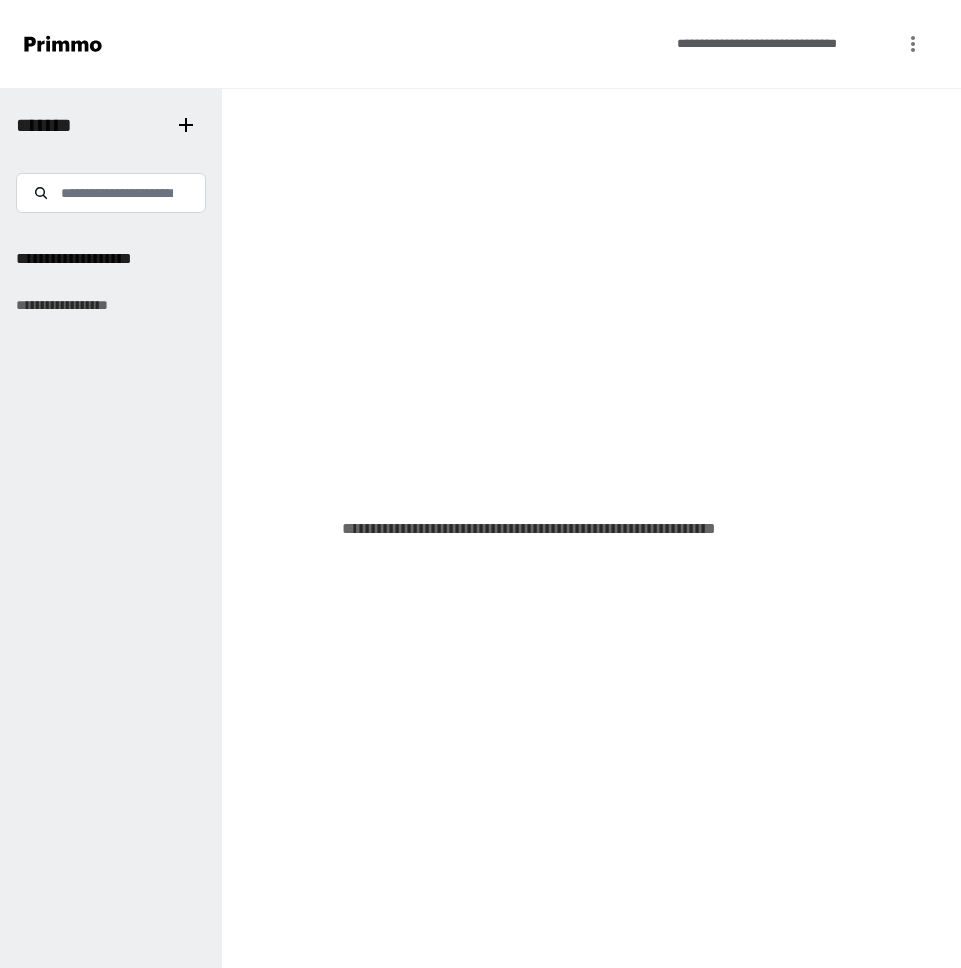 scroll, scrollTop: 0, scrollLeft: 0, axis: both 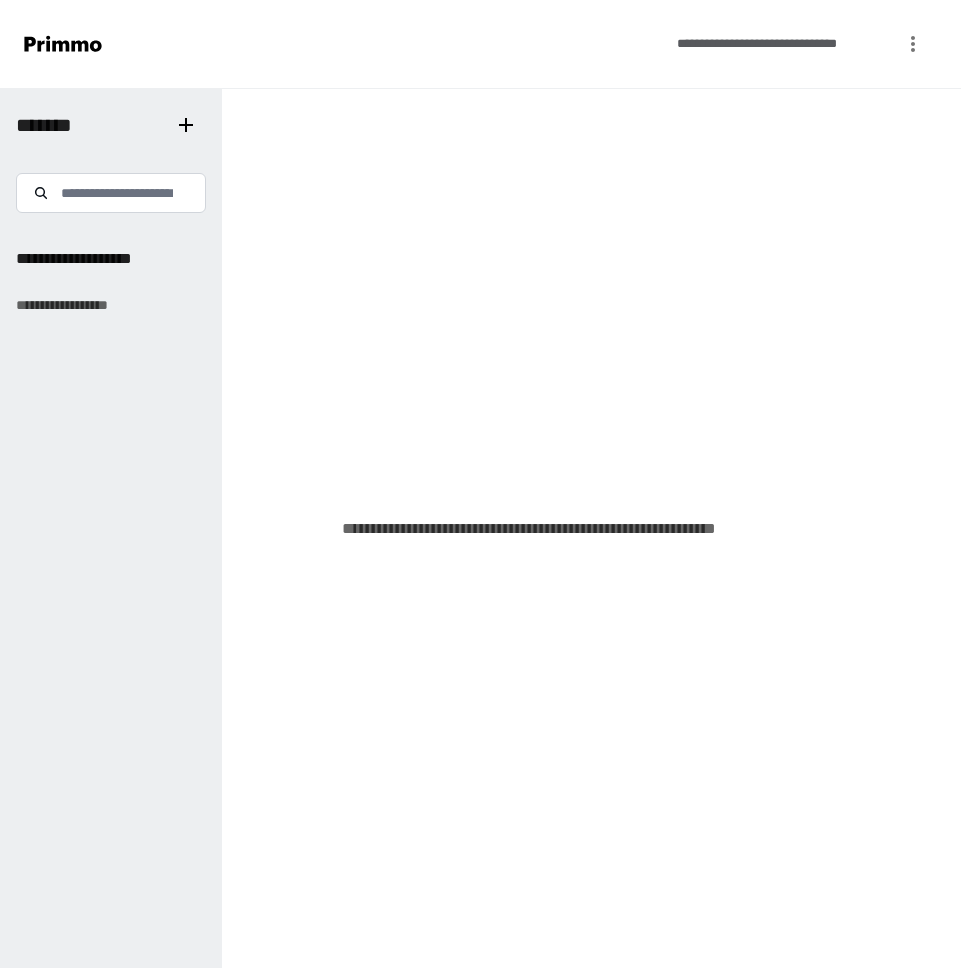 click on "**********" at bounding box center [111, 271] 